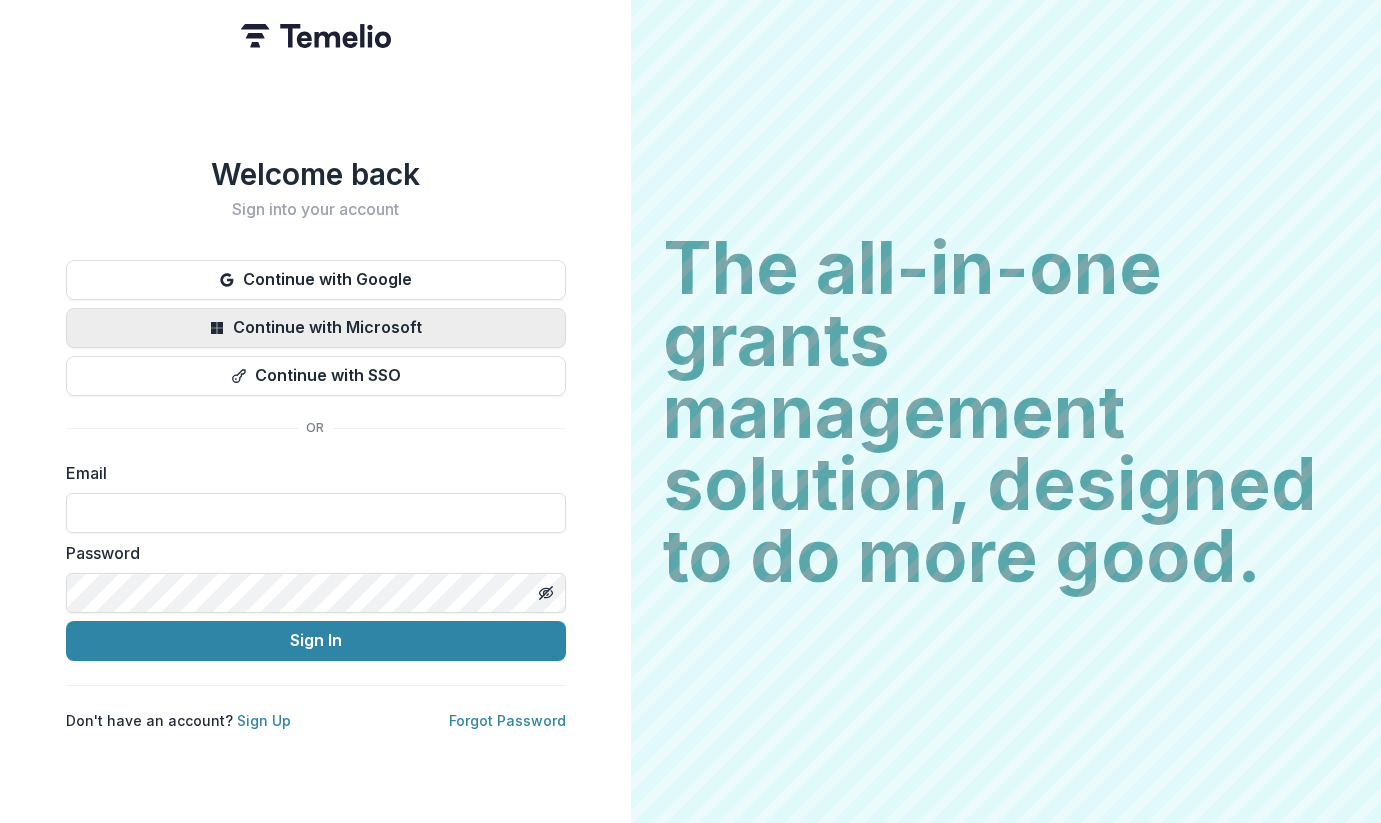 scroll, scrollTop: 0, scrollLeft: 0, axis: both 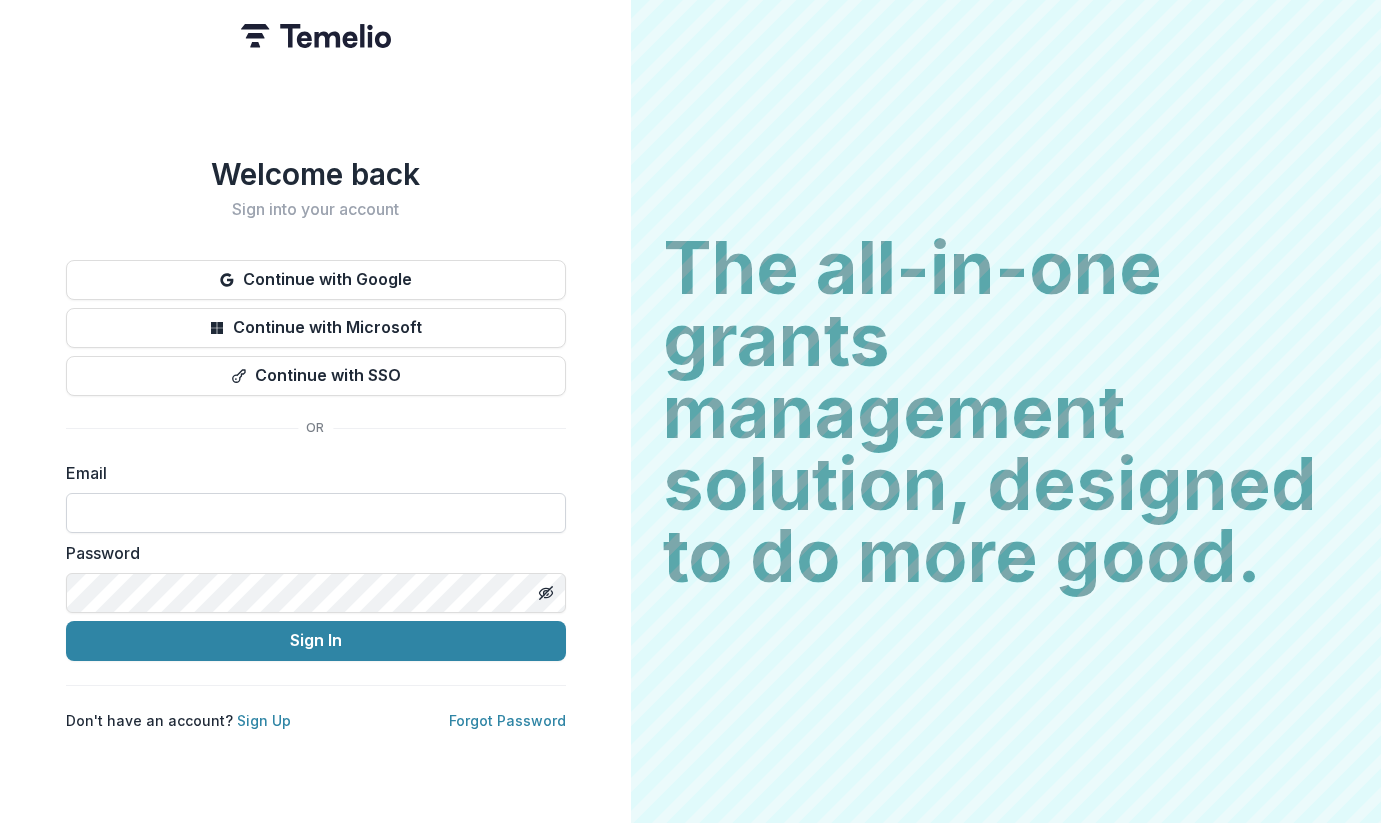 click at bounding box center (316, 513) 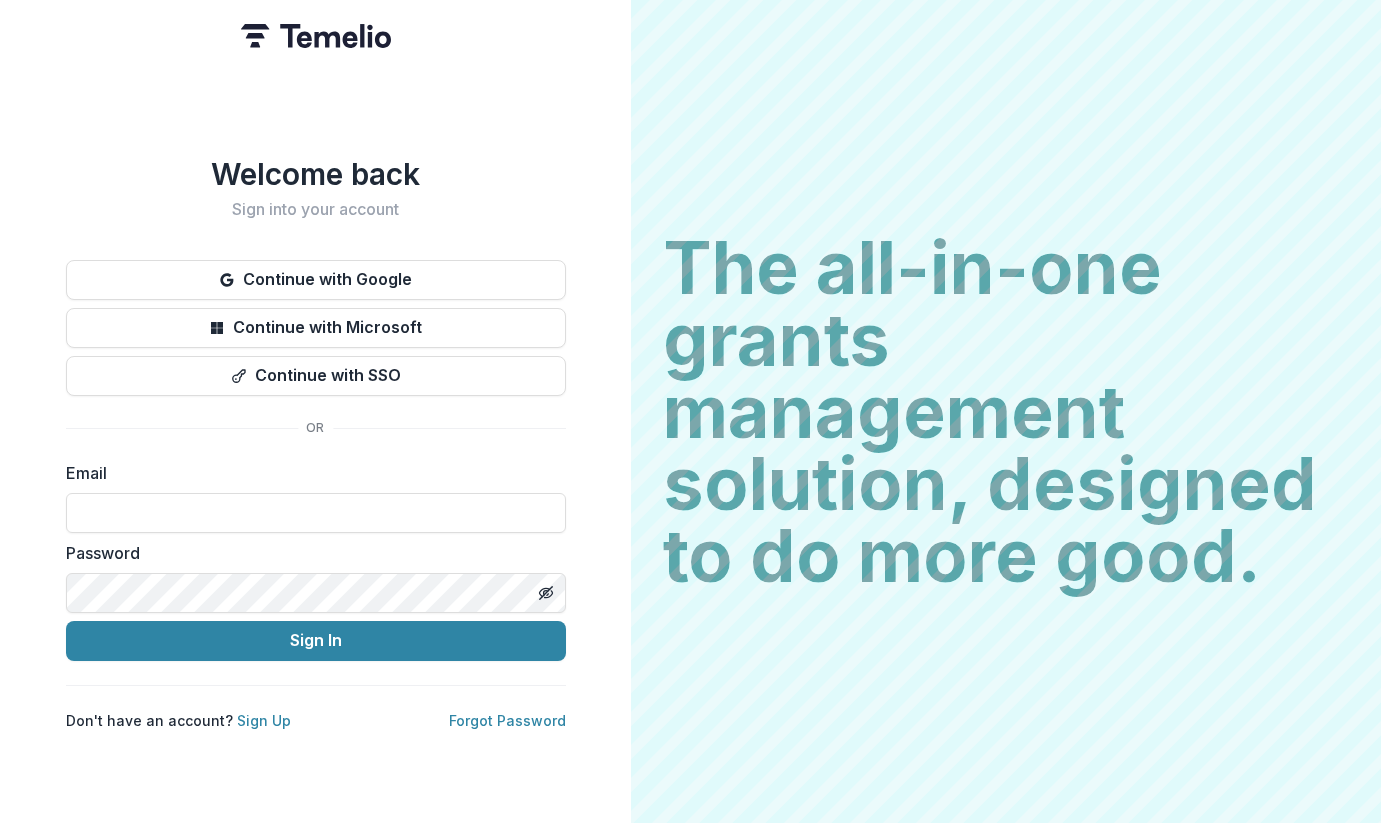 type on "**********" 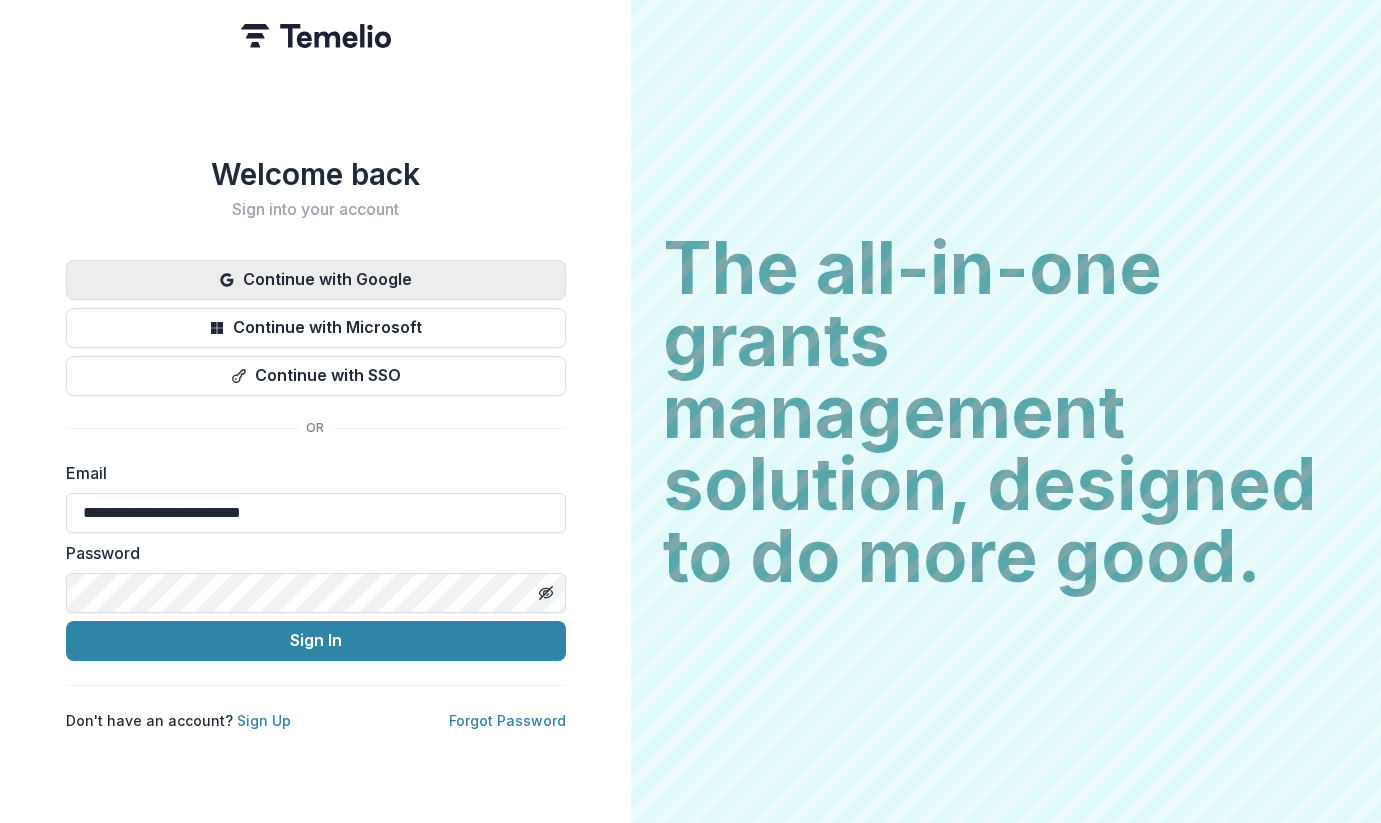 click on "Continue with Google" at bounding box center (316, 280) 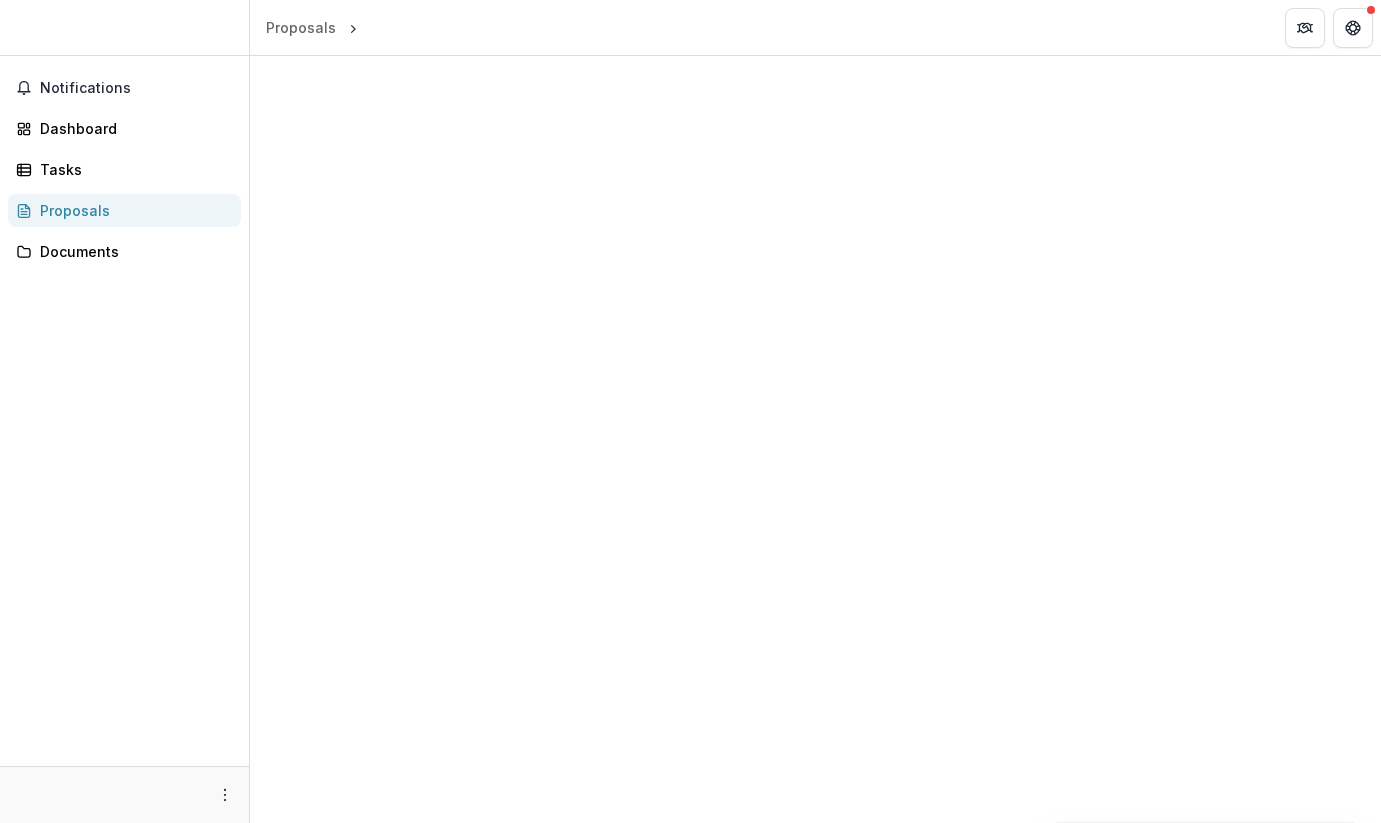 scroll, scrollTop: 0, scrollLeft: 0, axis: both 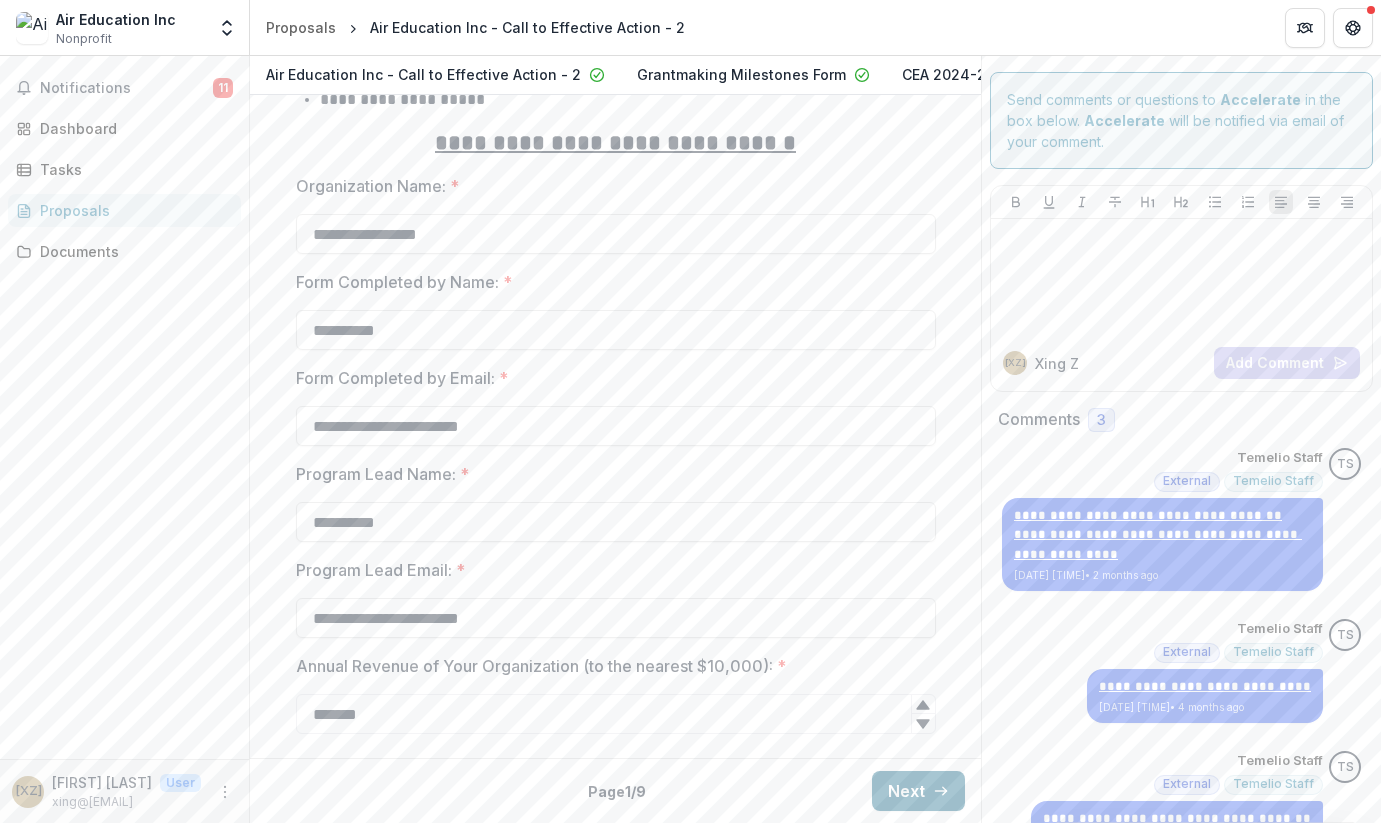 click on "Next" at bounding box center [918, 791] 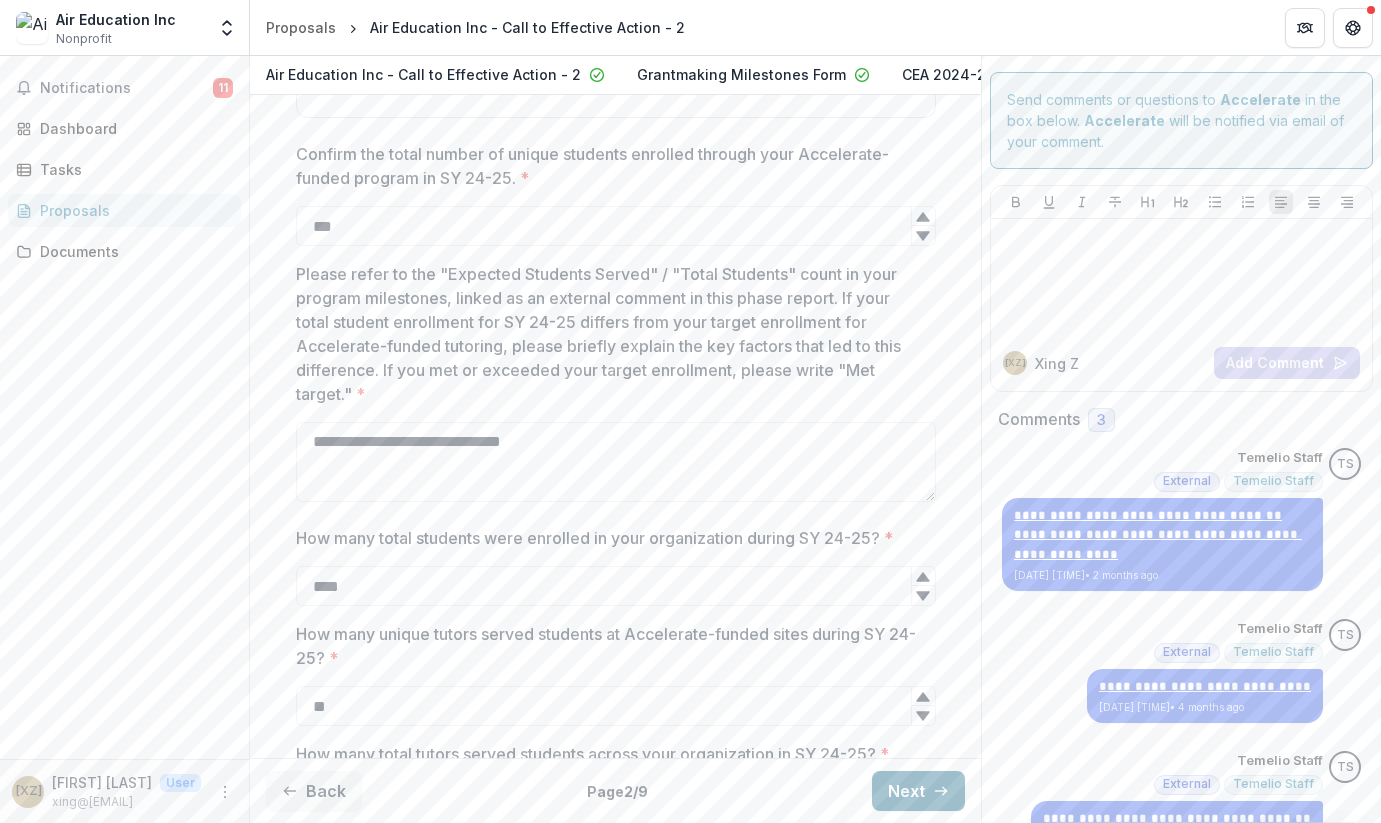 click on "Next" at bounding box center (918, 791) 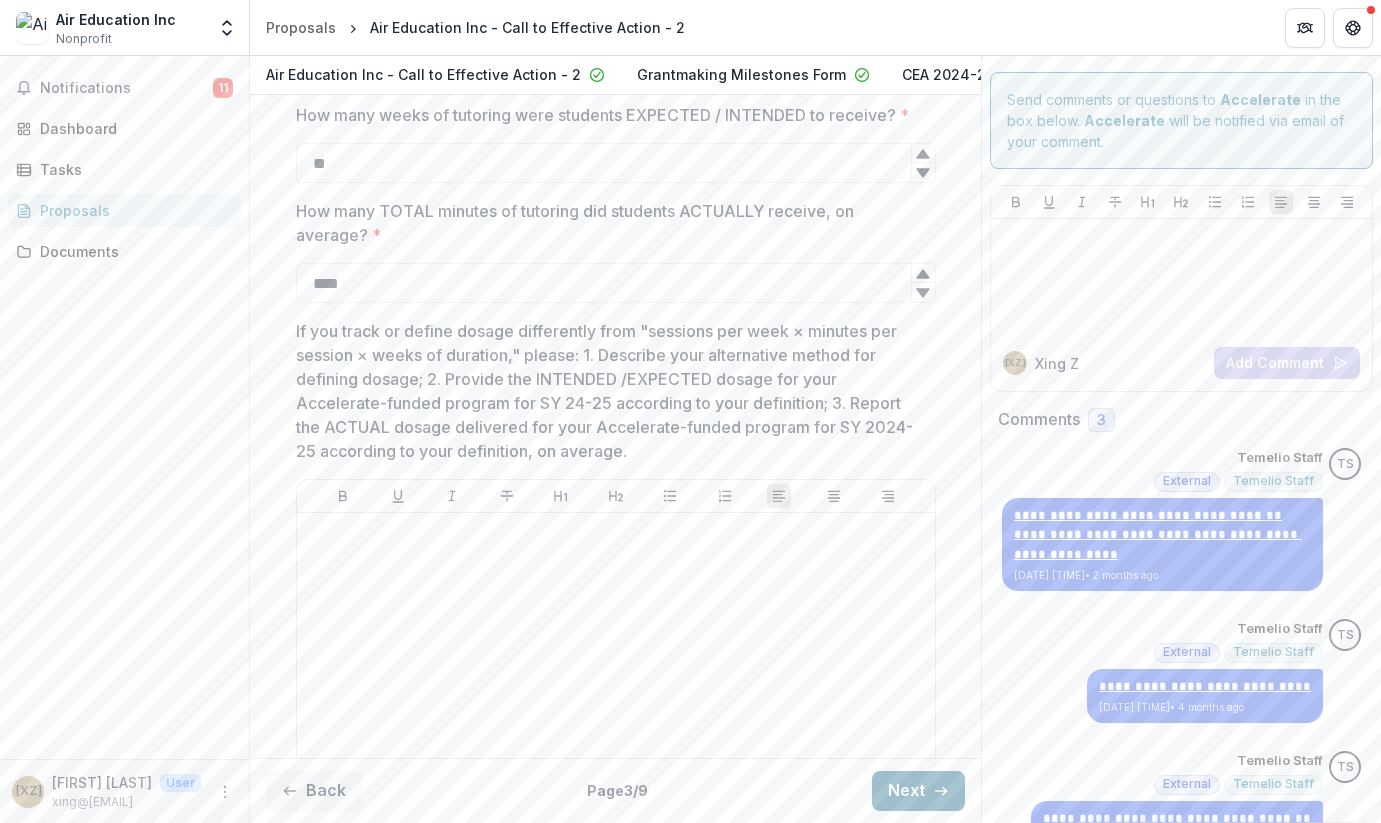 click on "Next" at bounding box center [918, 791] 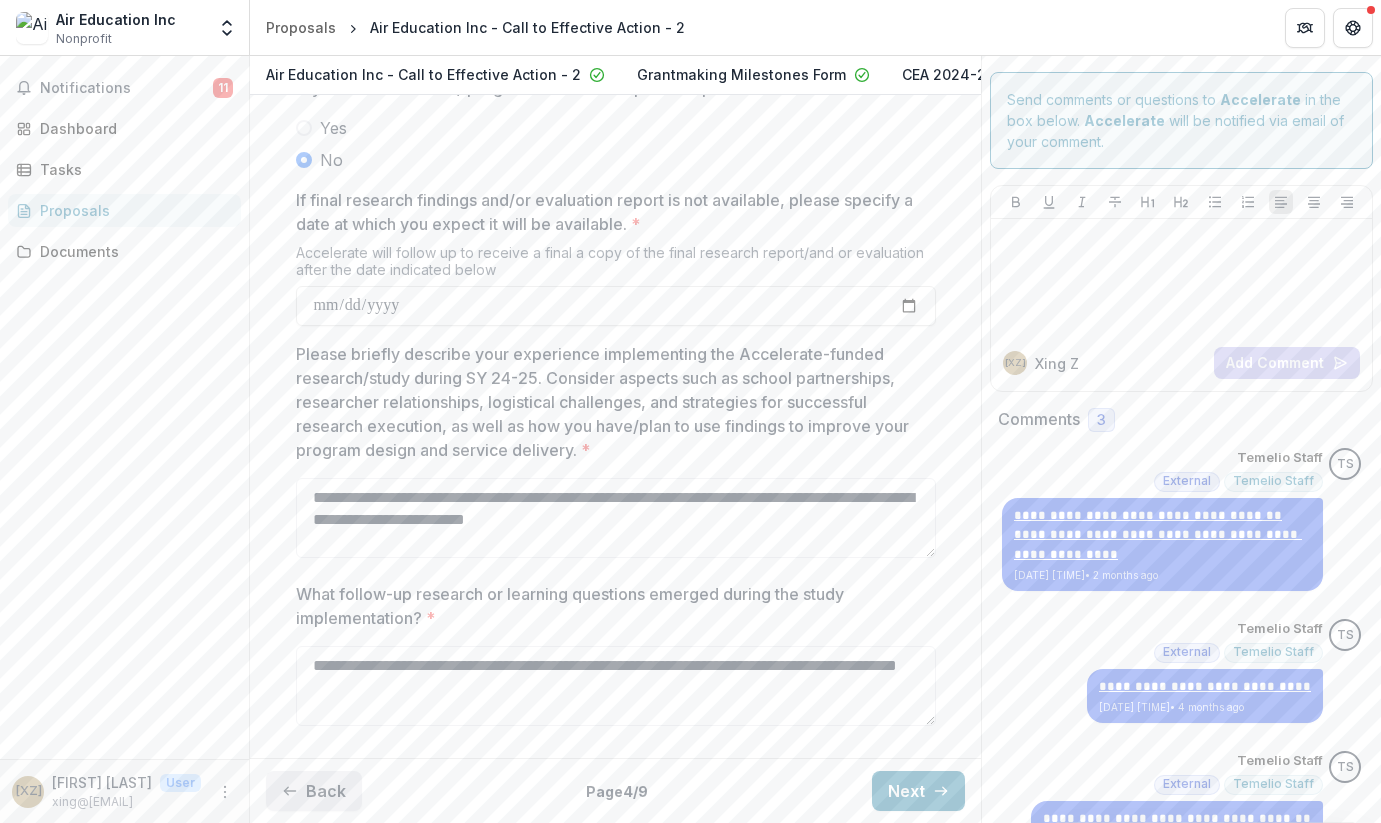 click on "Back" at bounding box center [314, 791] 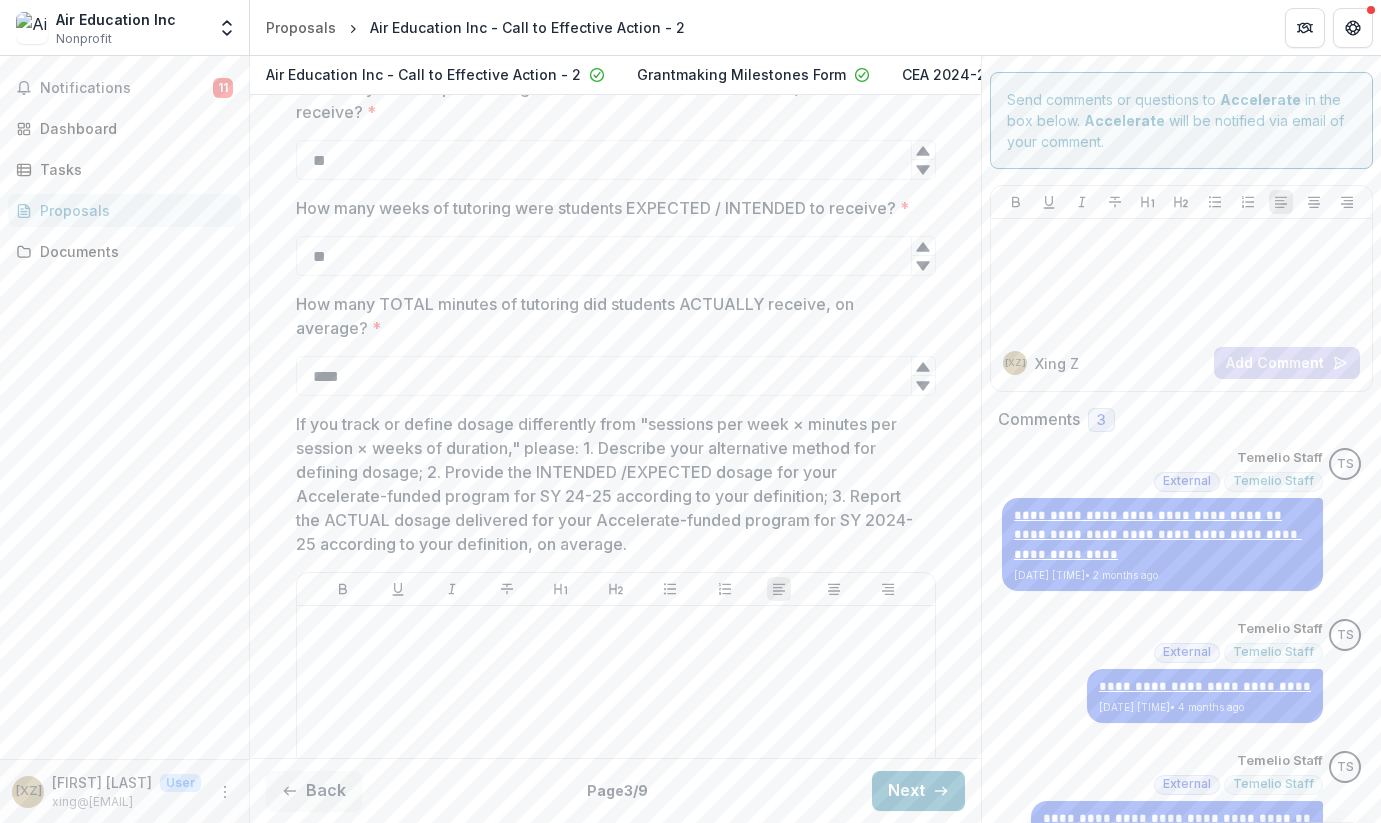 scroll, scrollTop: 984, scrollLeft: 0, axis: vertical 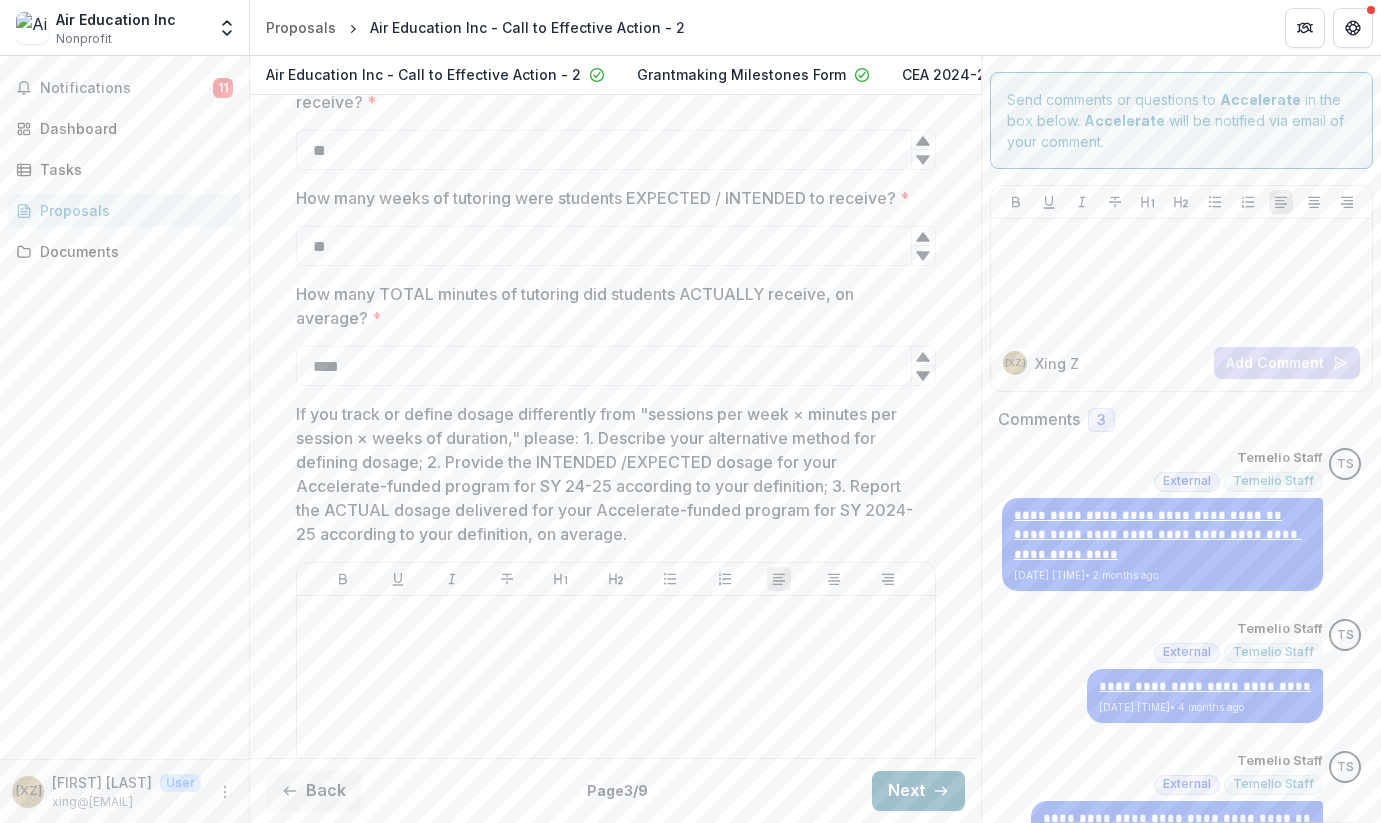 click on "Next" at bounding box center (918, 791) 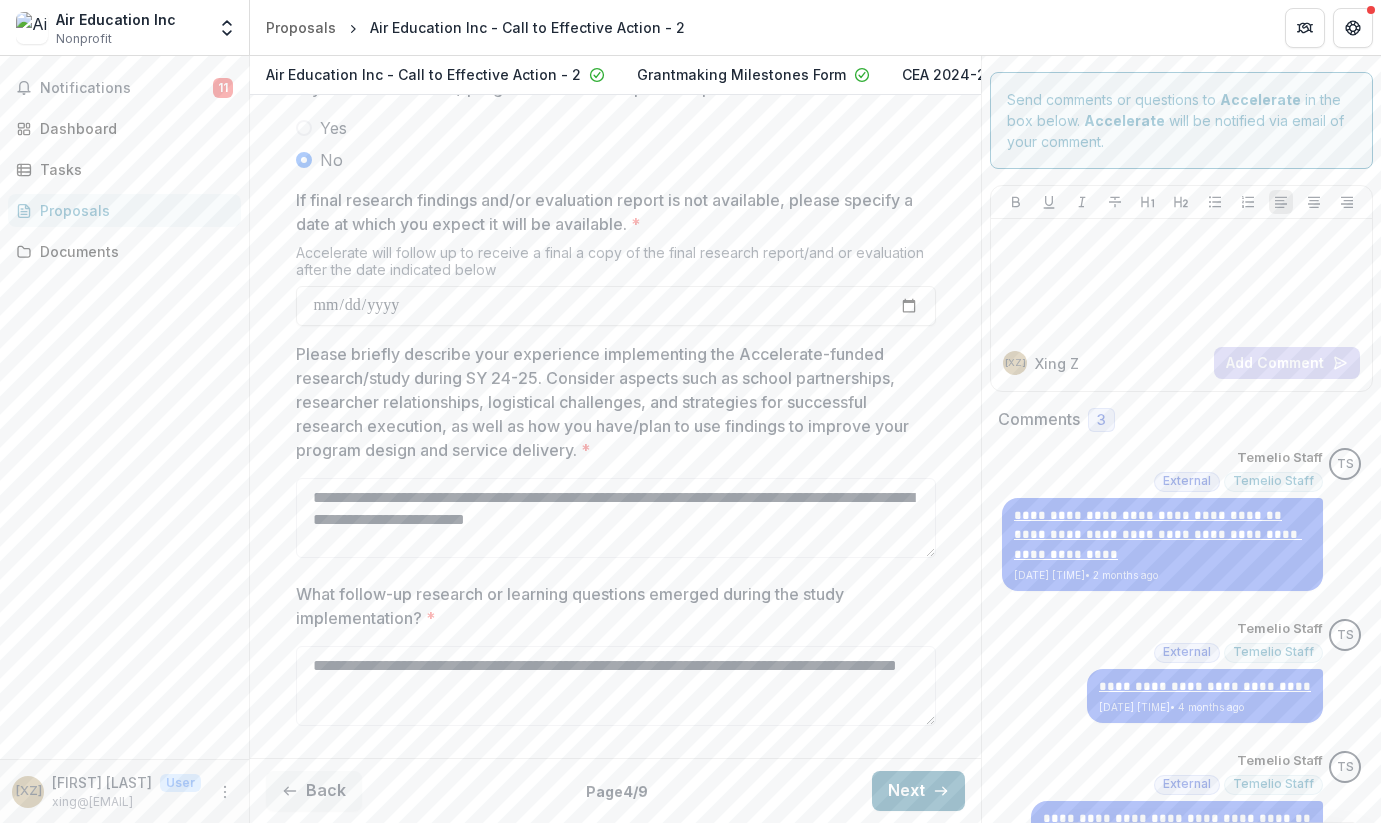 click on "Next" at bounding box center [918, 791] 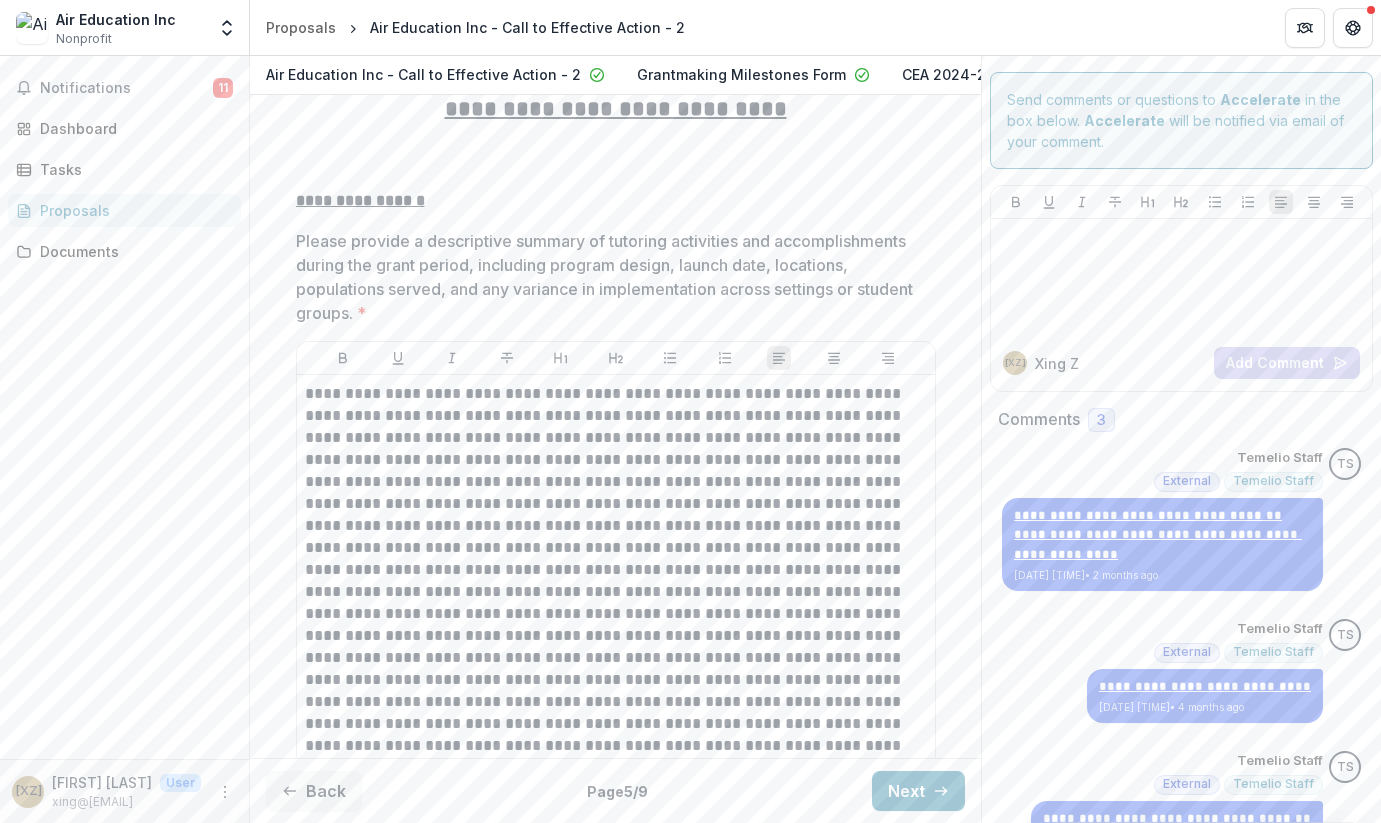 scroll, scrollTop: 828, scrollLeft: 0, axis: vertical 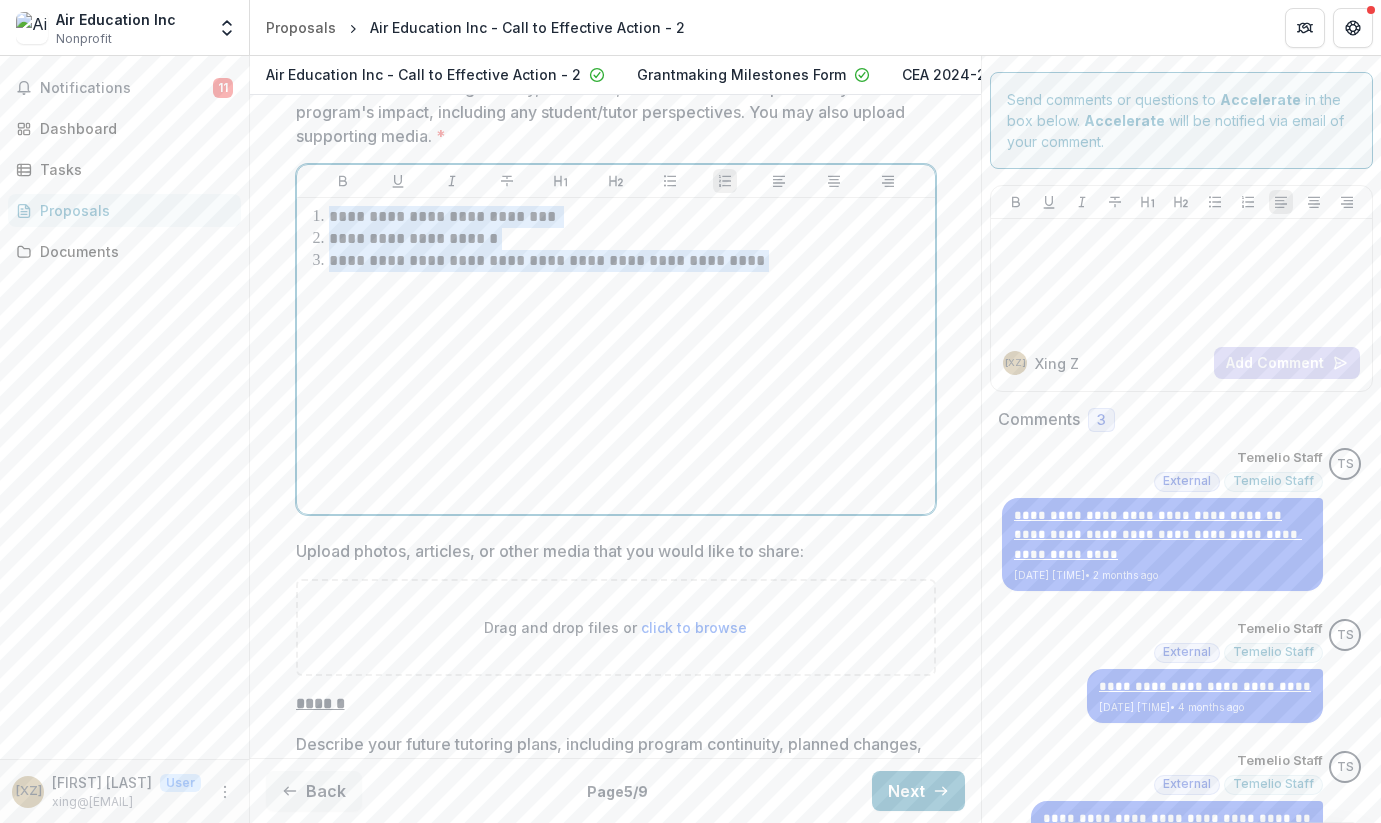 drag, startPoint x: 793, startPoint y: 287, endPoint x: 300, endPoint y: 214, distance: 498.37537 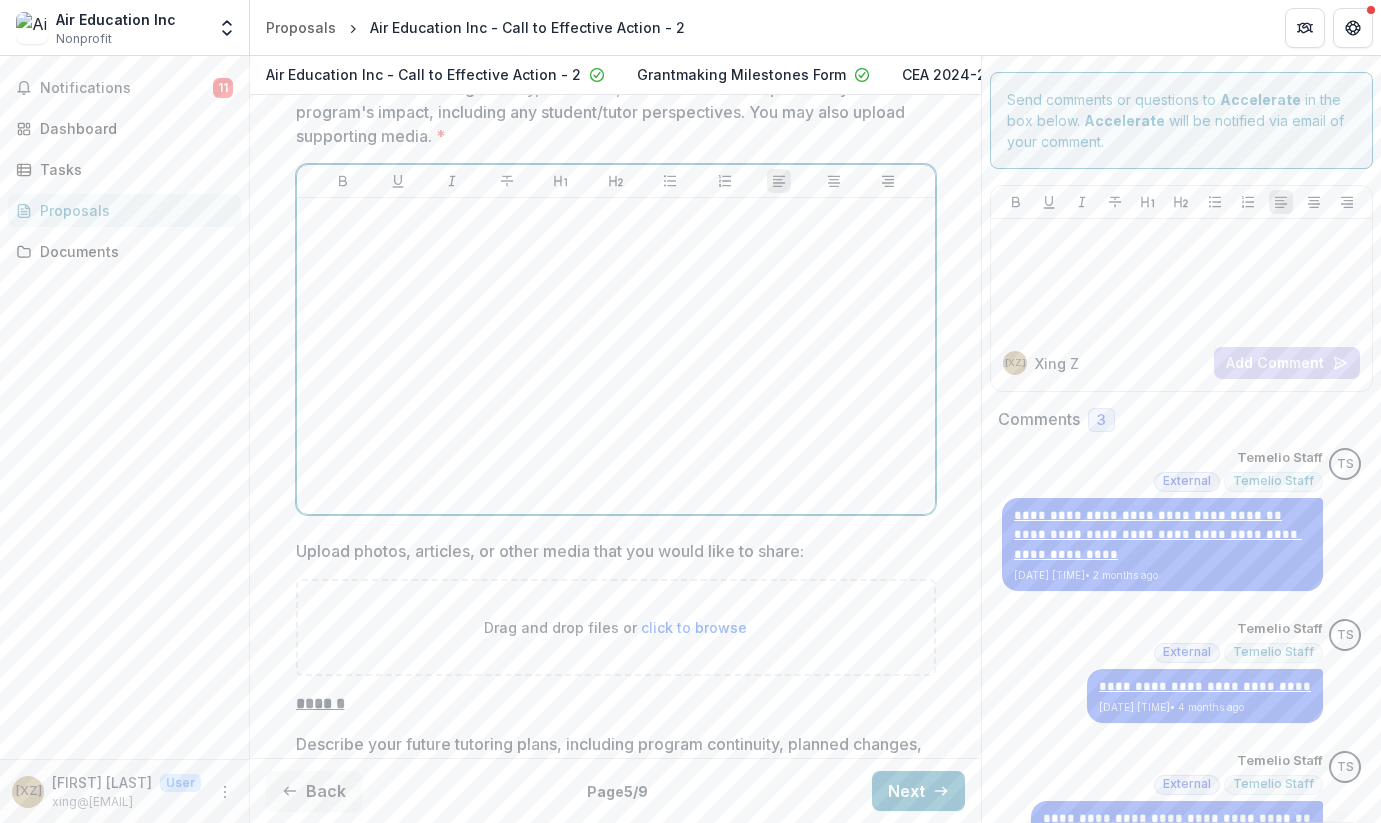 type 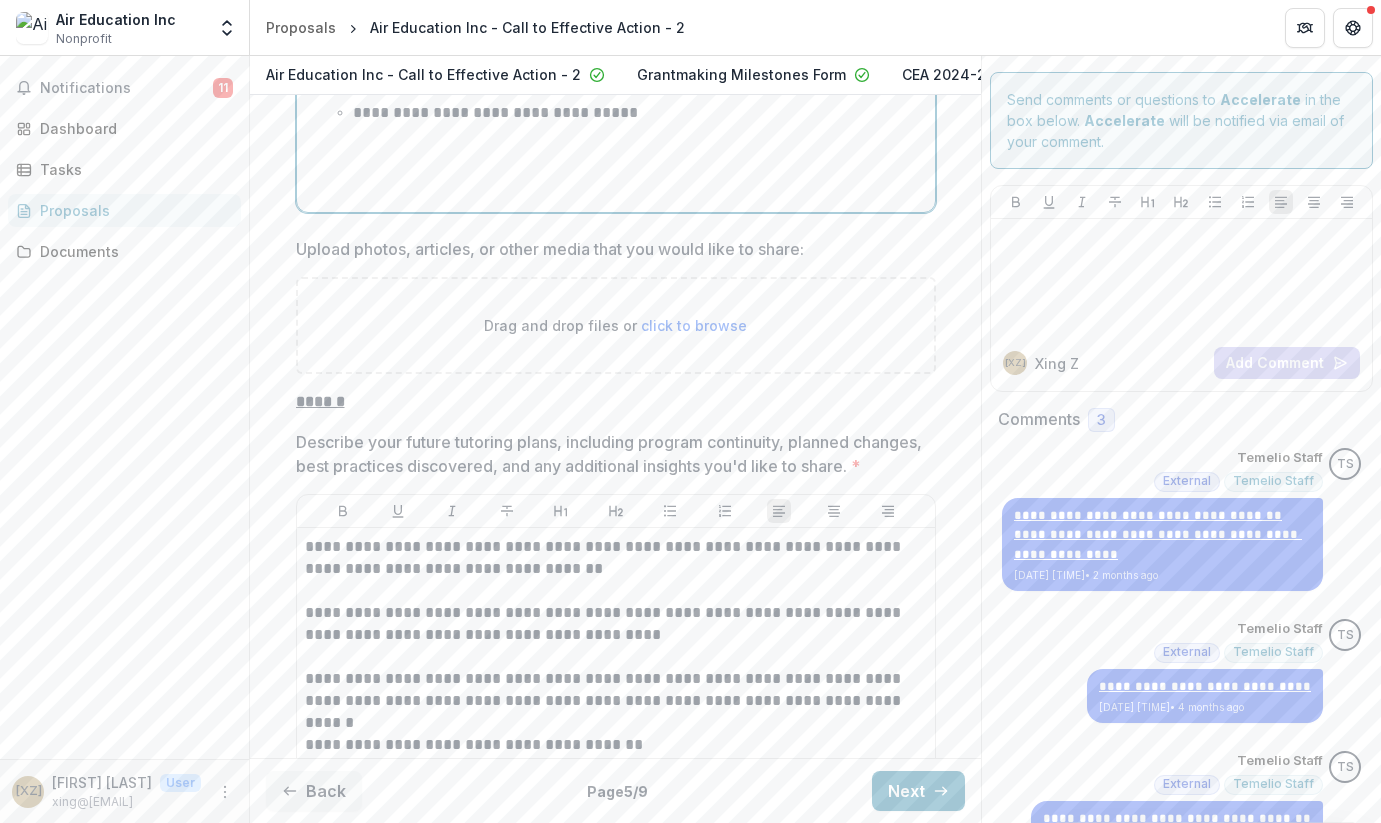 scroll, scrollTop: 2666, scrollLeft: 0, axis: vertical 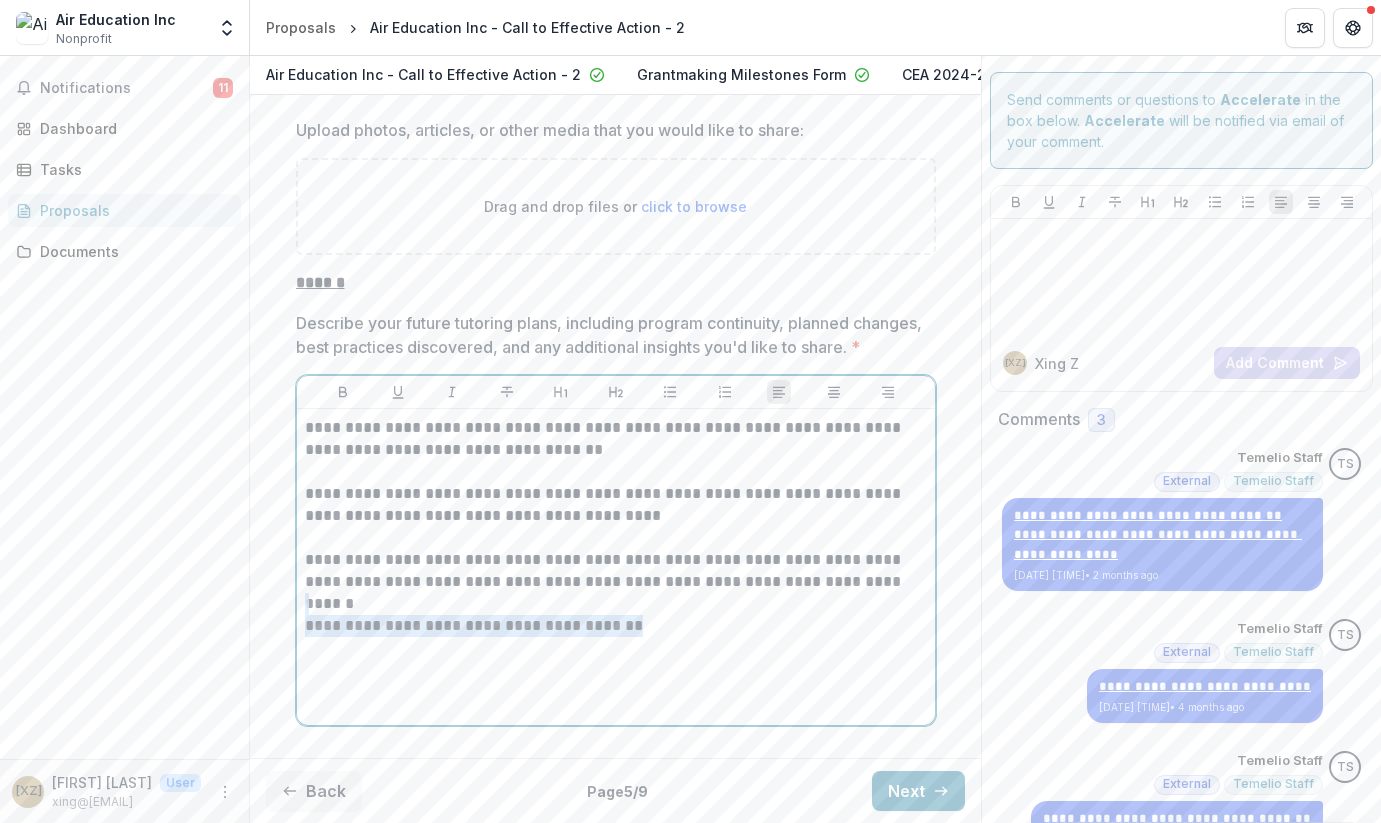 drag, startPoint x: 623, startPoint y: 666, endPoint x: 299, endPoint y: 644, distance: 324.74606 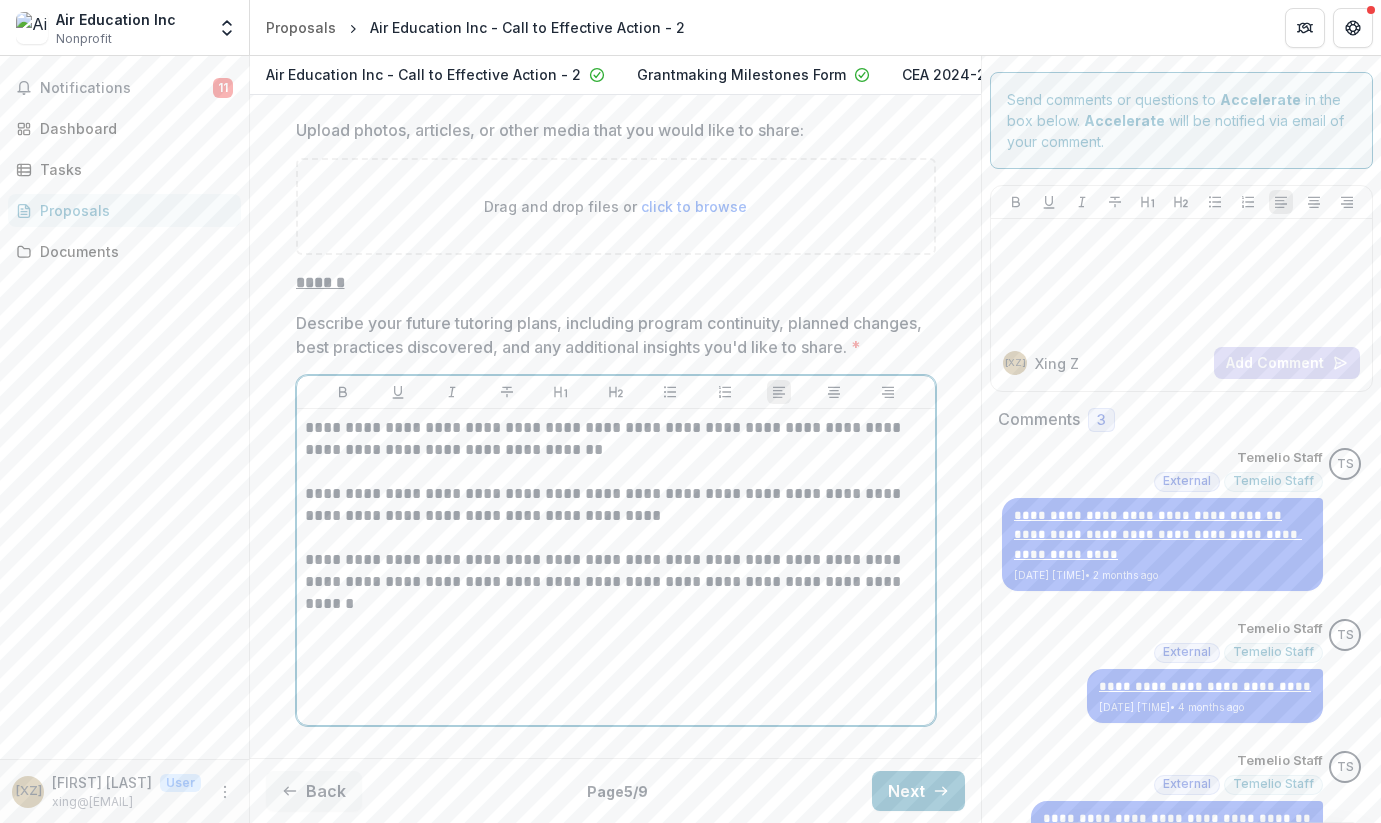 click on "**********" at bounding box center [616, 439] 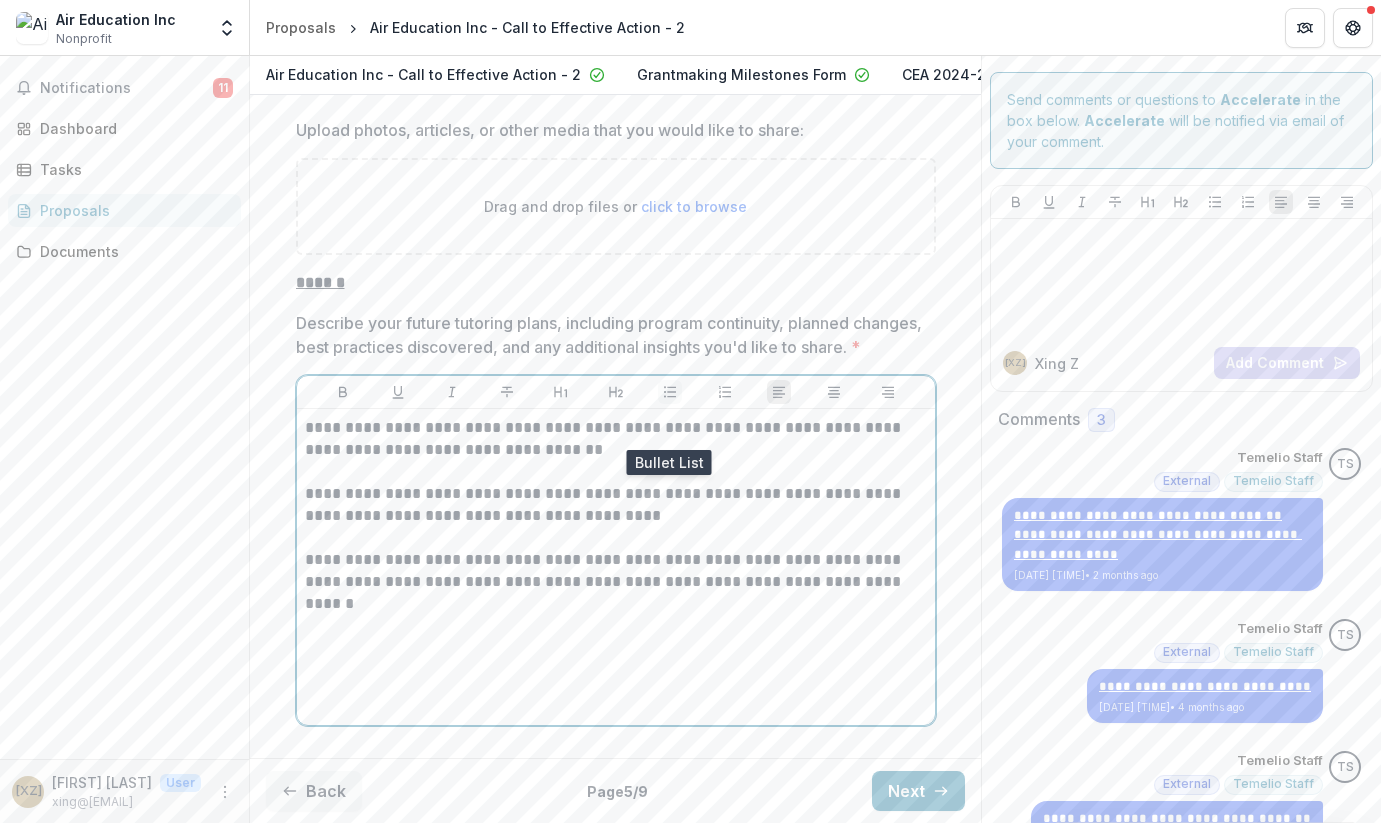 click at bounding box center (670, 392) 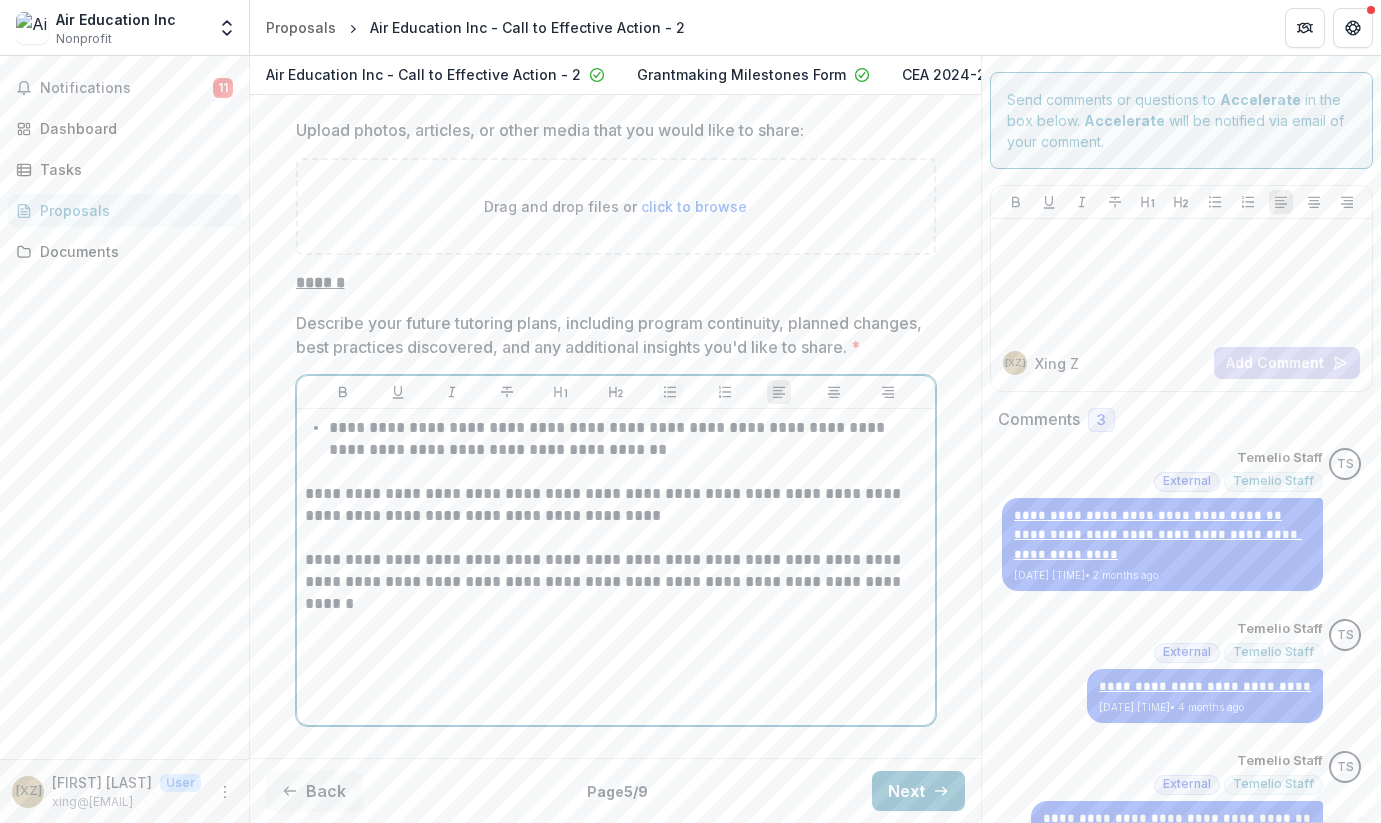 type 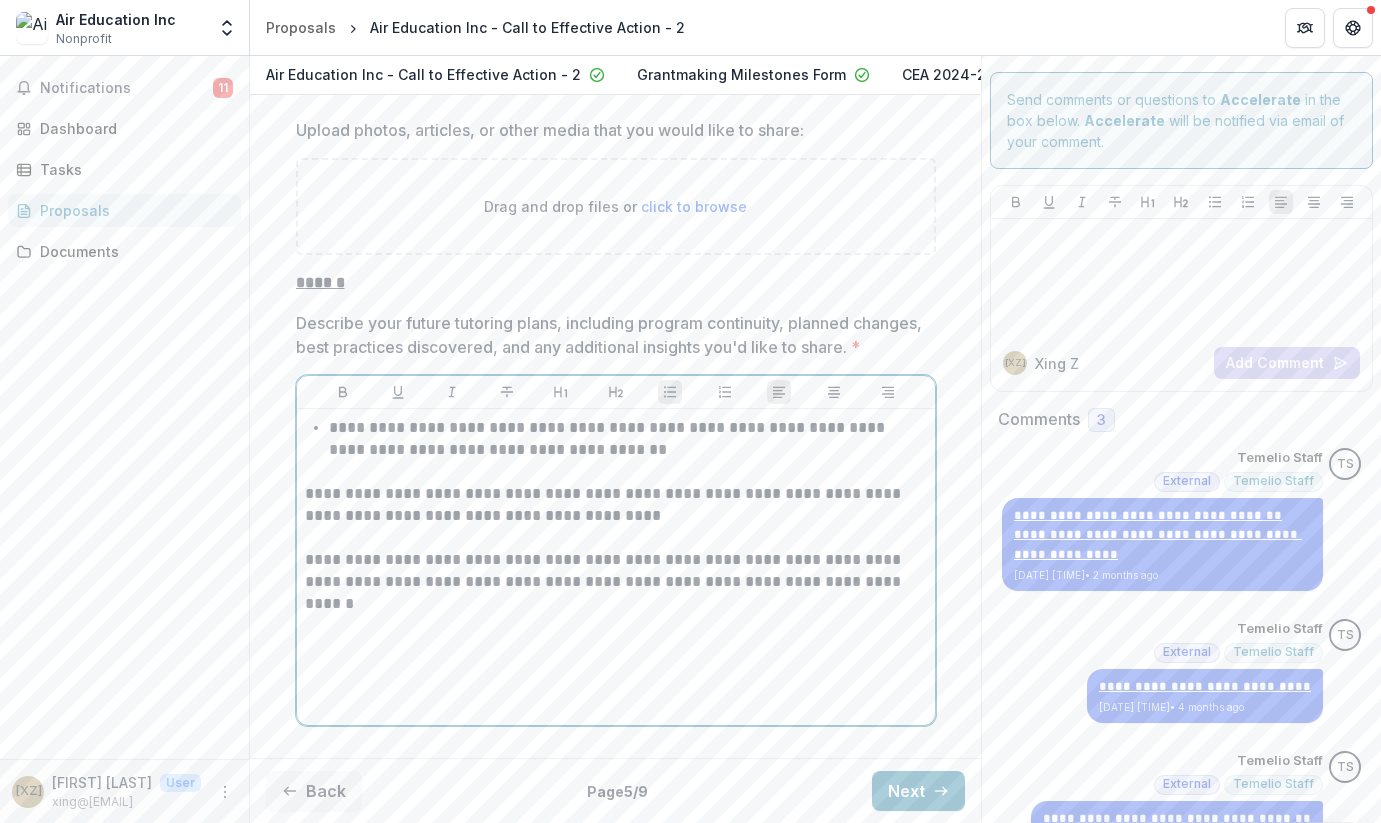 click on "**********" at bounding box center [616, 505] 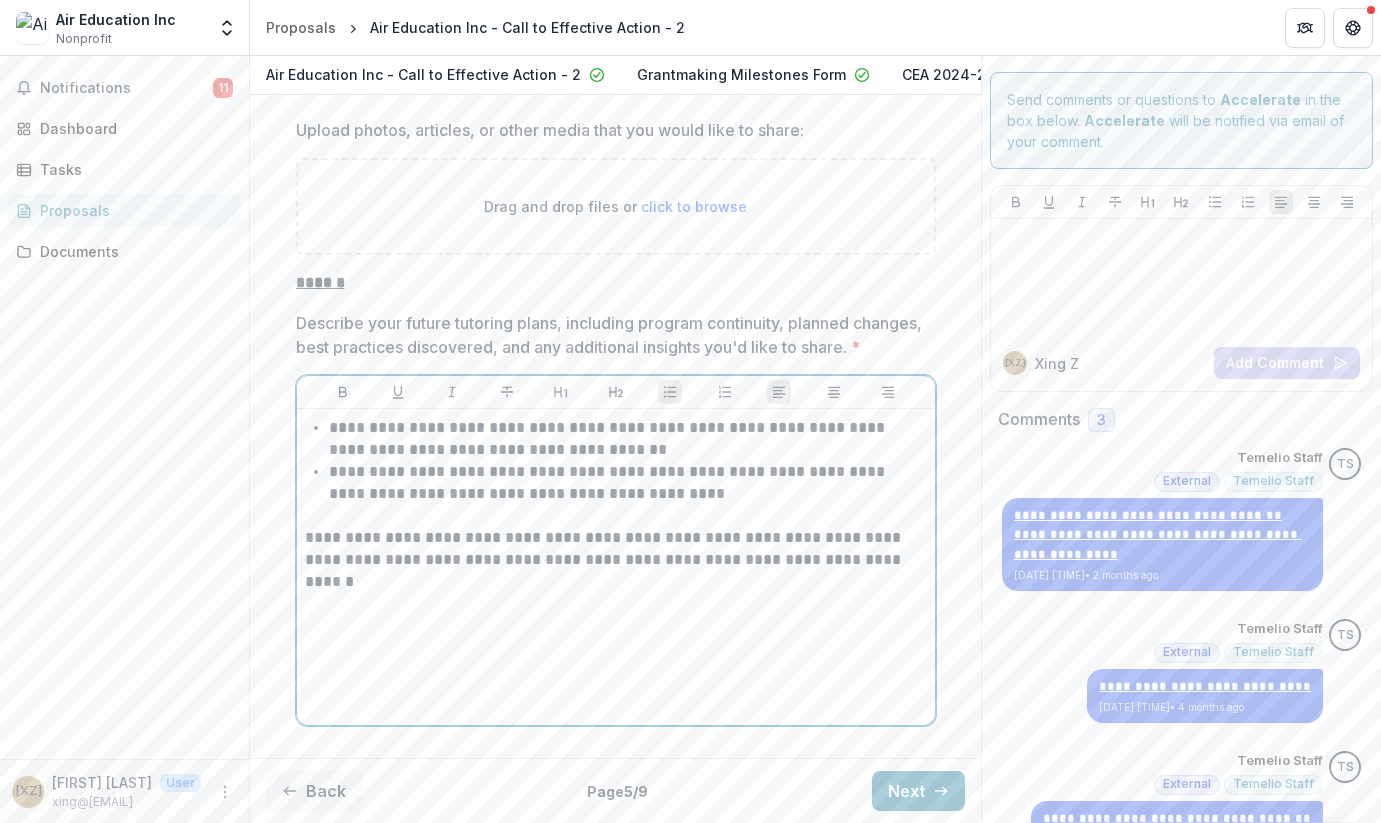 click on "**********" at bounding box center [628, 483] 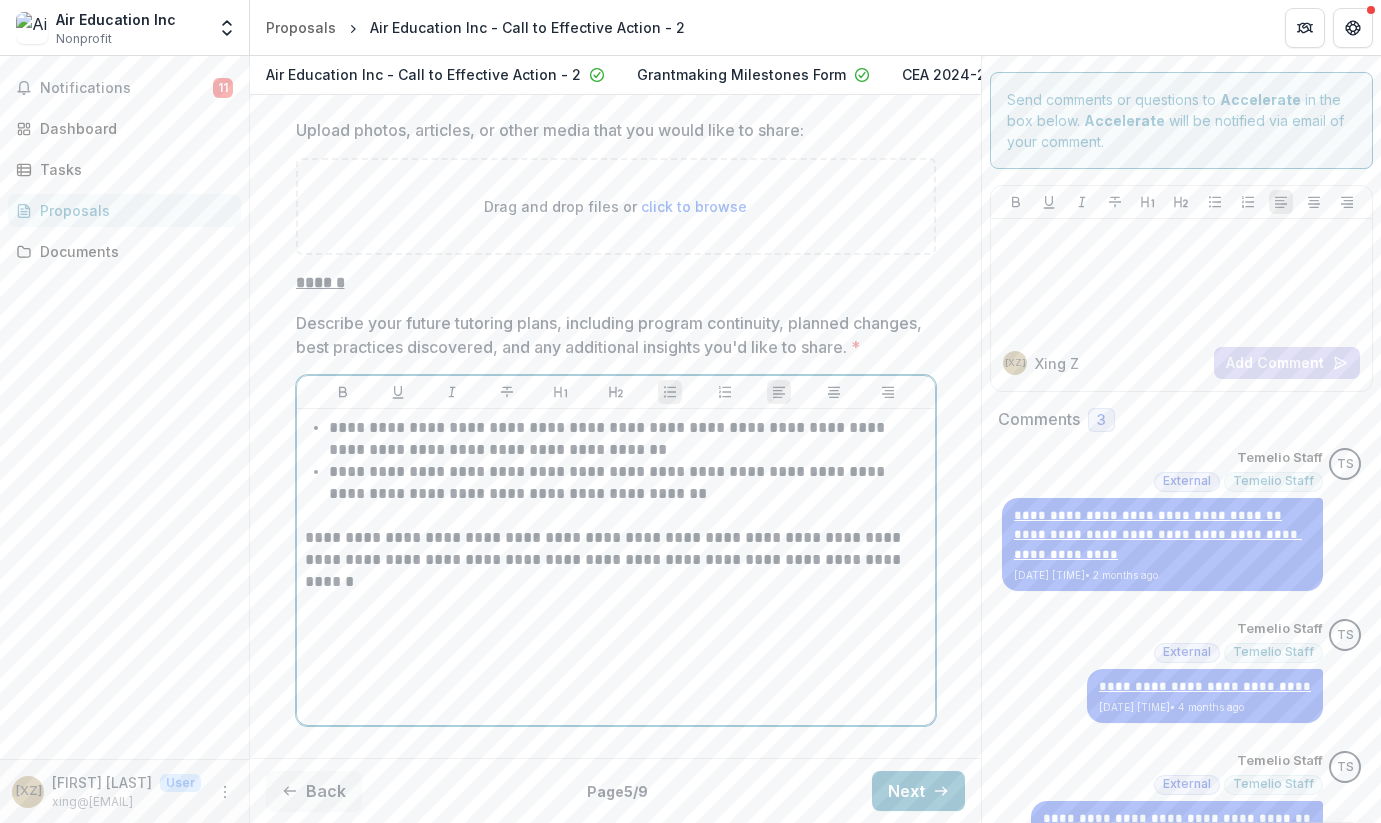 drag, startPoint x: 750, startPoint y: 511, endPoint x: 736, endPoint y: 511, distance: 14 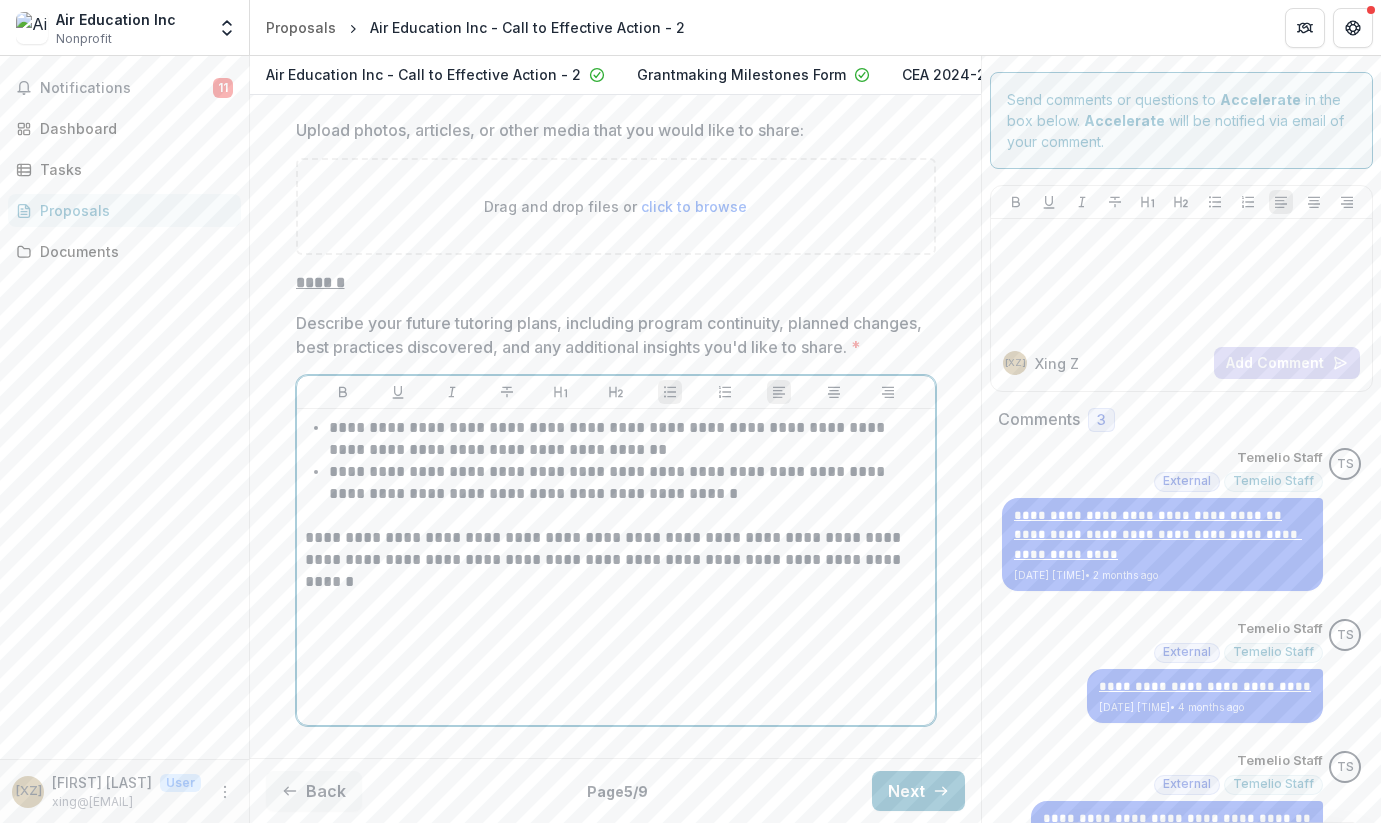 click on "**********" at bounding box center [628, 483] 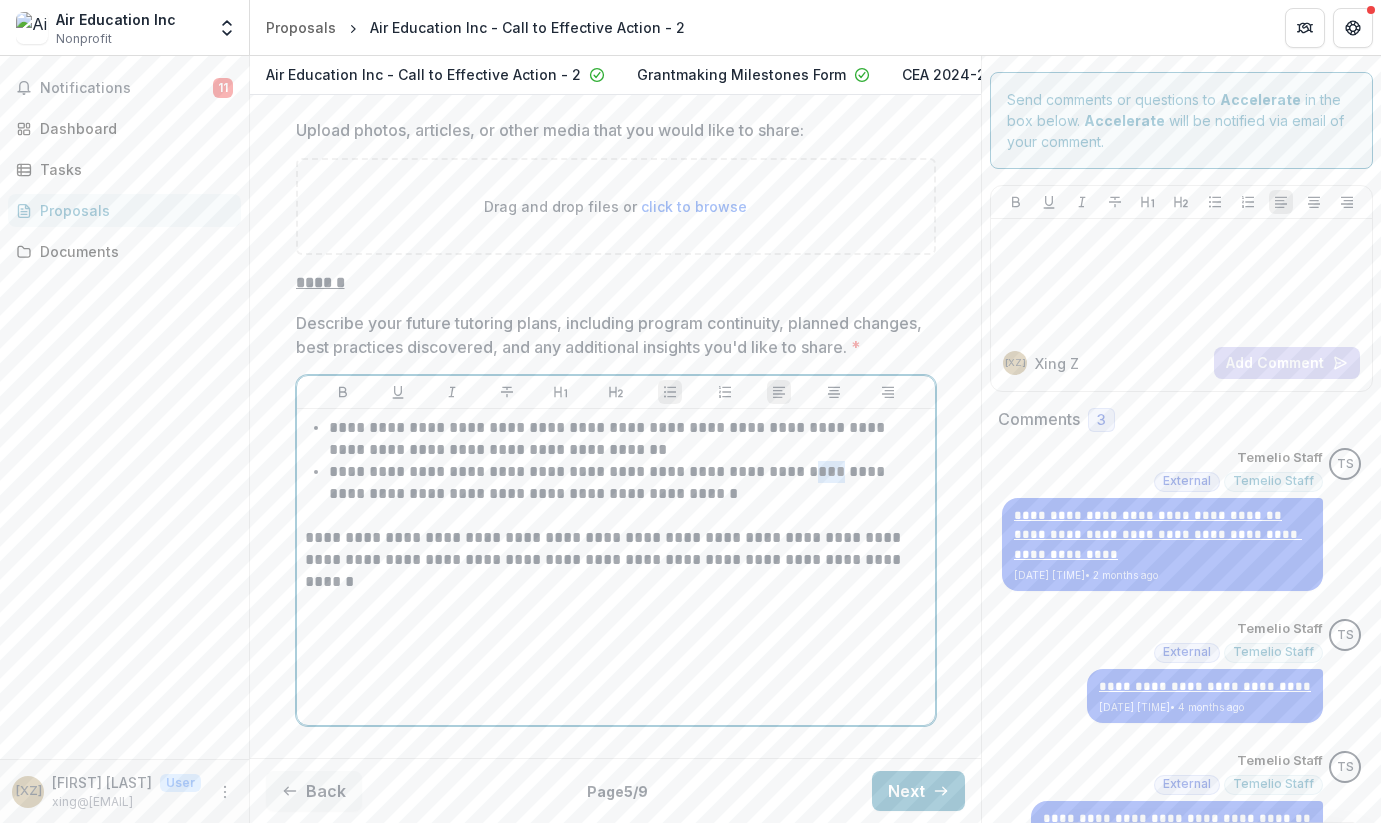 click on "**********" at bounding box center (628, 483) 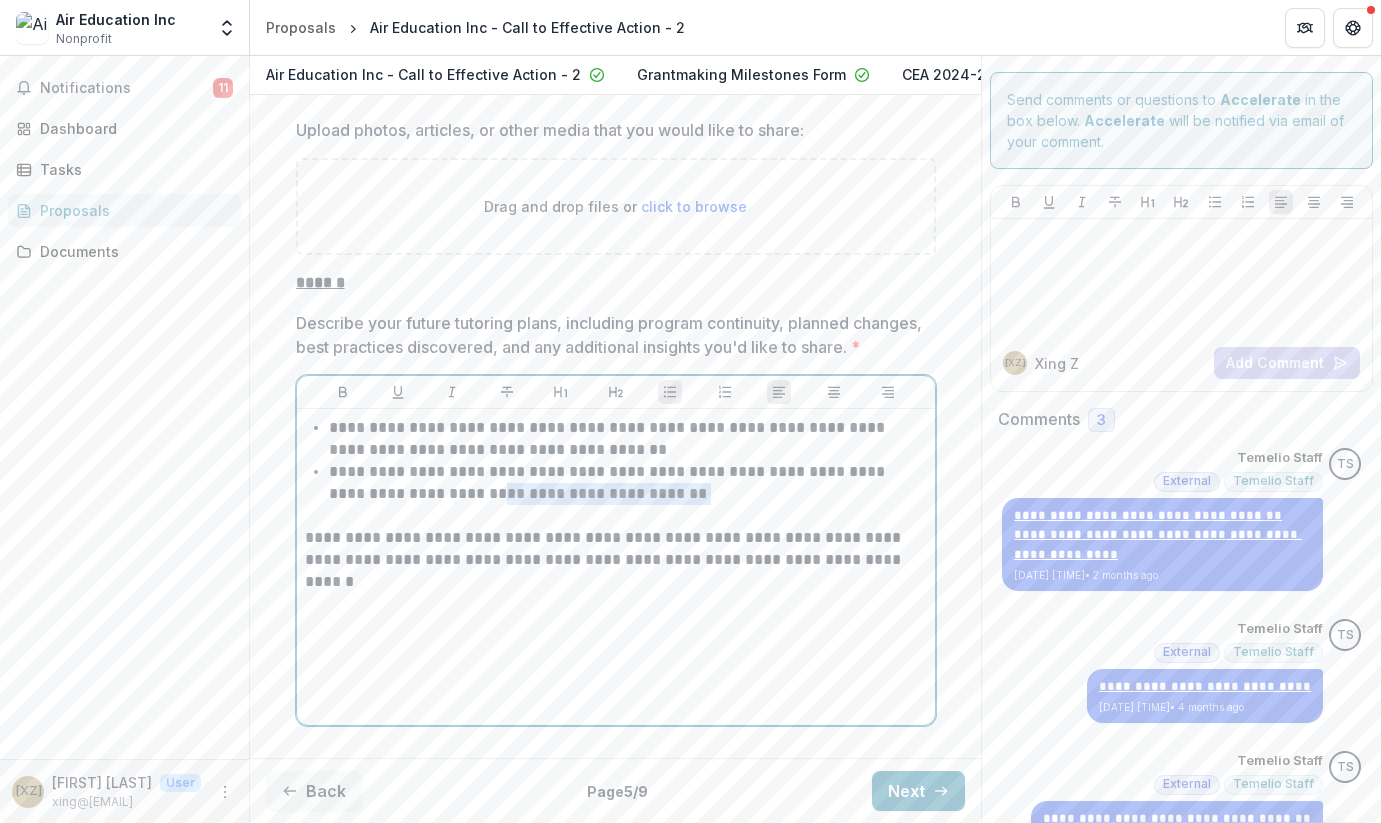 drag, startPoint x: 653, startPoint y: 534, endPoint x: 461, endPoint y: 525, distance: 192.21082 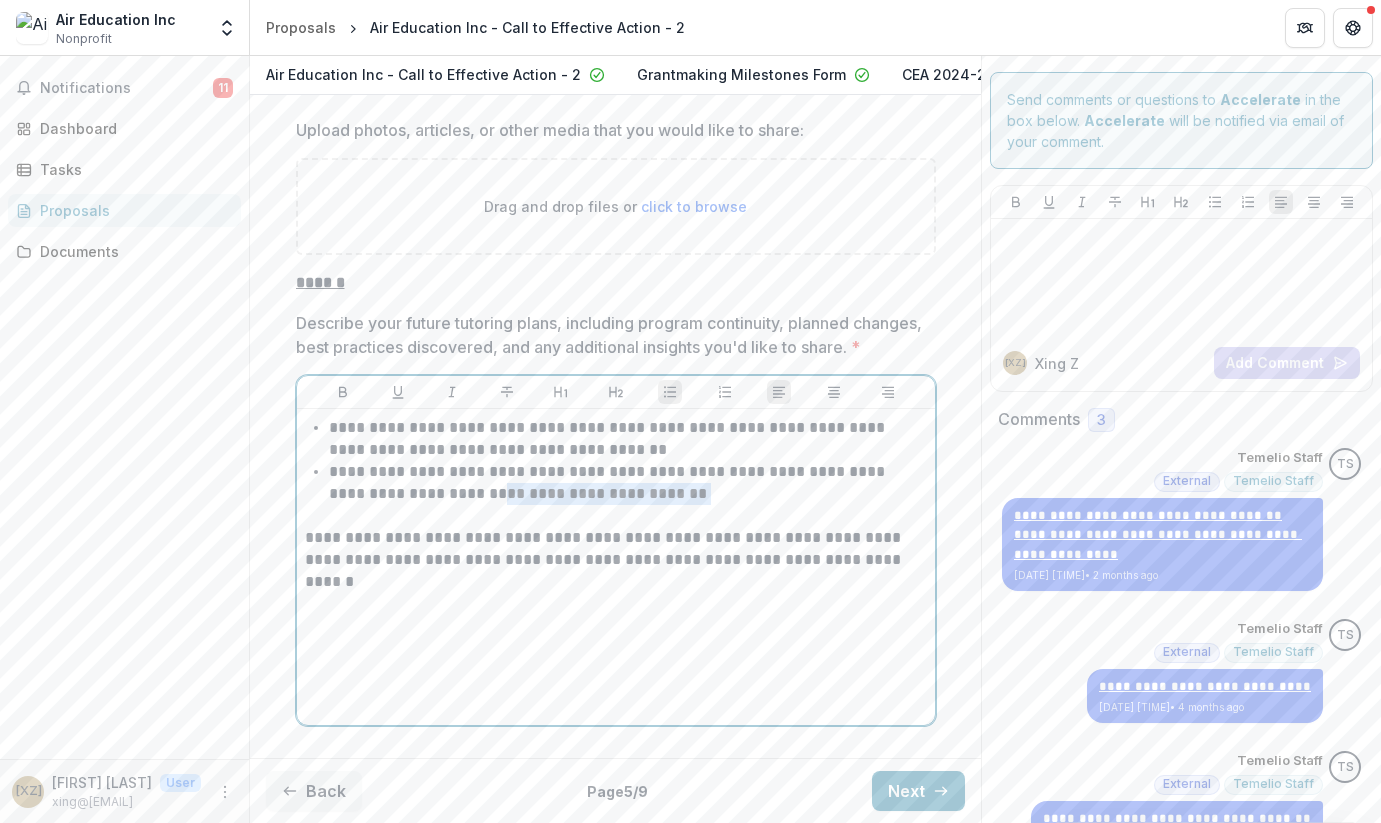 click on "**********" at bounding box center (628, 483) 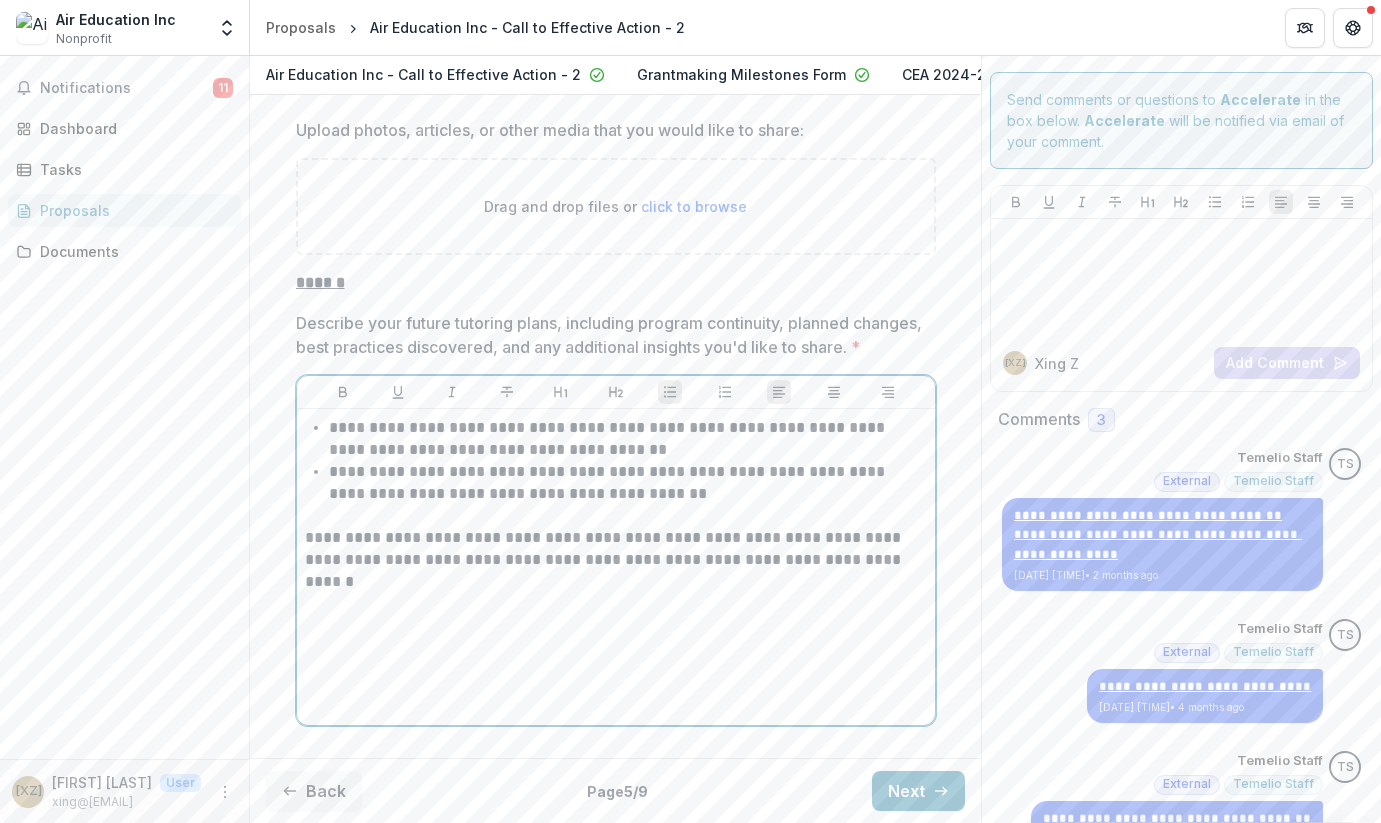 click on "**********" at bounding box center [628, 483] 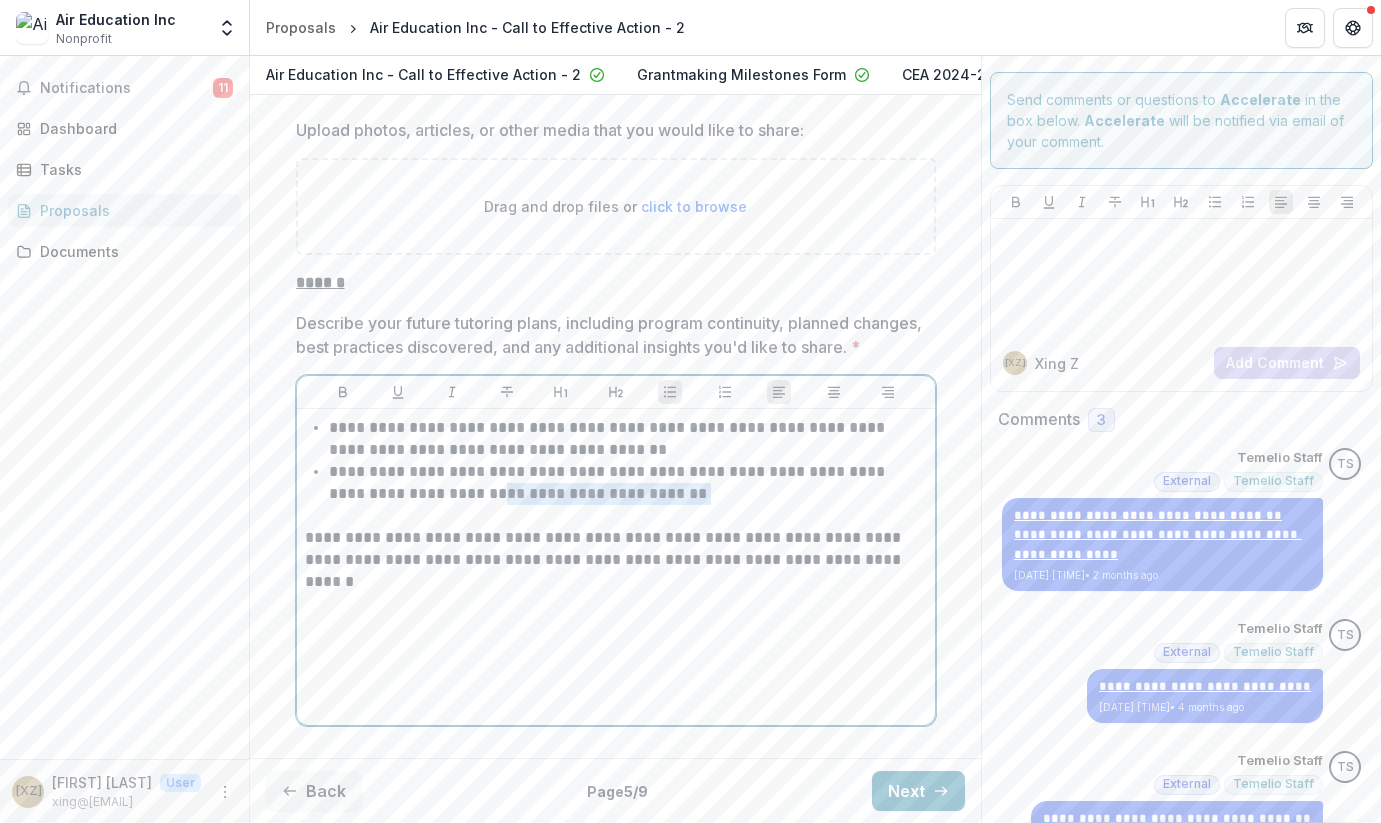 drag, startPoint x: 683, startPoint y: 527, endPoint x: 457, endPoint y: 532, distance: 226.0553 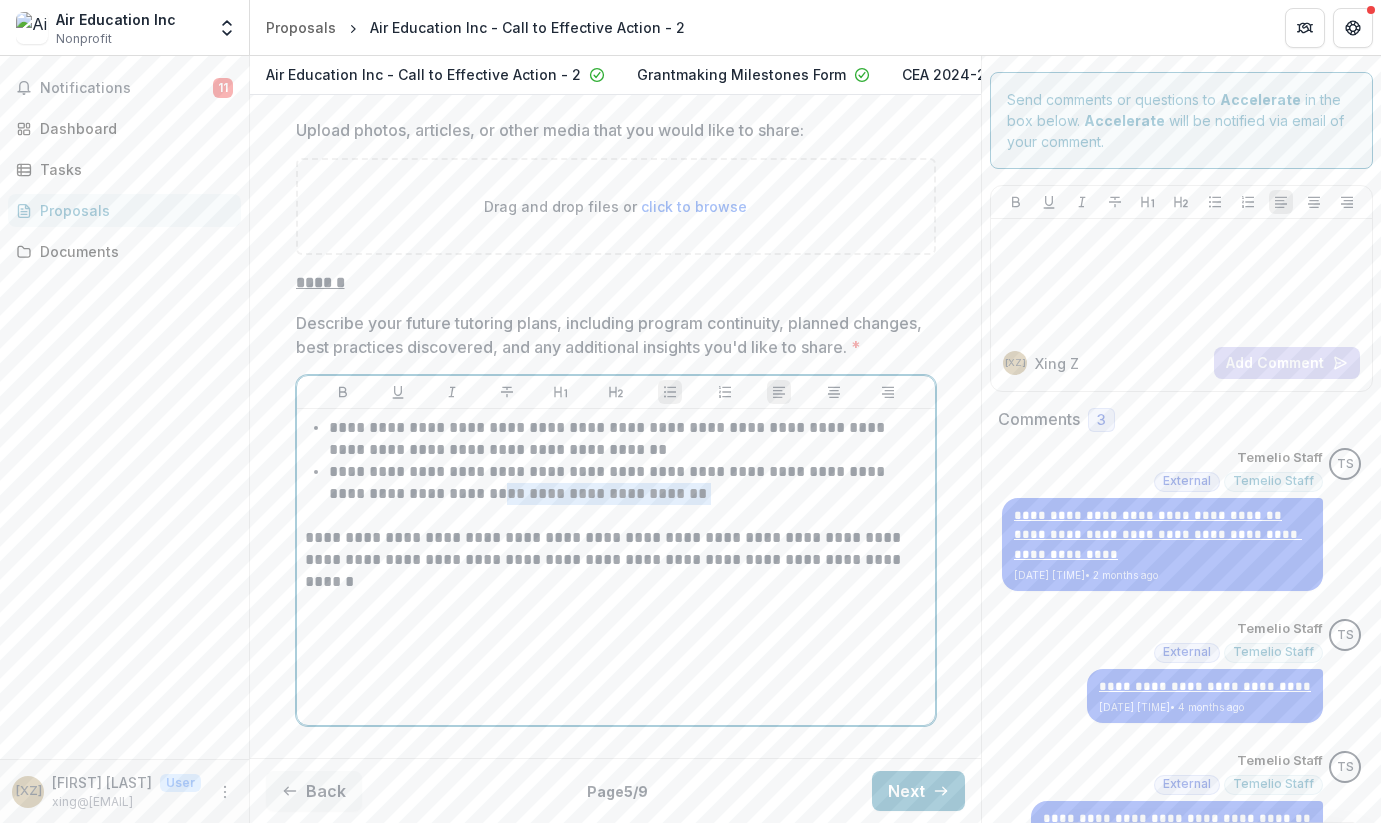 click on "**********" at bounding box center (628, 483) 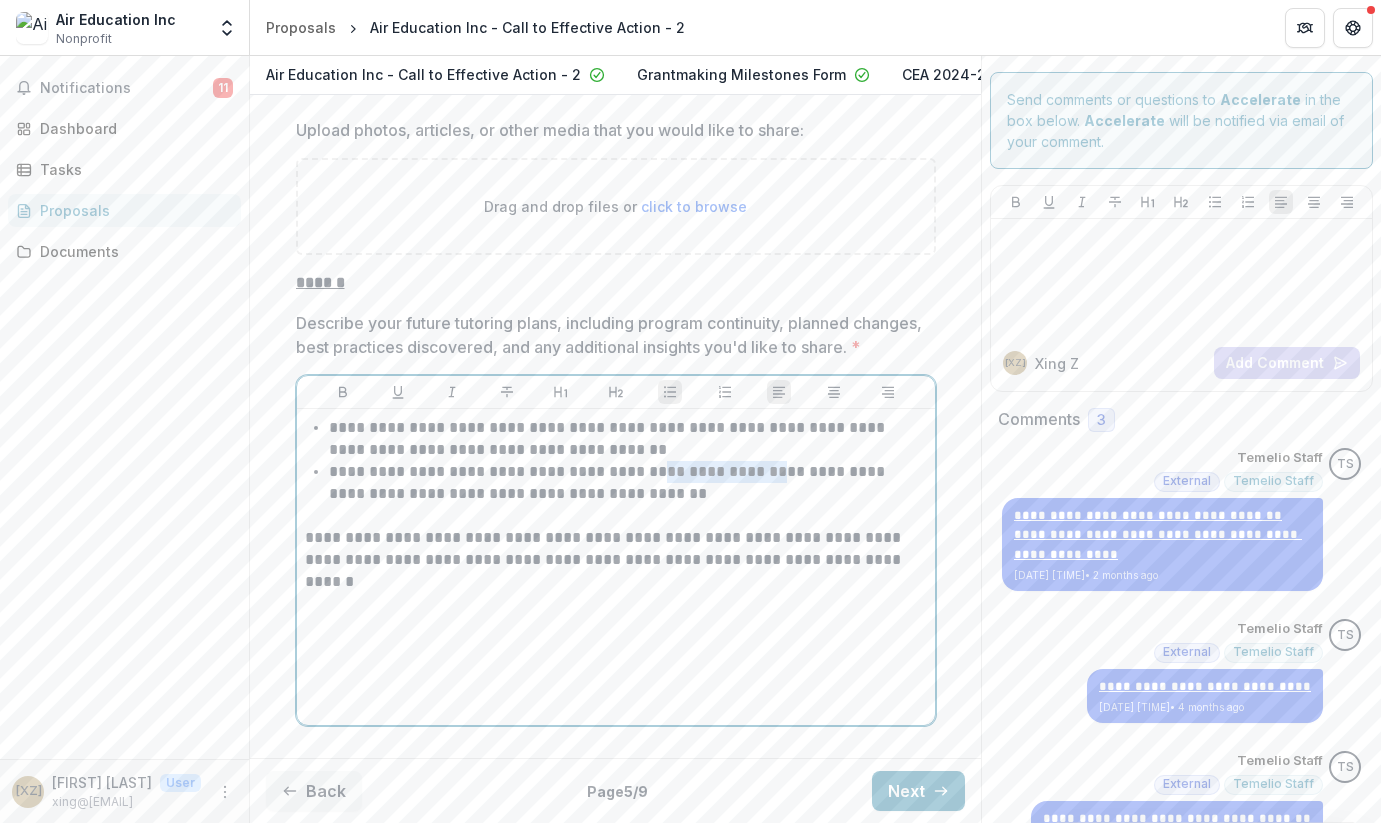 drag, startPoint x: 780, startPoint y: 510, endPoint x: 660, endPoint y: 510, distance: 120 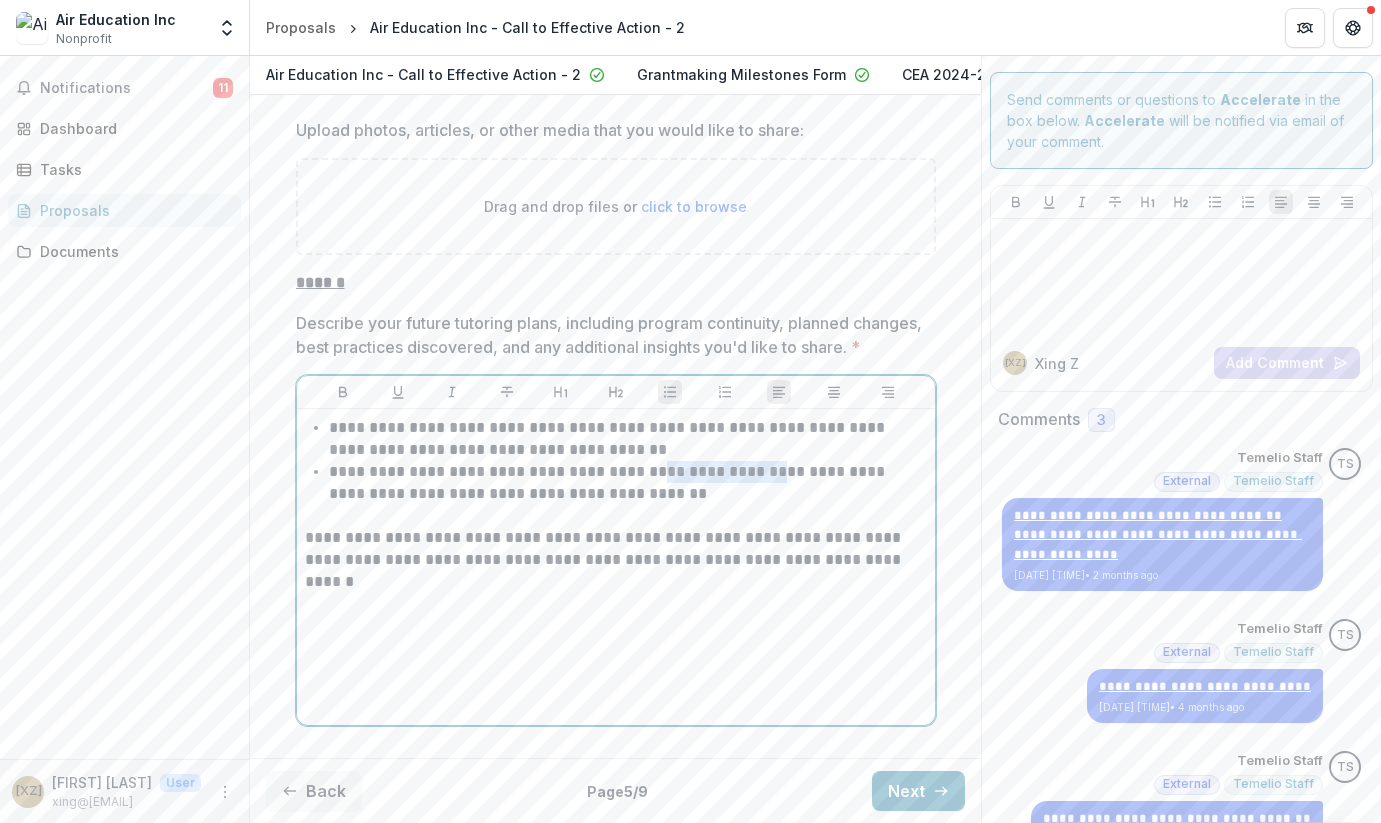 click on "**********" at bounding box center [628, 483] 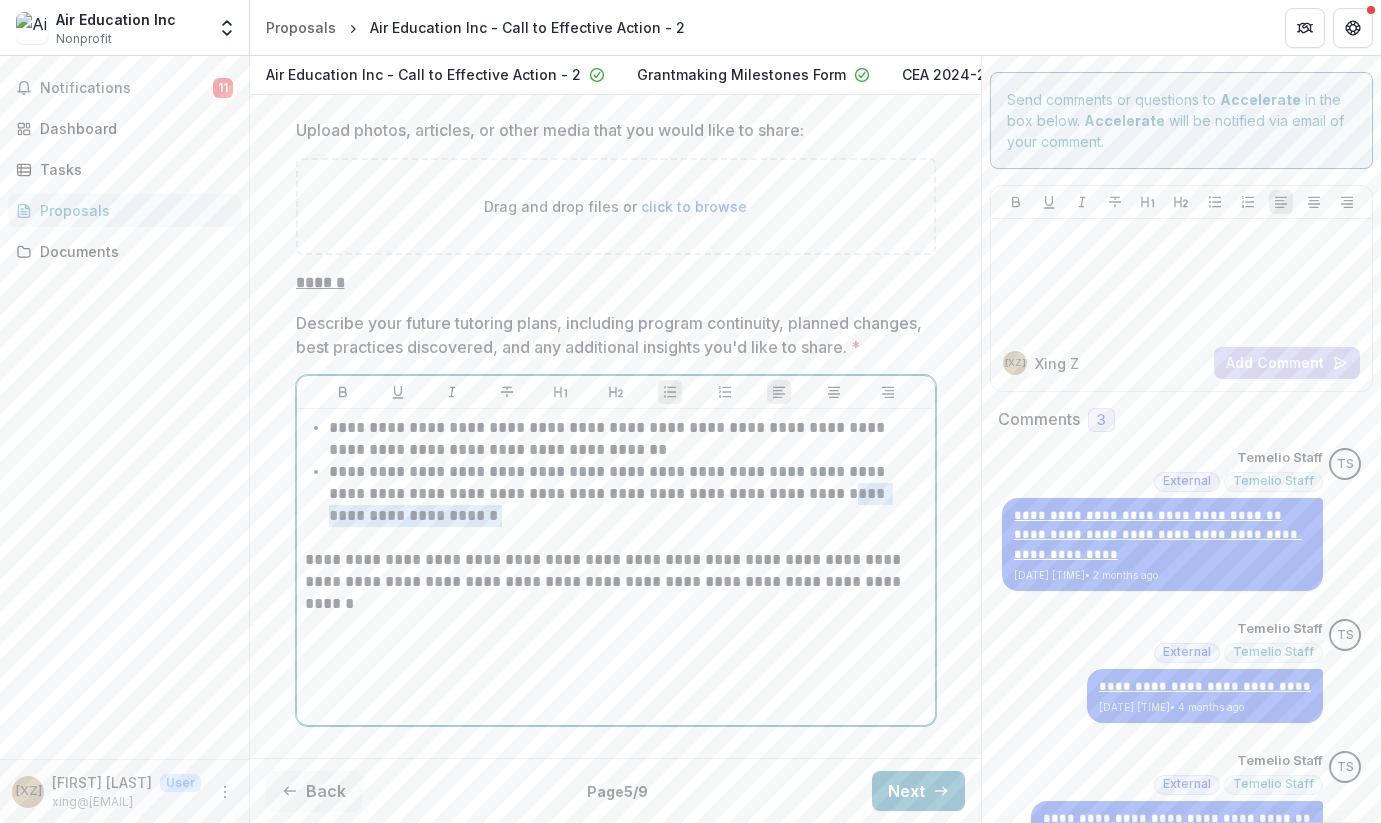 drag, startPoint x: 486, startPoint y: 556, endPoint x: 787, endPoint y: 541, distance: 301.37354 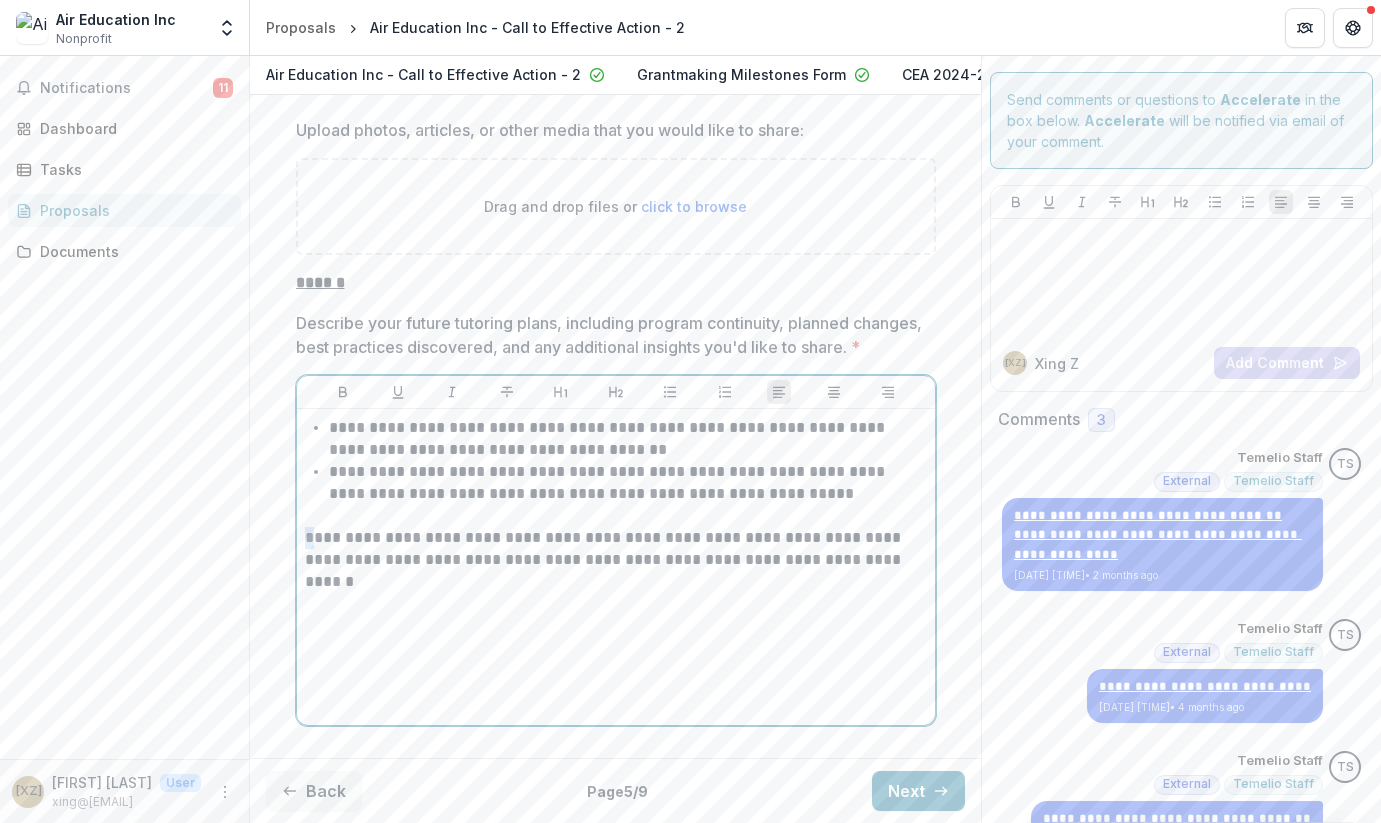 drag, startPoint x: 310, startPoint y: 578, endPoint x: 299, endPoint y: 576, distance: 11.18034 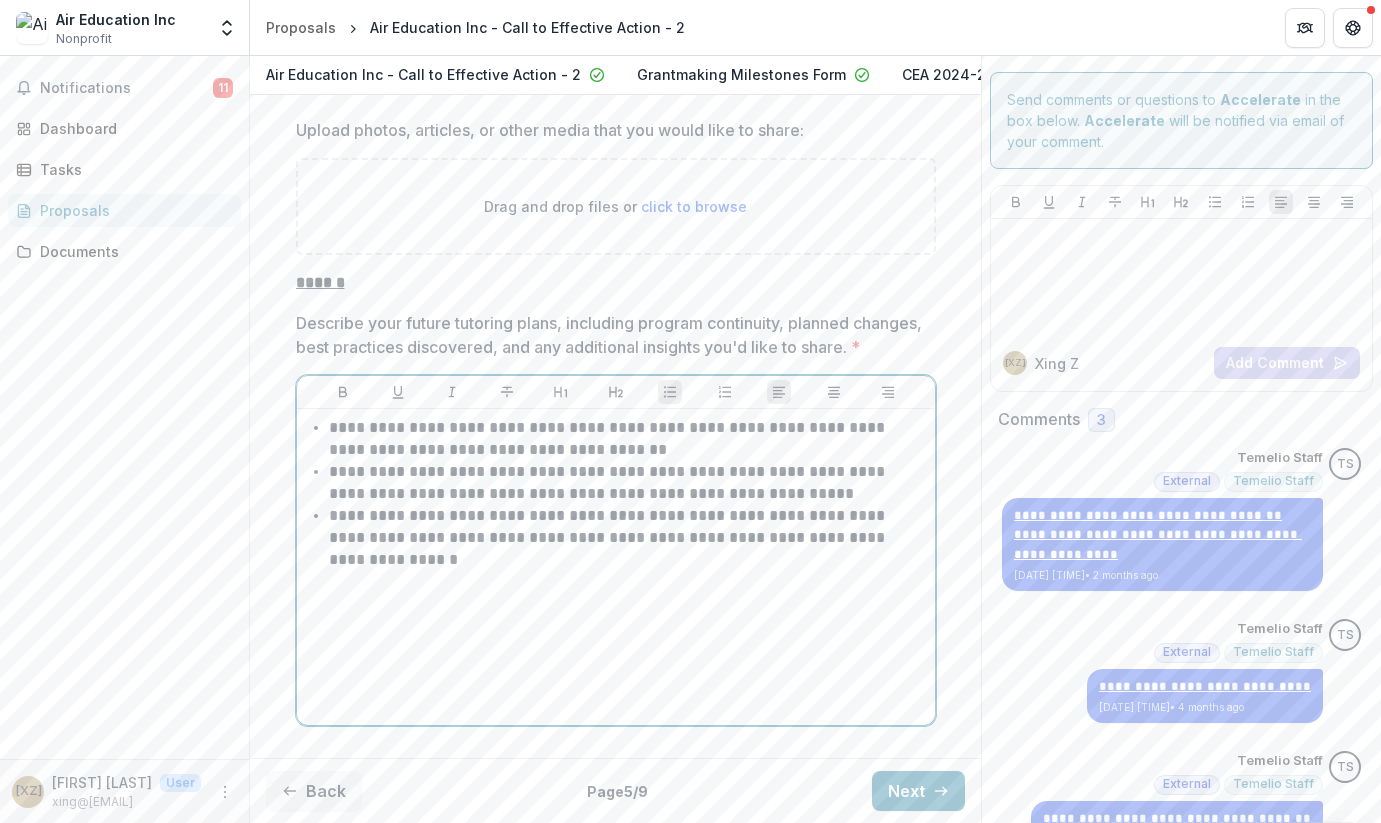 click on "**********" at bounding box center [628, 527] 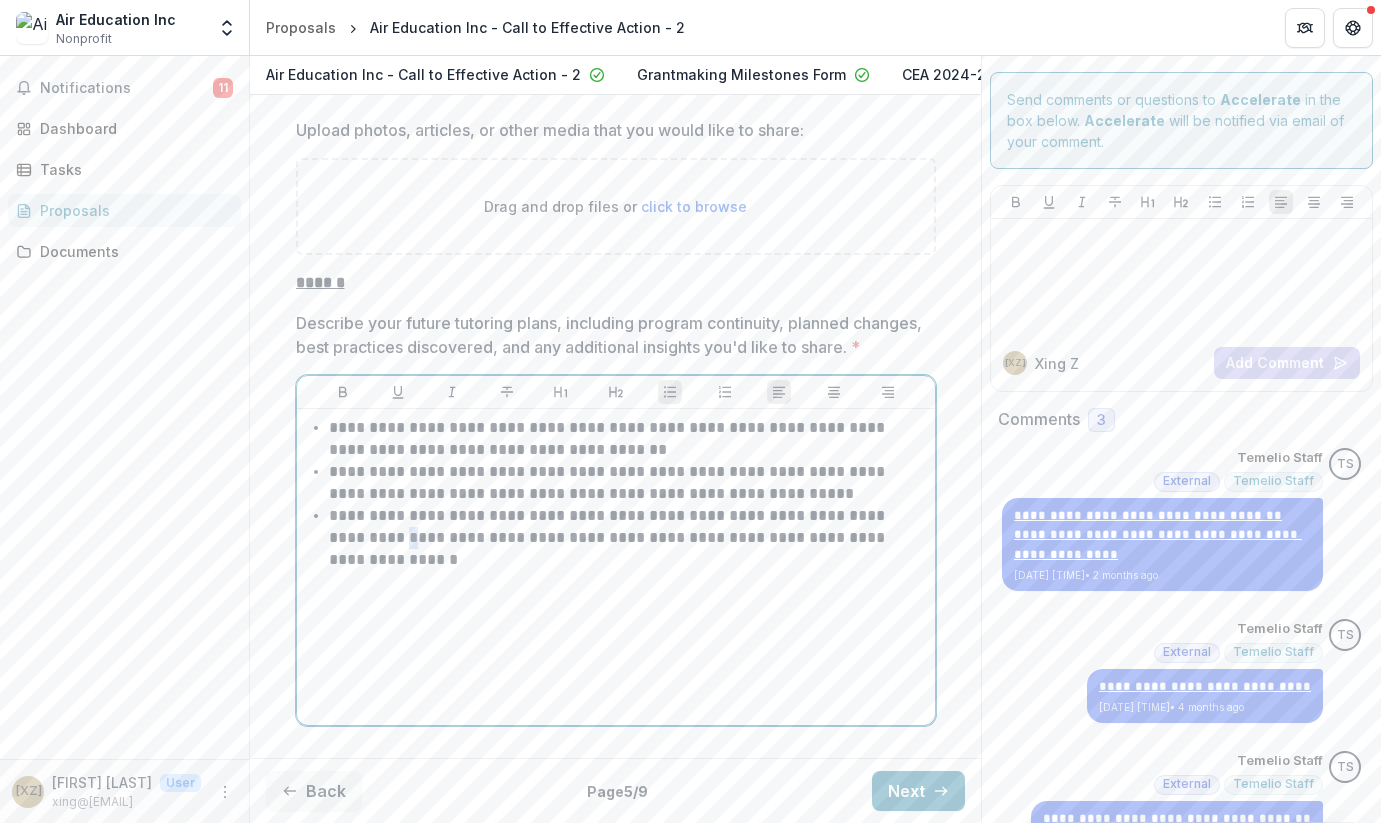 click on "**********" at bounding box center (628, 527) 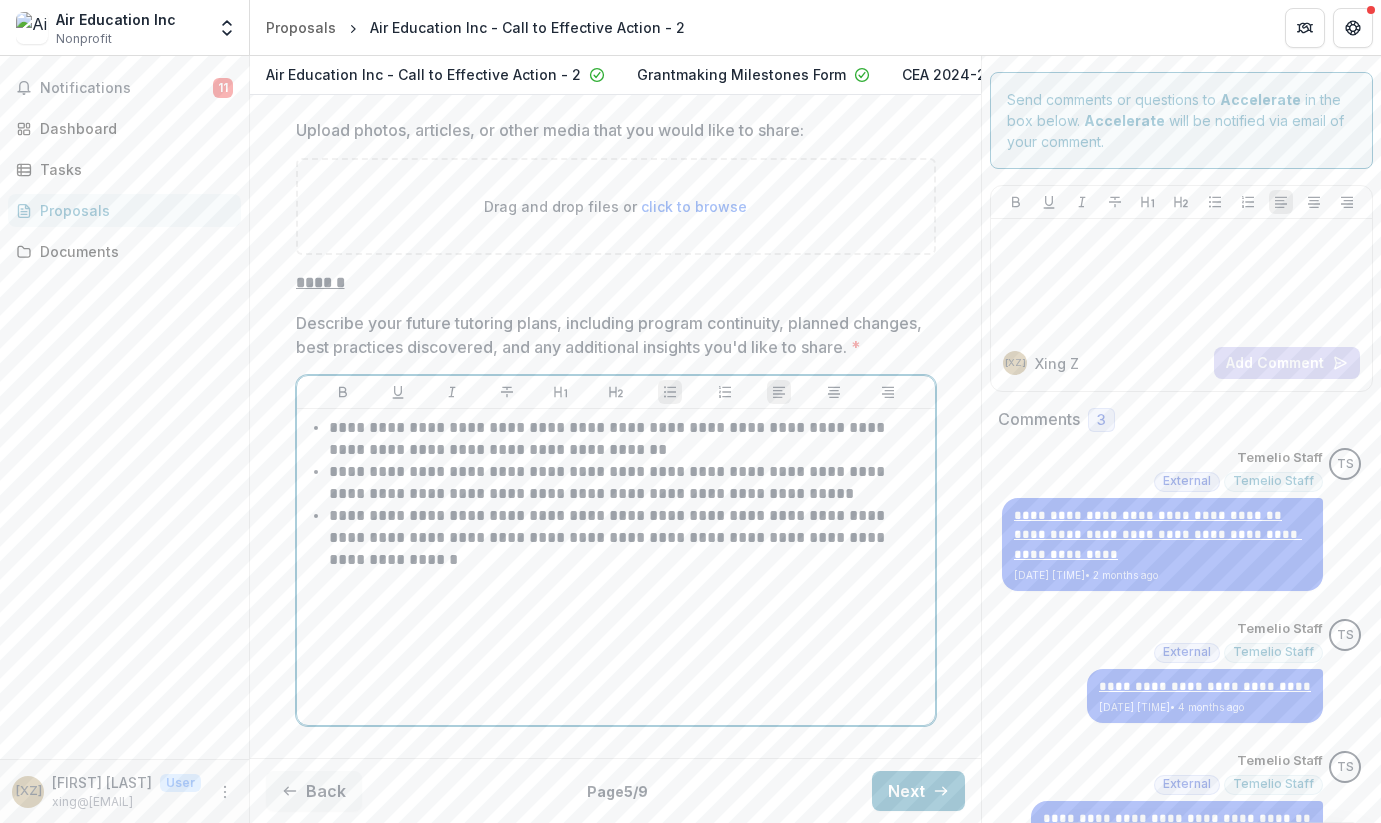 click on "**********" at bounding box center [628, 527] 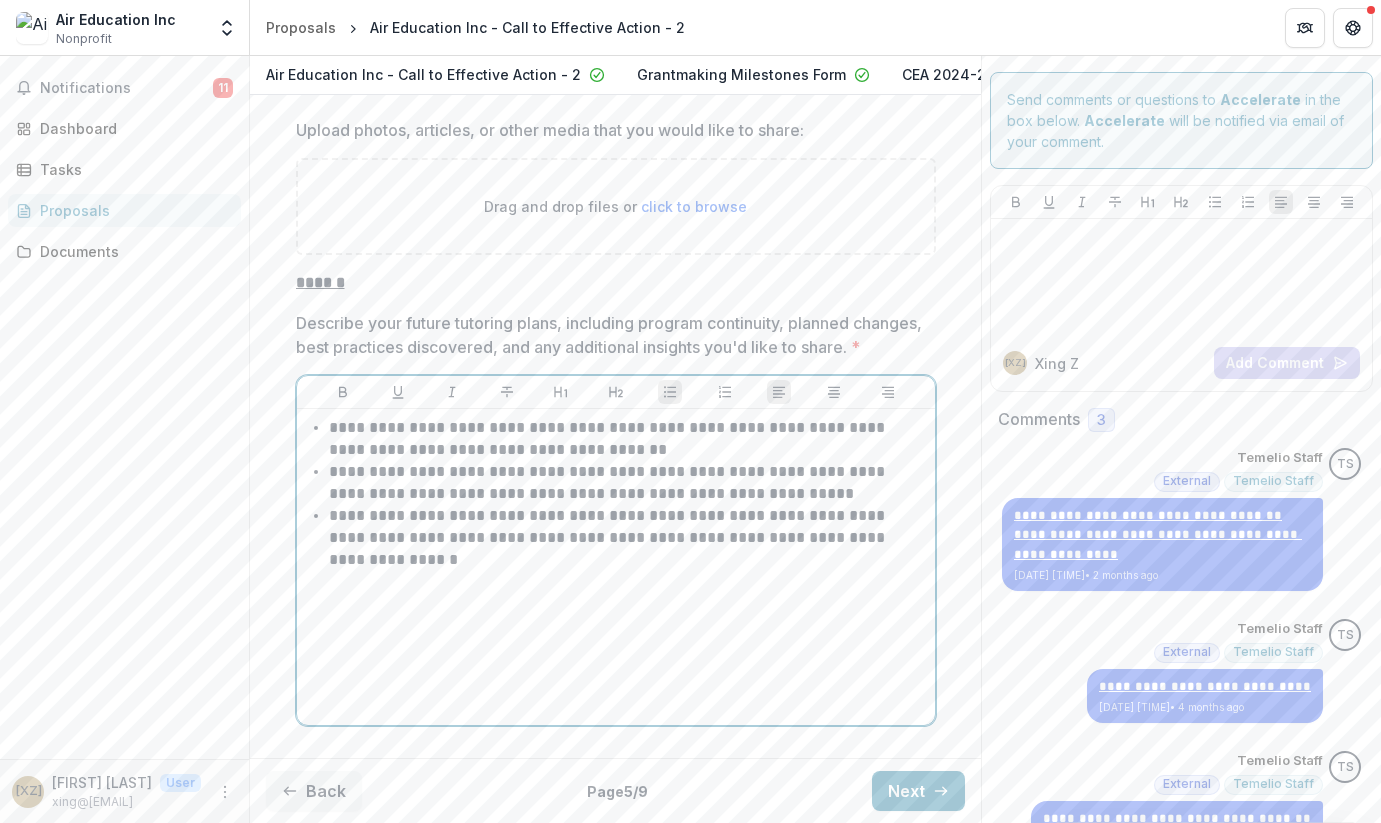 click on "**********" at bounding box center (628, 527) 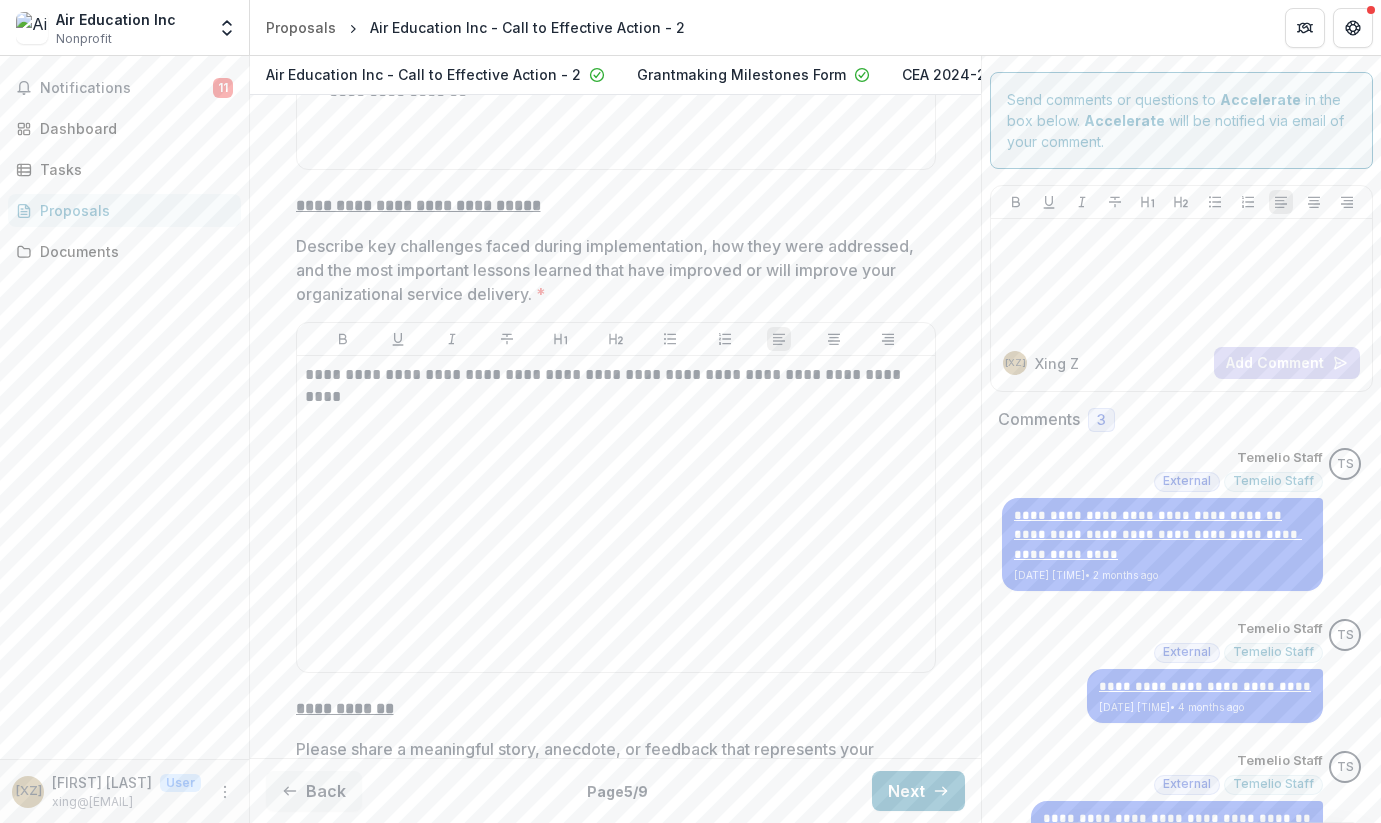 scroll, scrollTop: 1581, scrollLeft: 0, axis: vertical 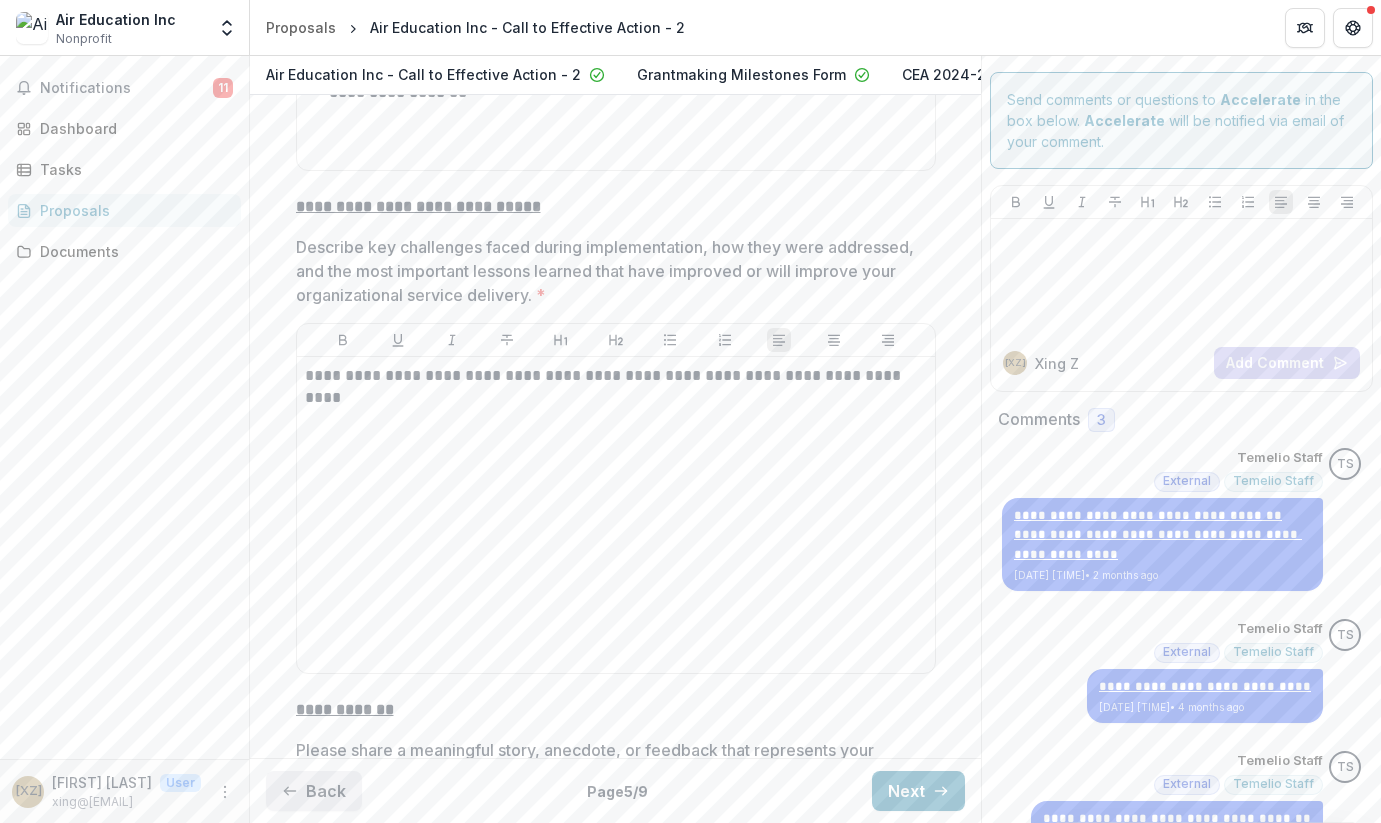 click on "Back" at bounding box center [314, 791] 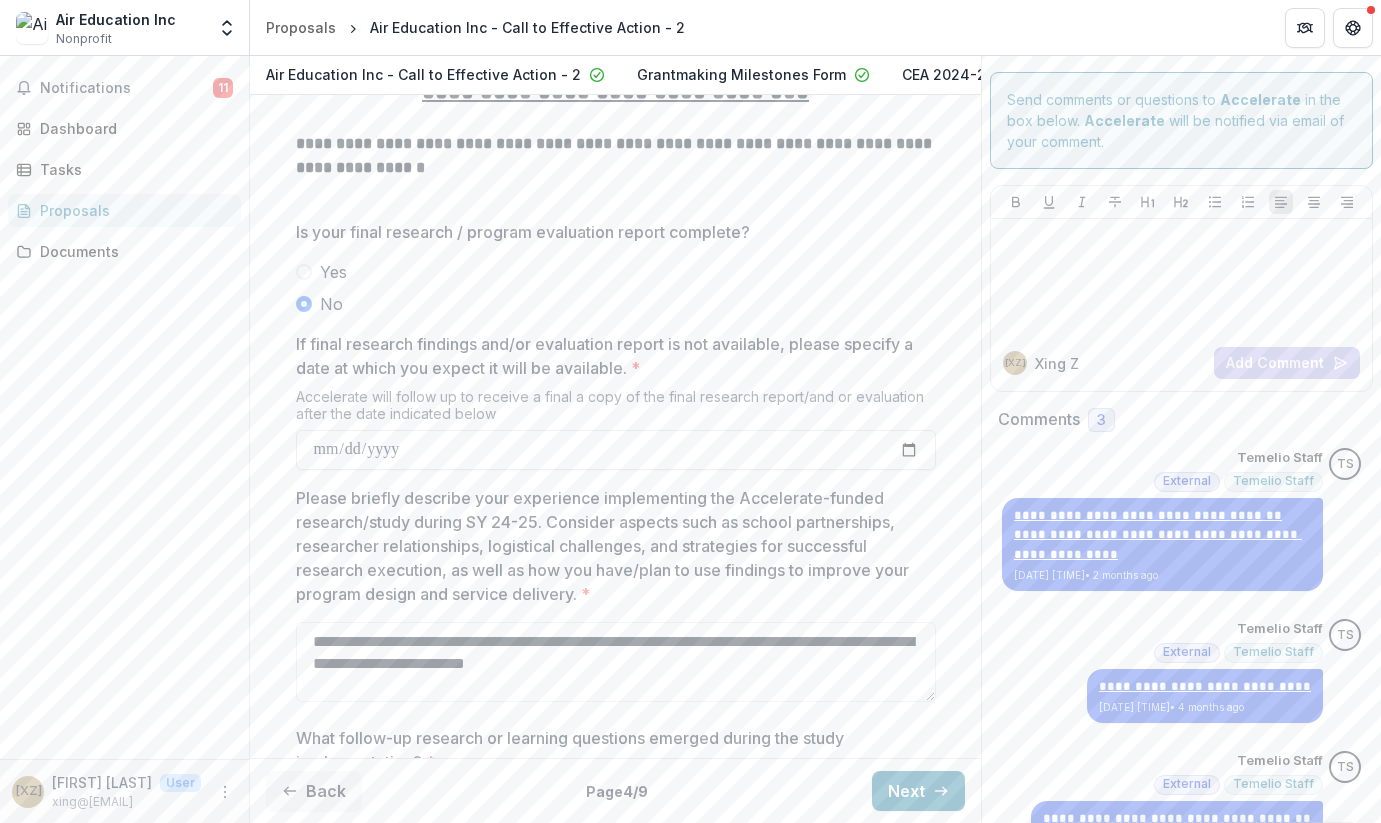 scroll, scrollTop: 638, scrollLeft: 0, axis: vertical 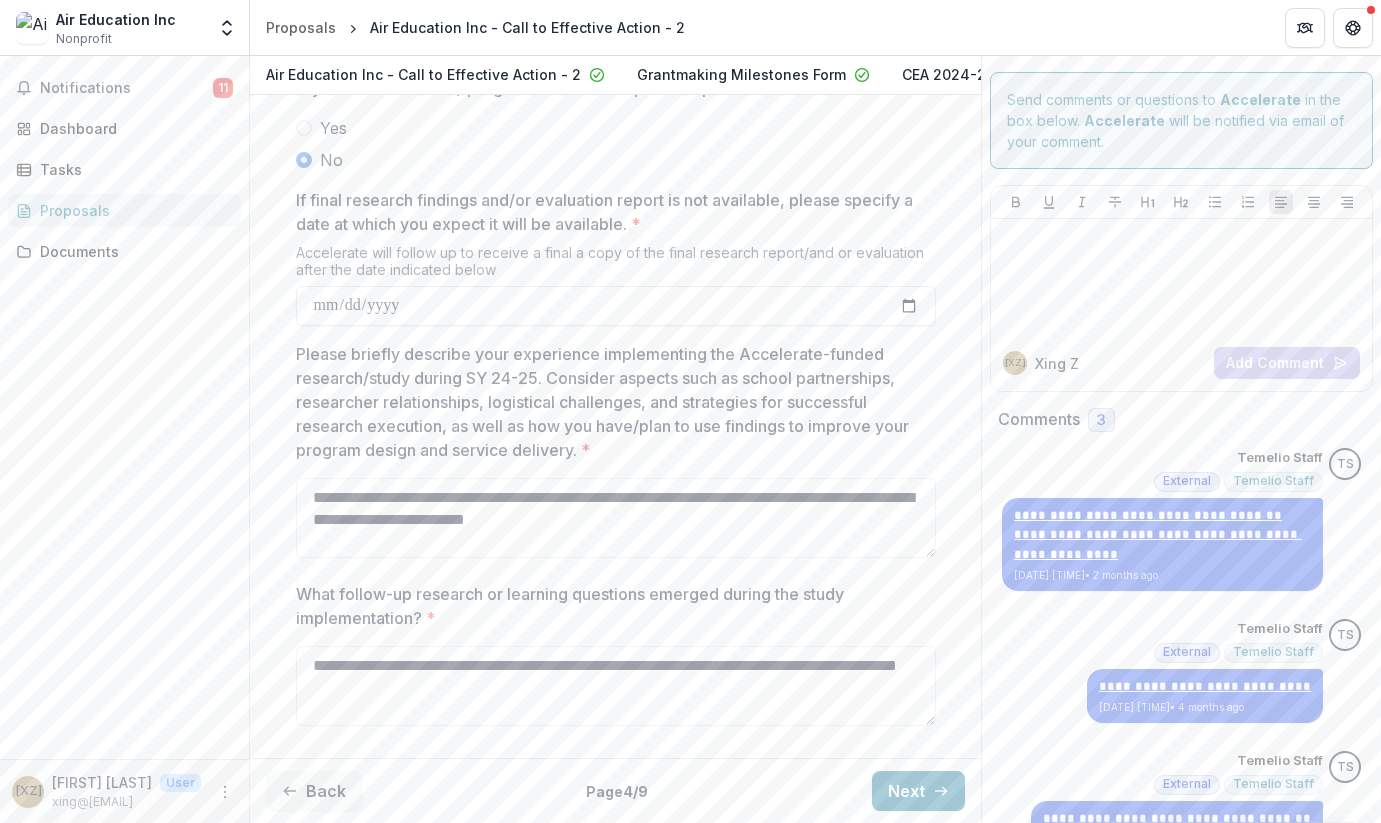 drag, startPoint x: 717, startPoint y: 505, endPoint x: 309, endPoint y: 456, distance: 410.93185 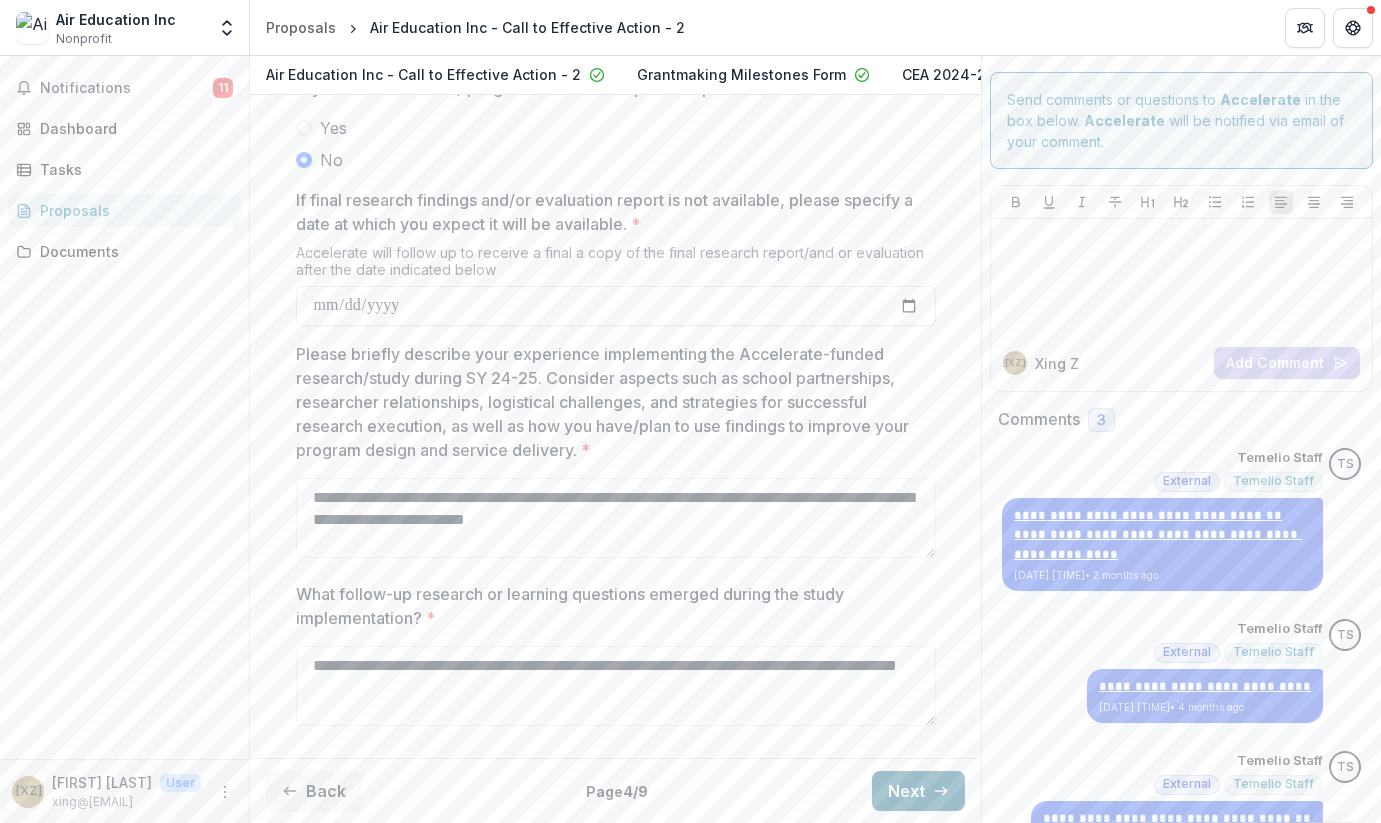 click 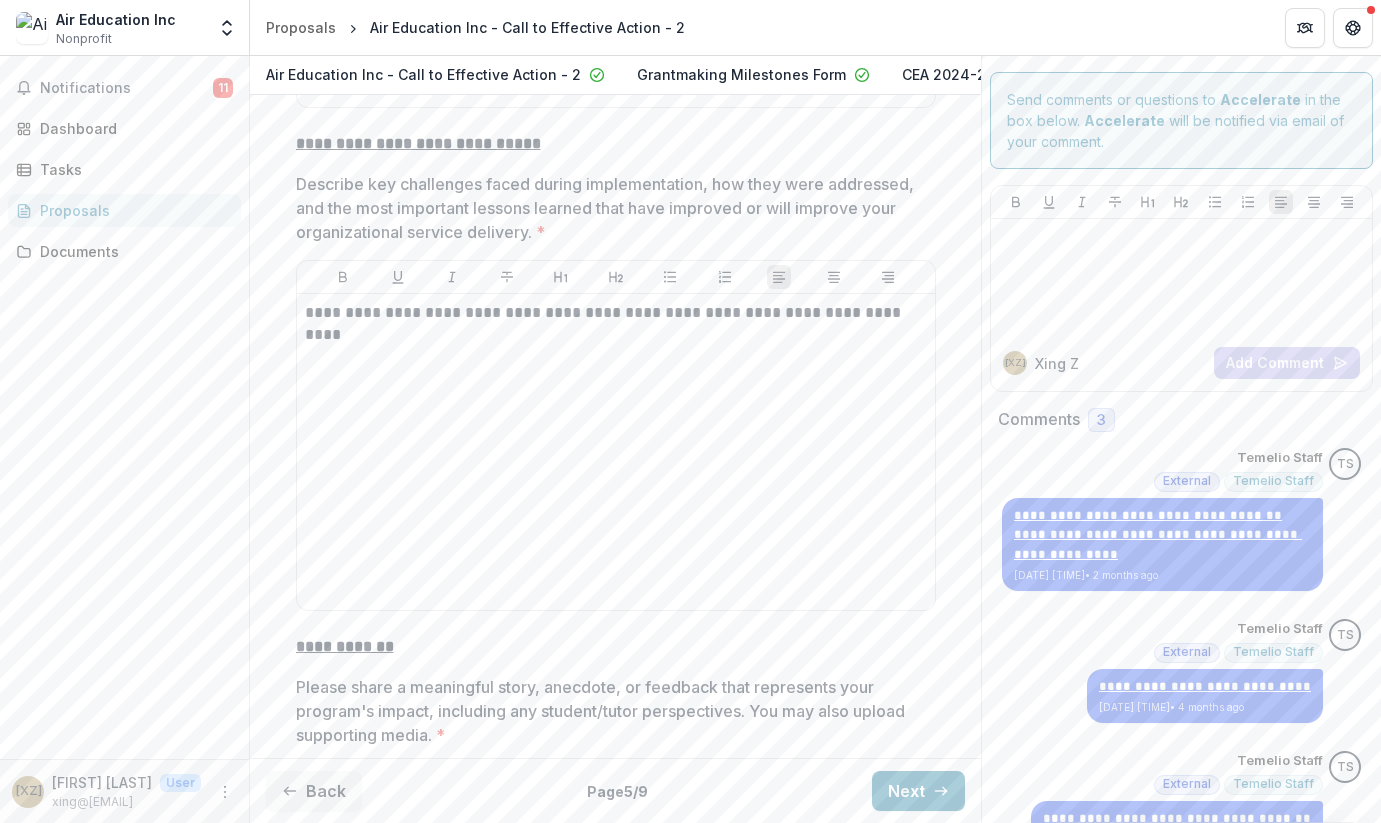 scroll, scrollTop: 1643, scrollLeft: 0, axis: vertical 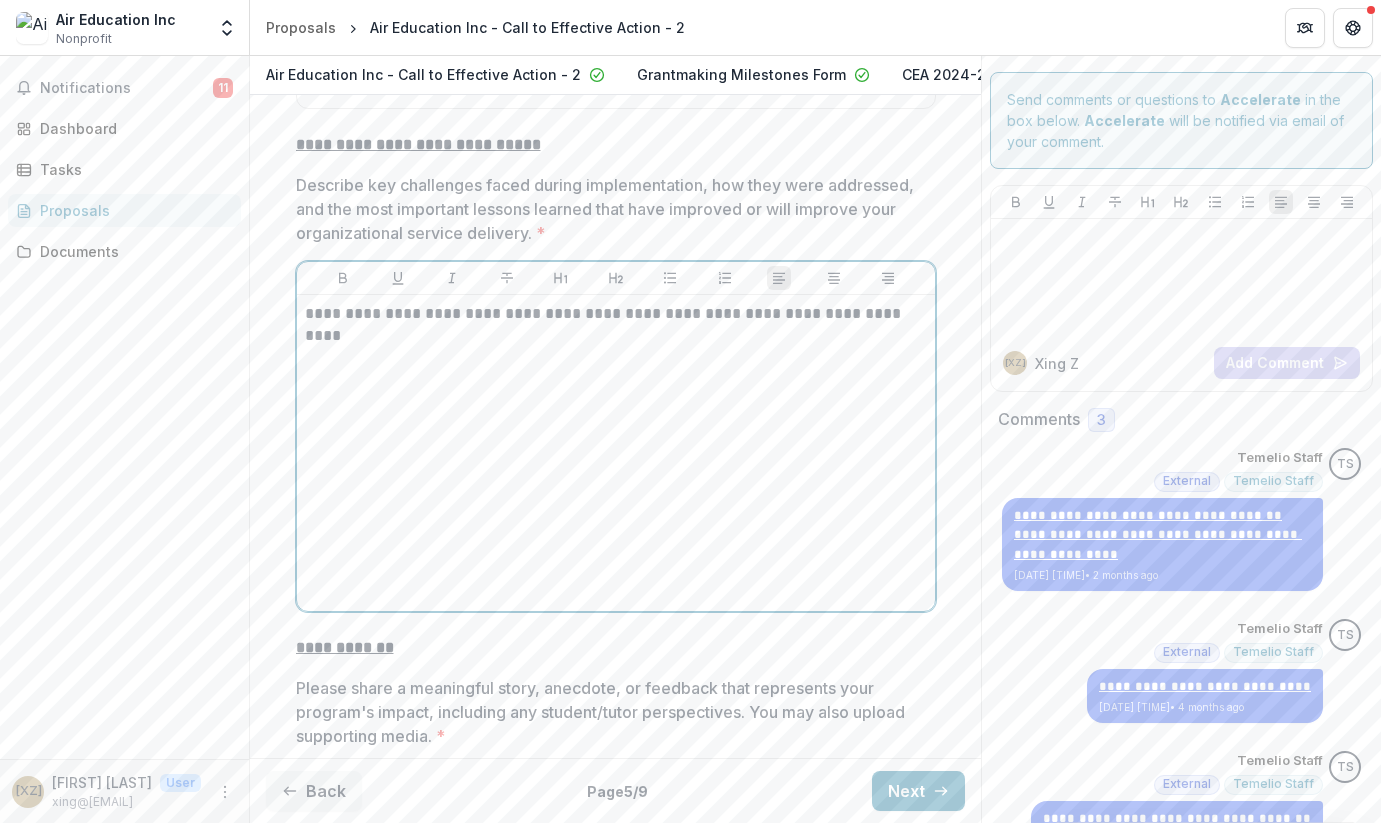 click on "**********" at bounding box center (616, 314) 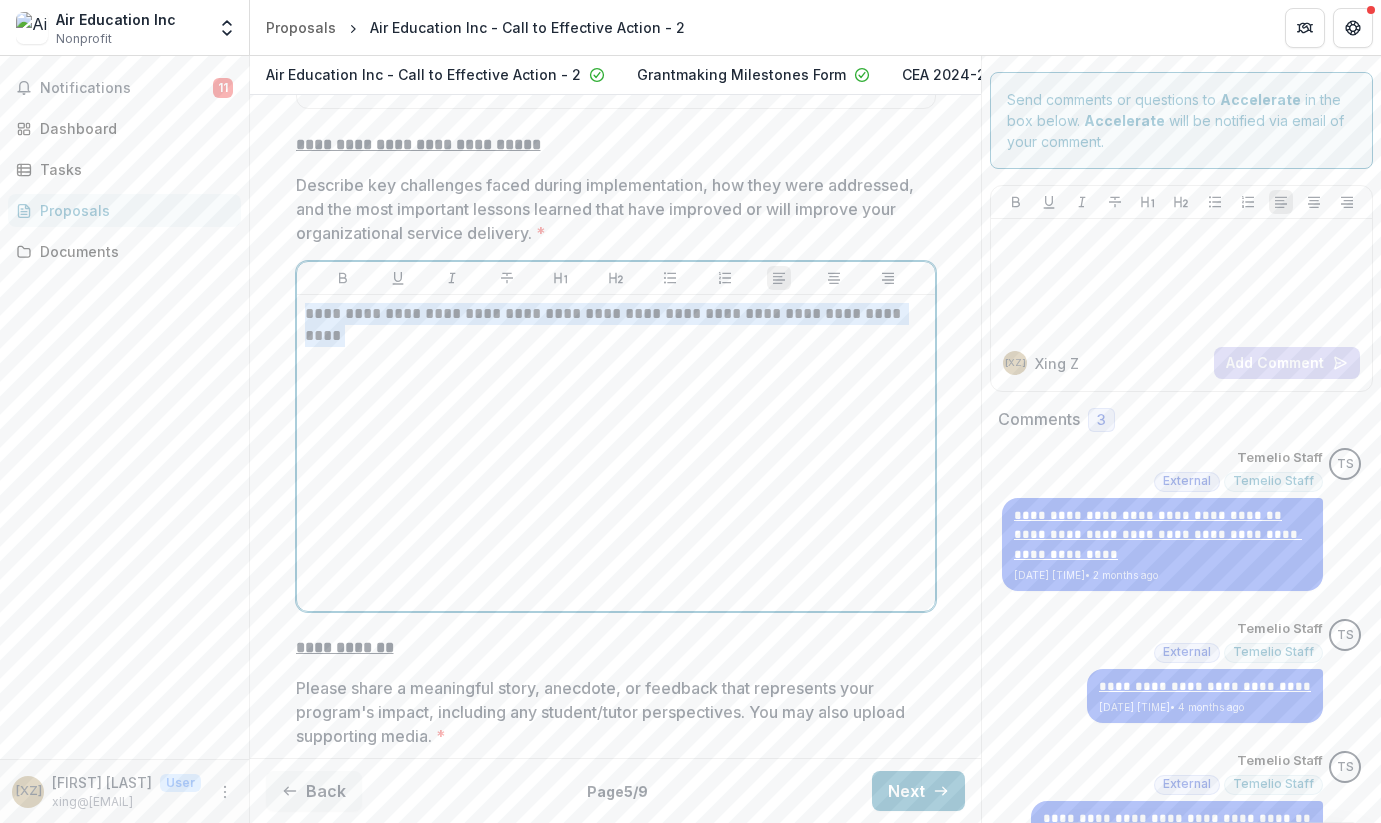 click on "**********" at bounding box center (616, 314) 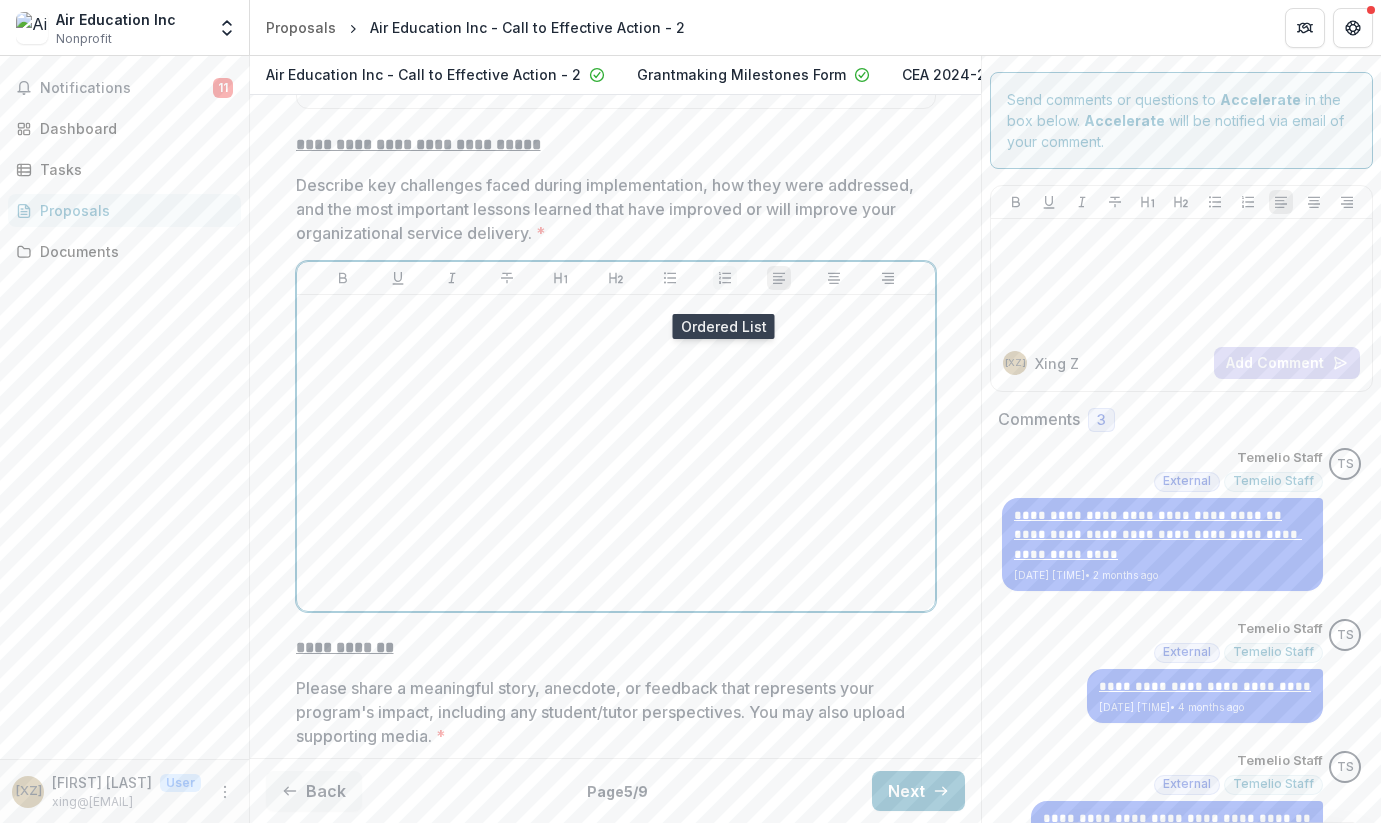 click 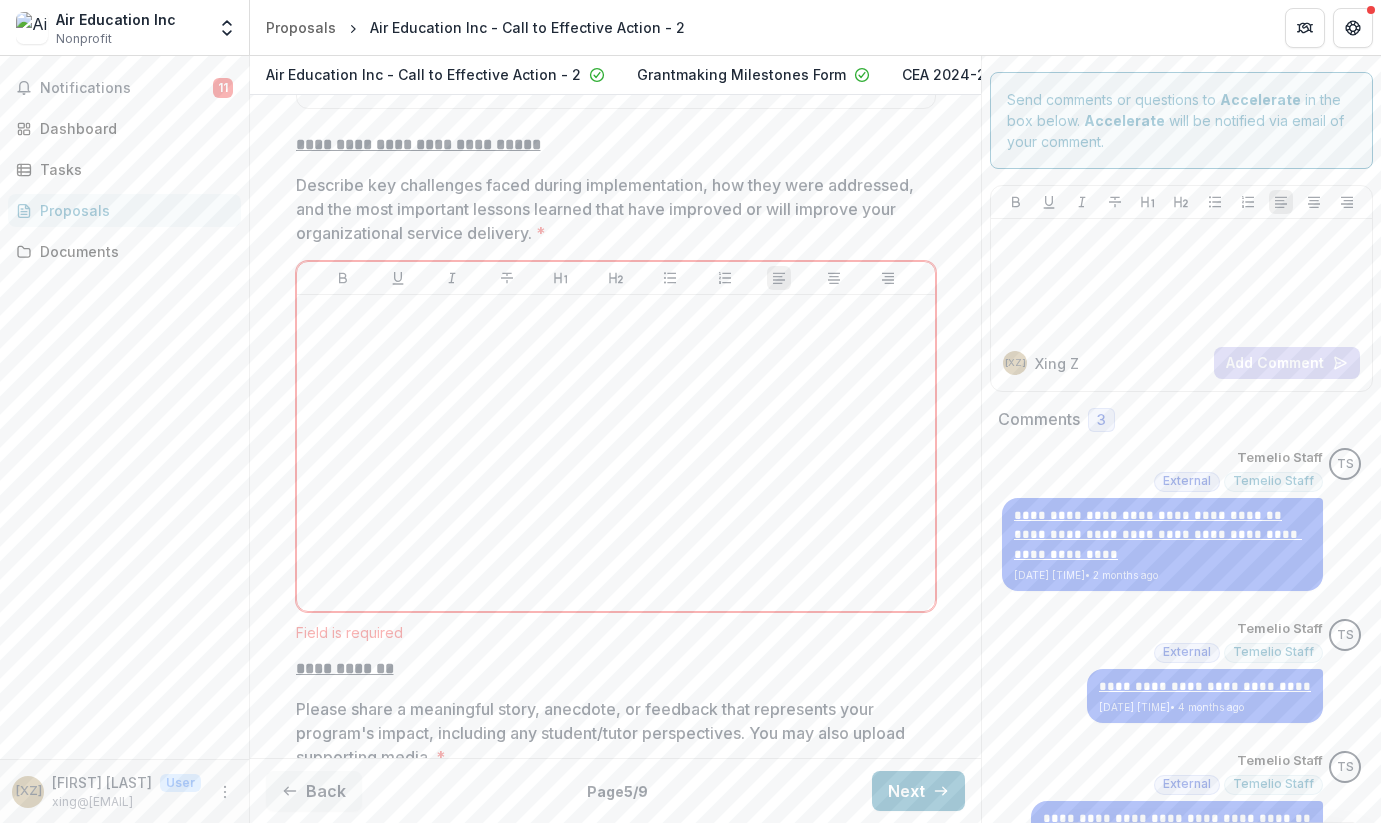 click at bounding box center (616, 278) 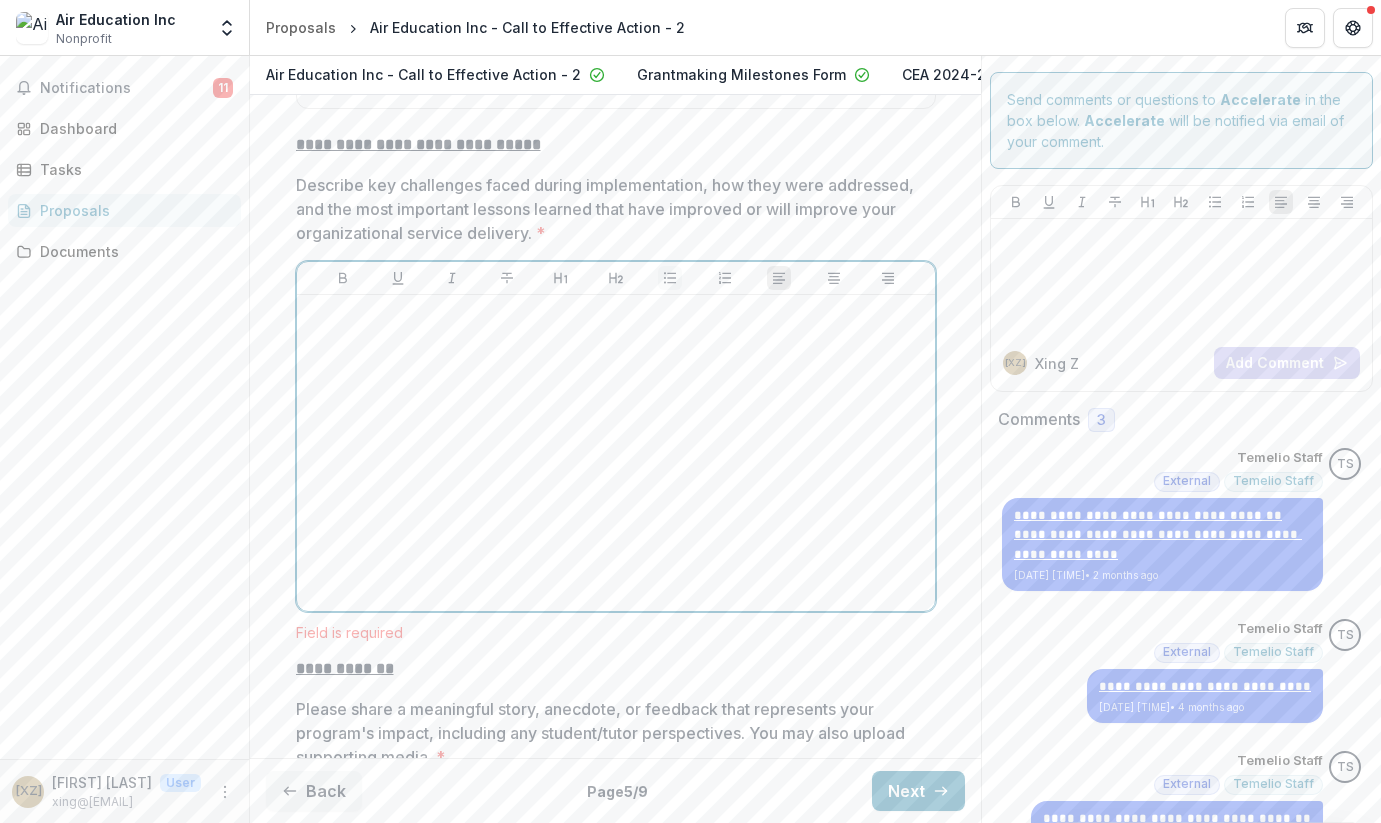 click 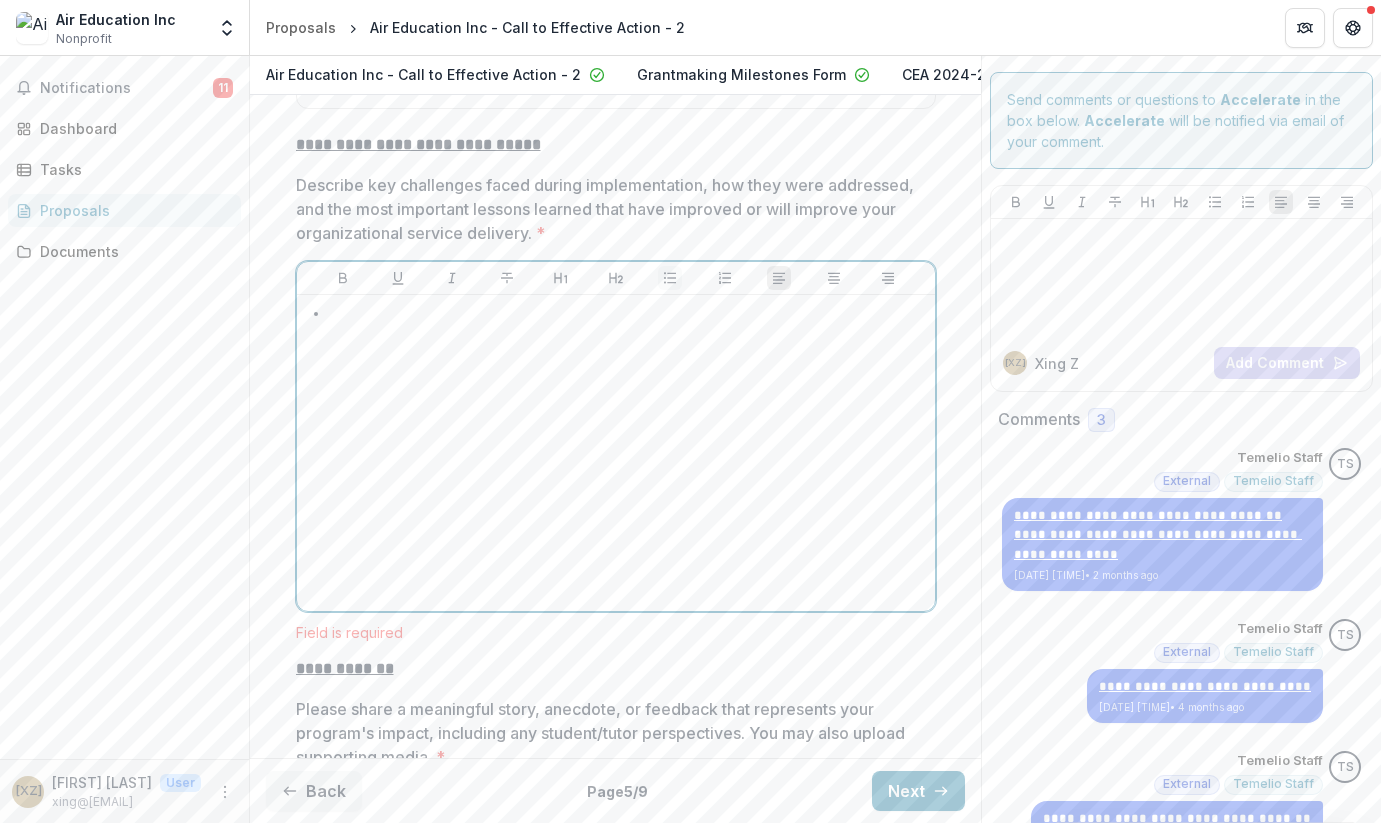 type 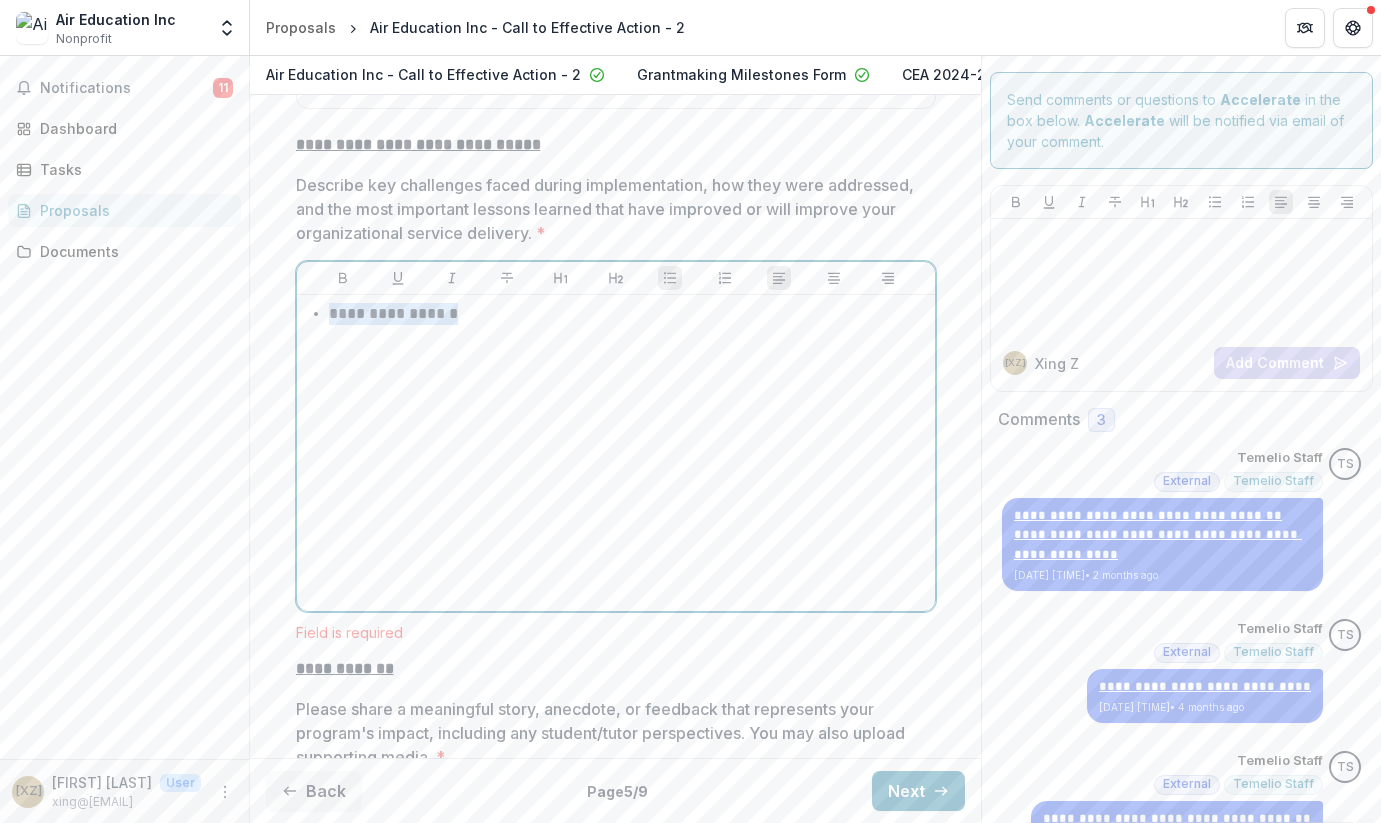 drag, startPoint x: 451, startPoint y: 335, endPoint x: 328, endPoint y: 326, distance: 123.32883 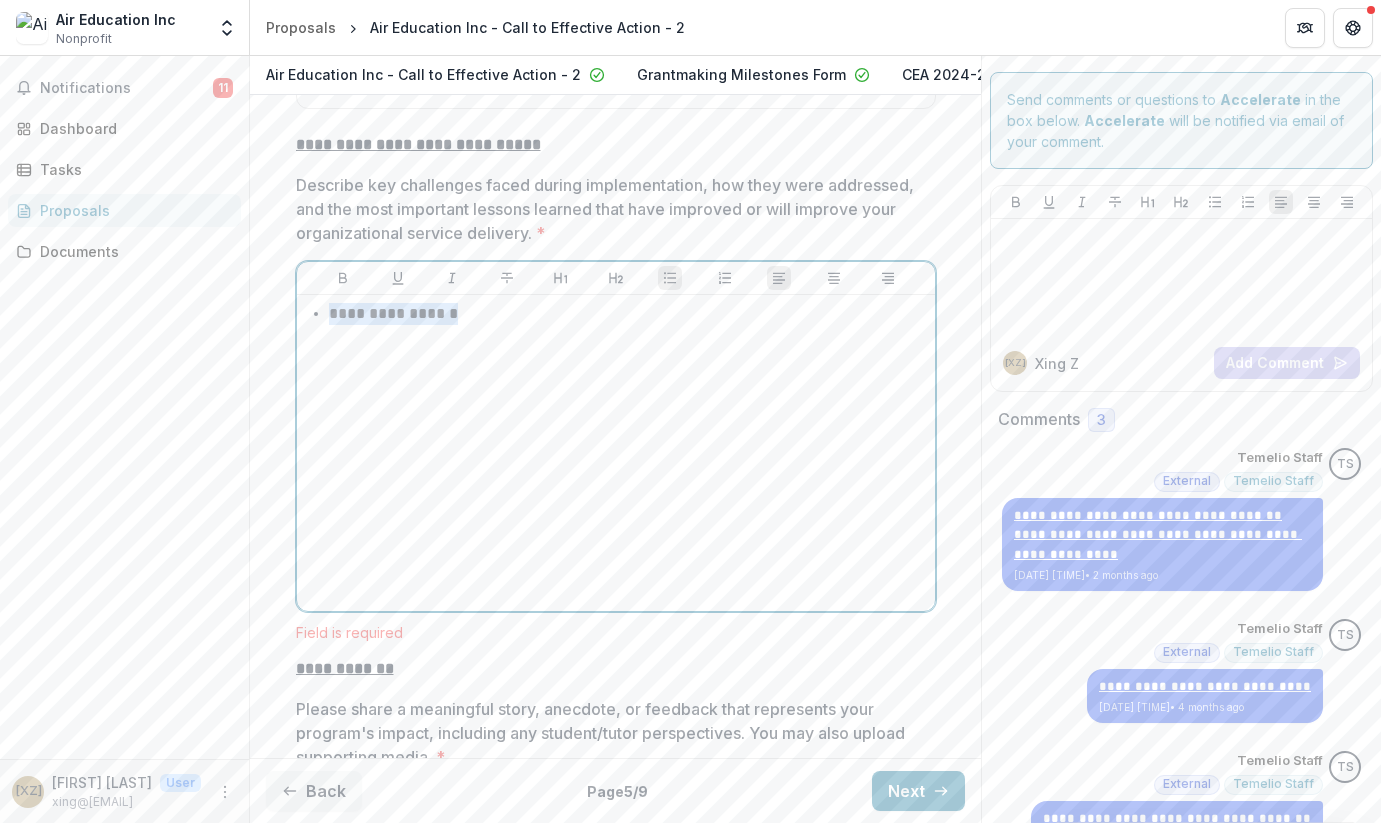click on "**********" at bounding box center [628, 314] 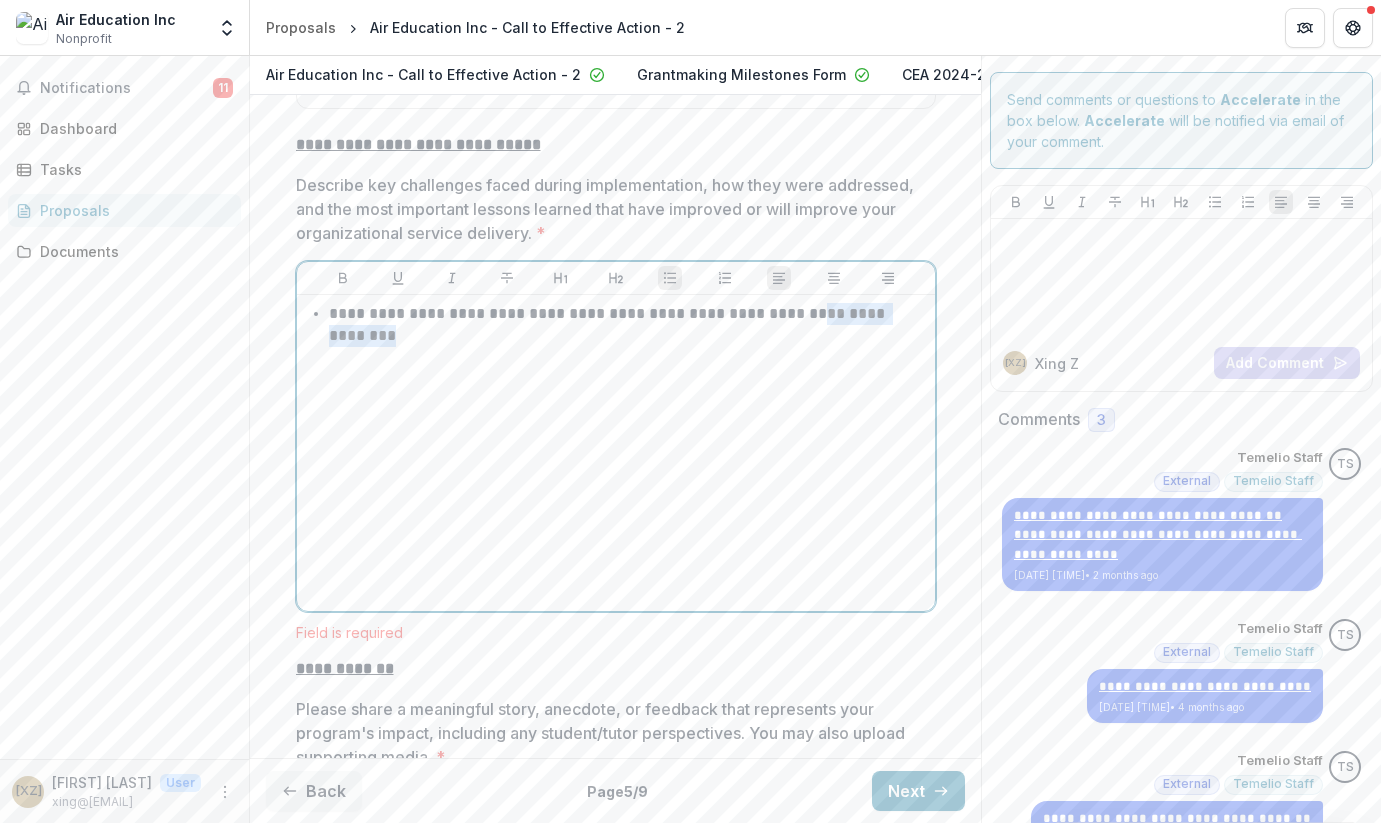 drag, startPoint x: 910, startPoint y: 326, endPoint x: 782, endPoint y: 325, distance: 128.0039 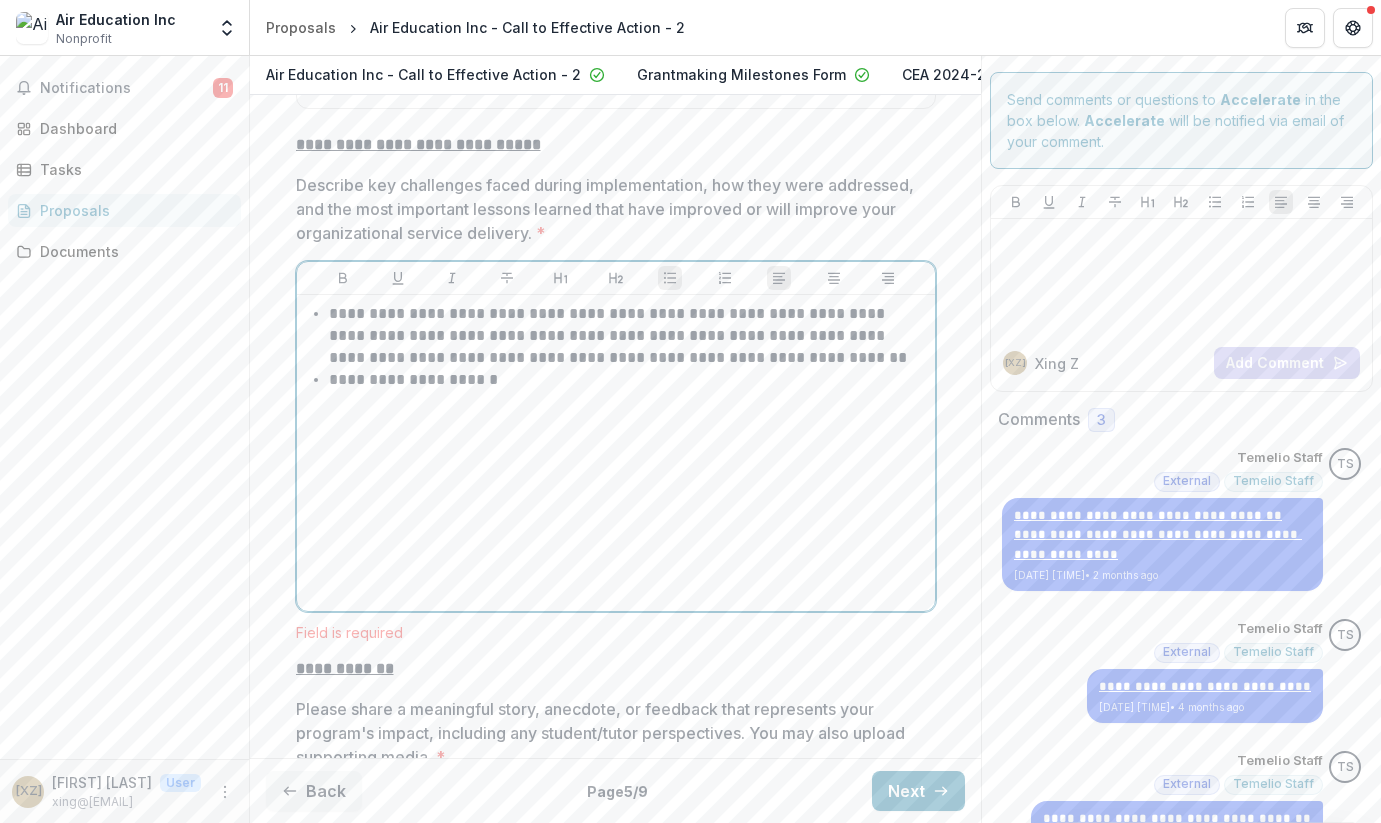 click on "**********" at bounding box center (628, 336) 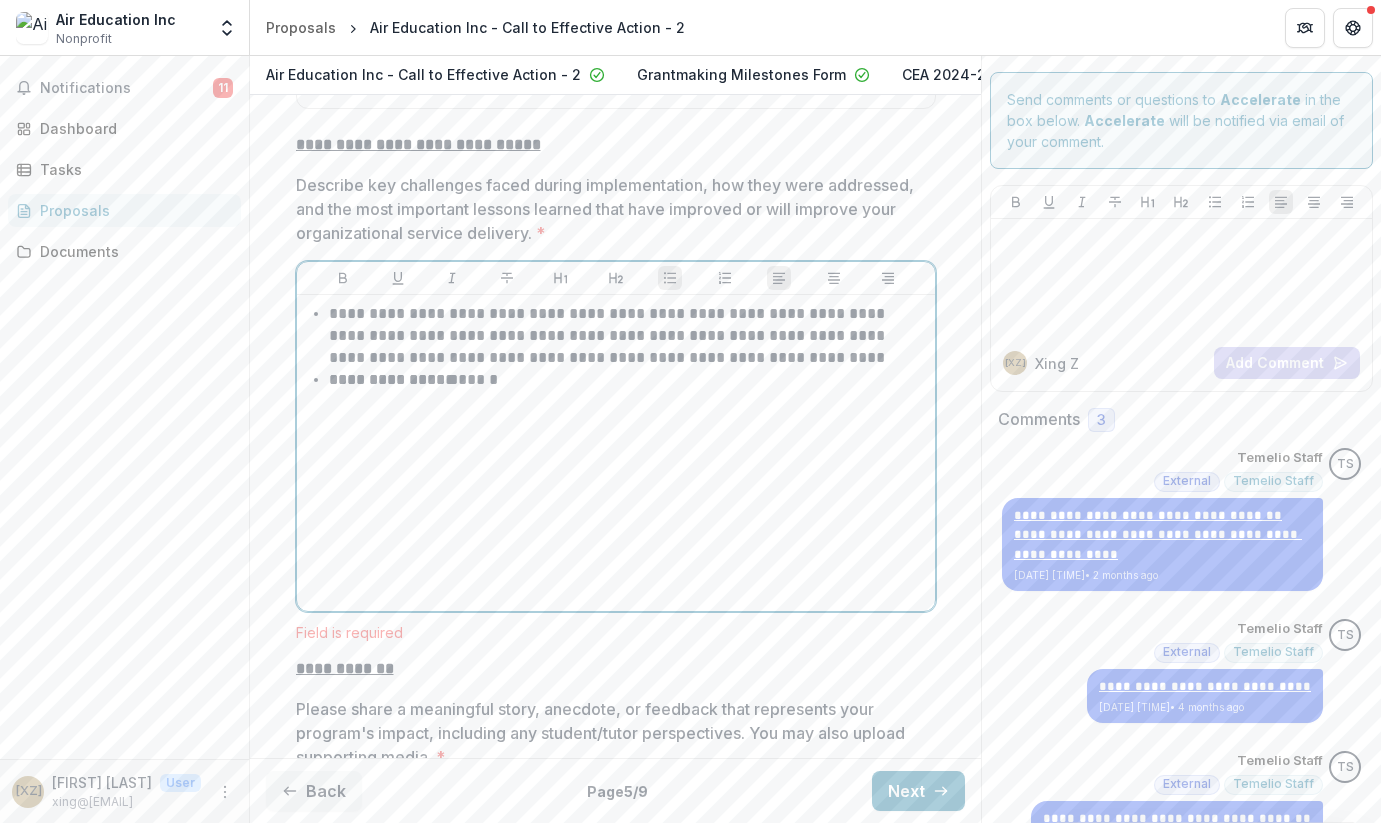click on "**********" at bounding box center [628, 380] 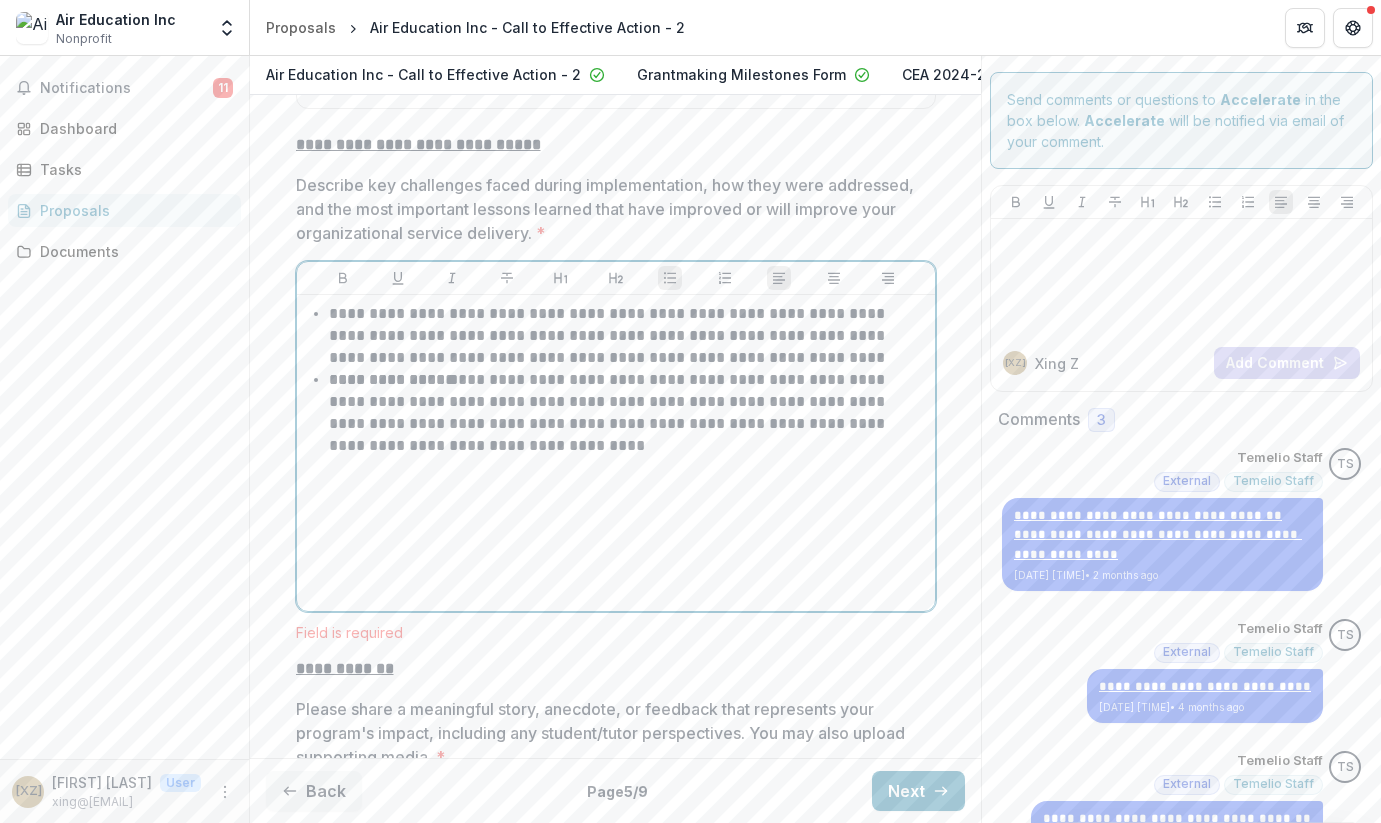 click on "**********" at bounding box center [628, 336] 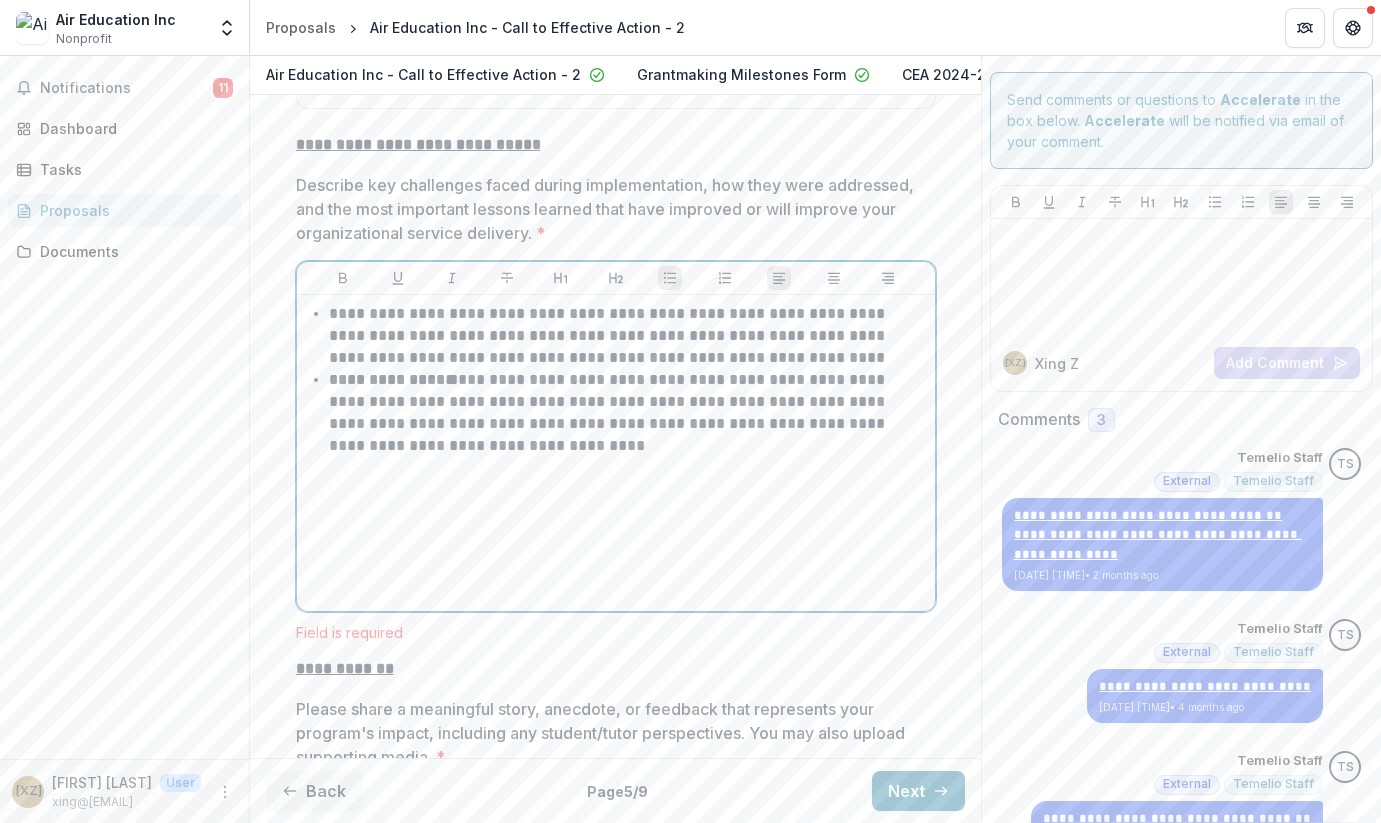 click on "**********" at bounding box center [628, 413] 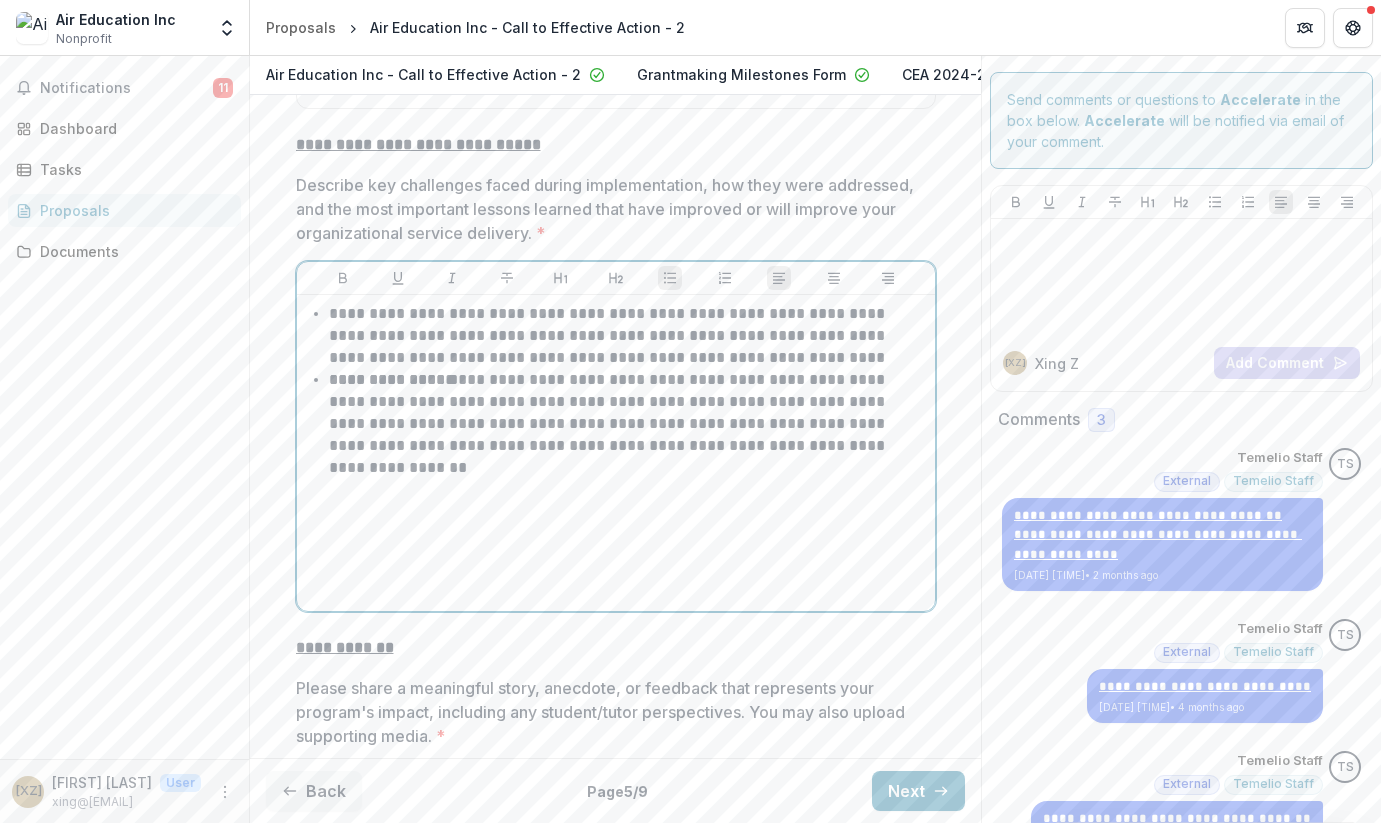 click on "**********" at bounding box center (628, 413) 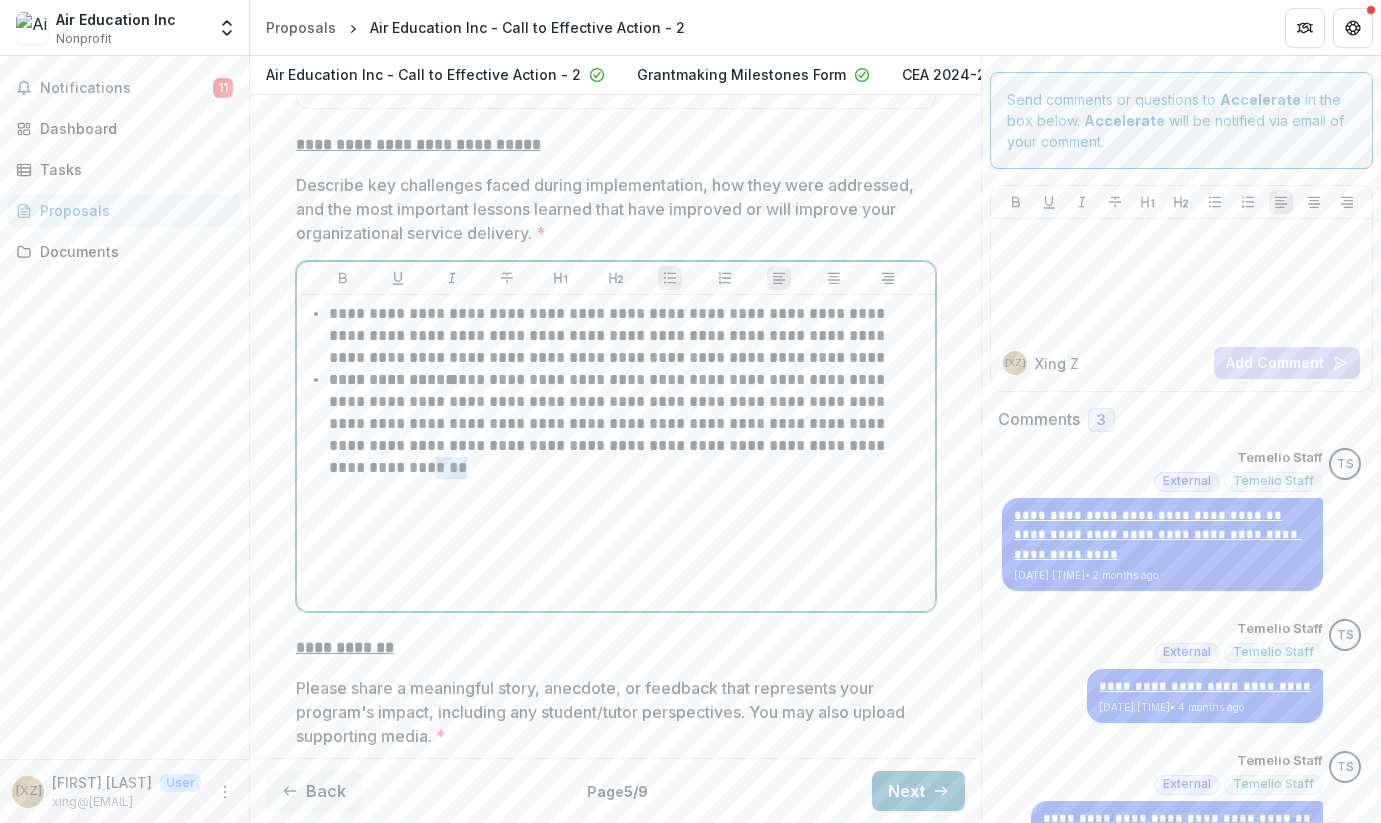 click on "**********" at bounding box center [628, 413] 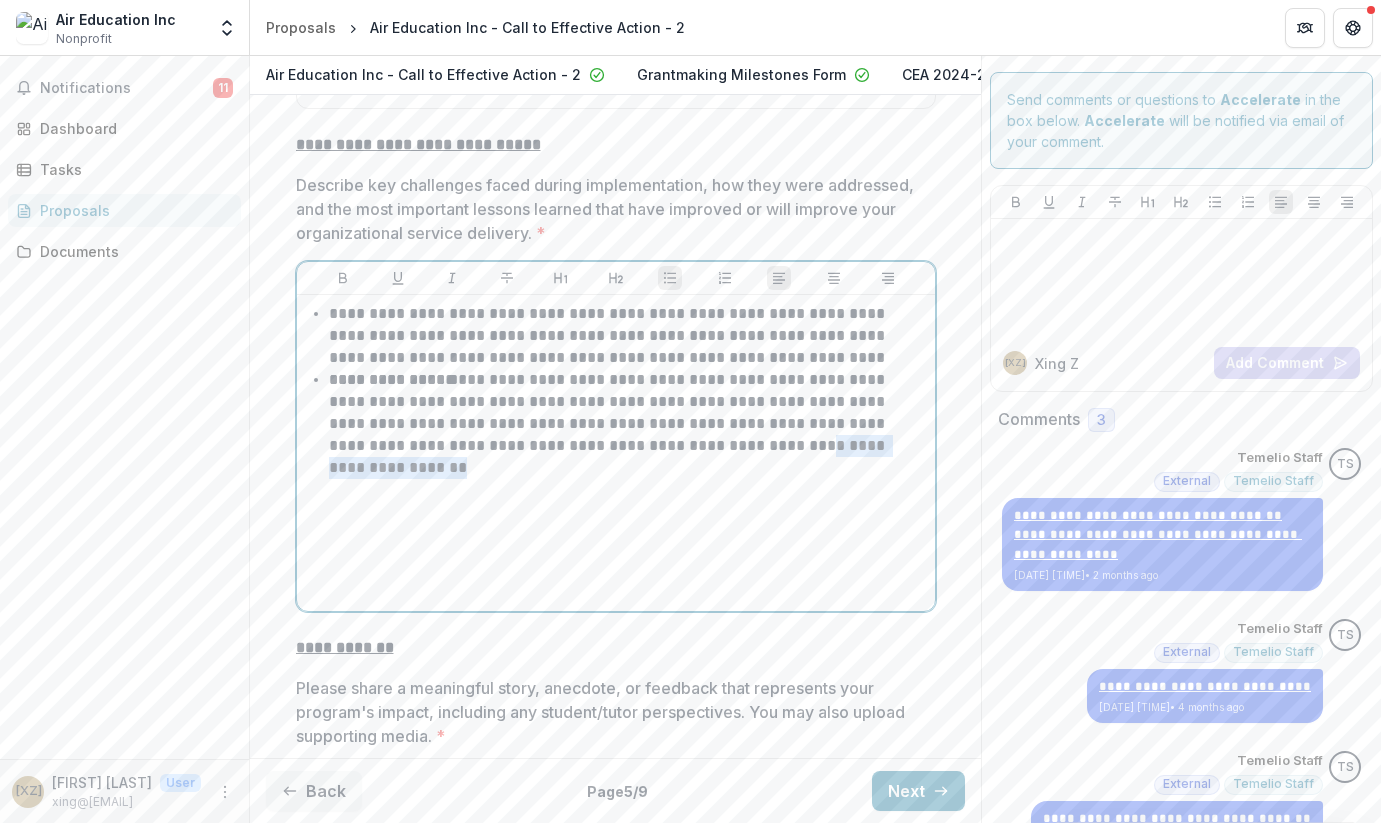 drag, startPoint x: 864, startPoint y: 461, endPoint x: 702, endPoint y: 461, distance: 162 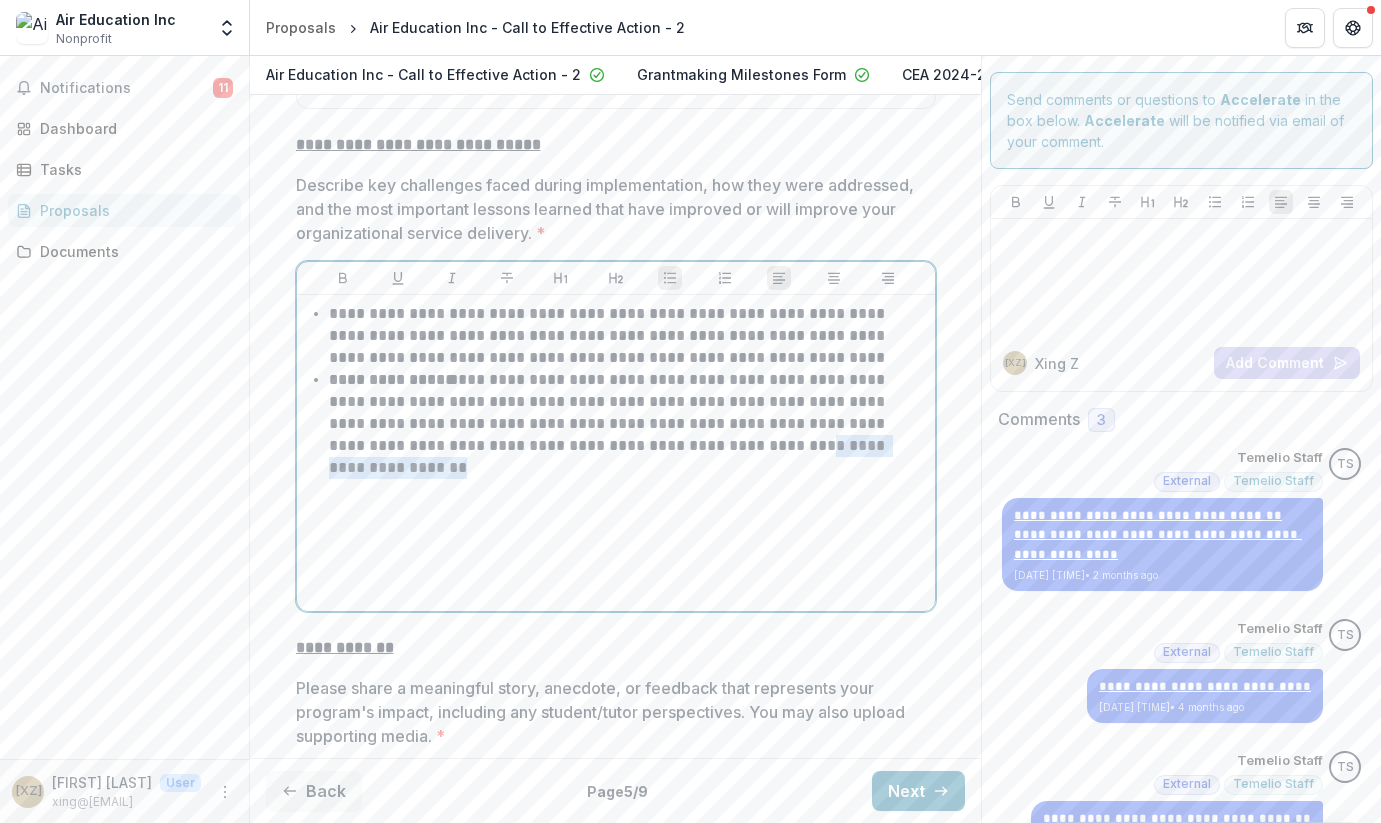 click on "**********" at bounding box center (628, 413) 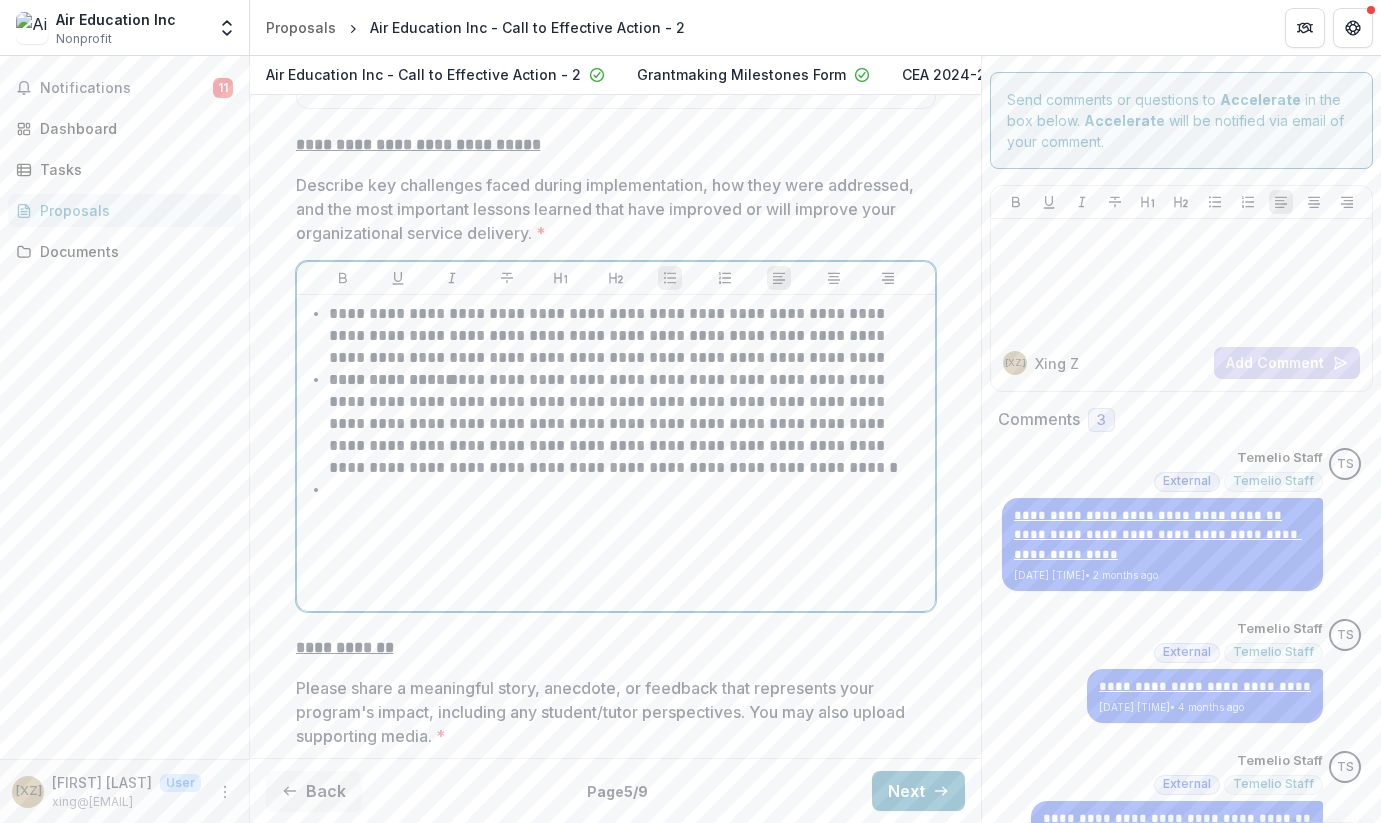 click on "**********" at bounding box center [628, 424] 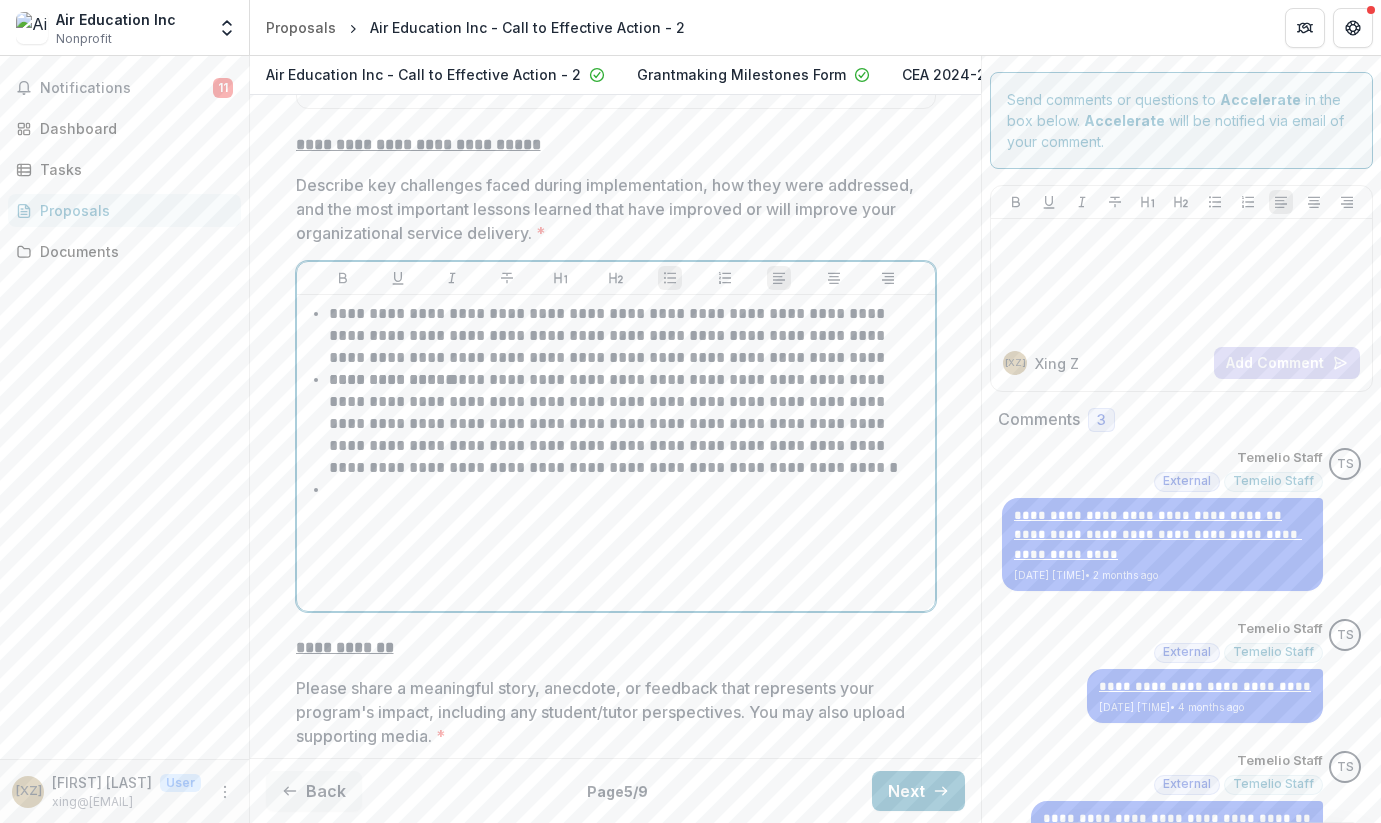 click on "**********" at bounding box center [628, 424] 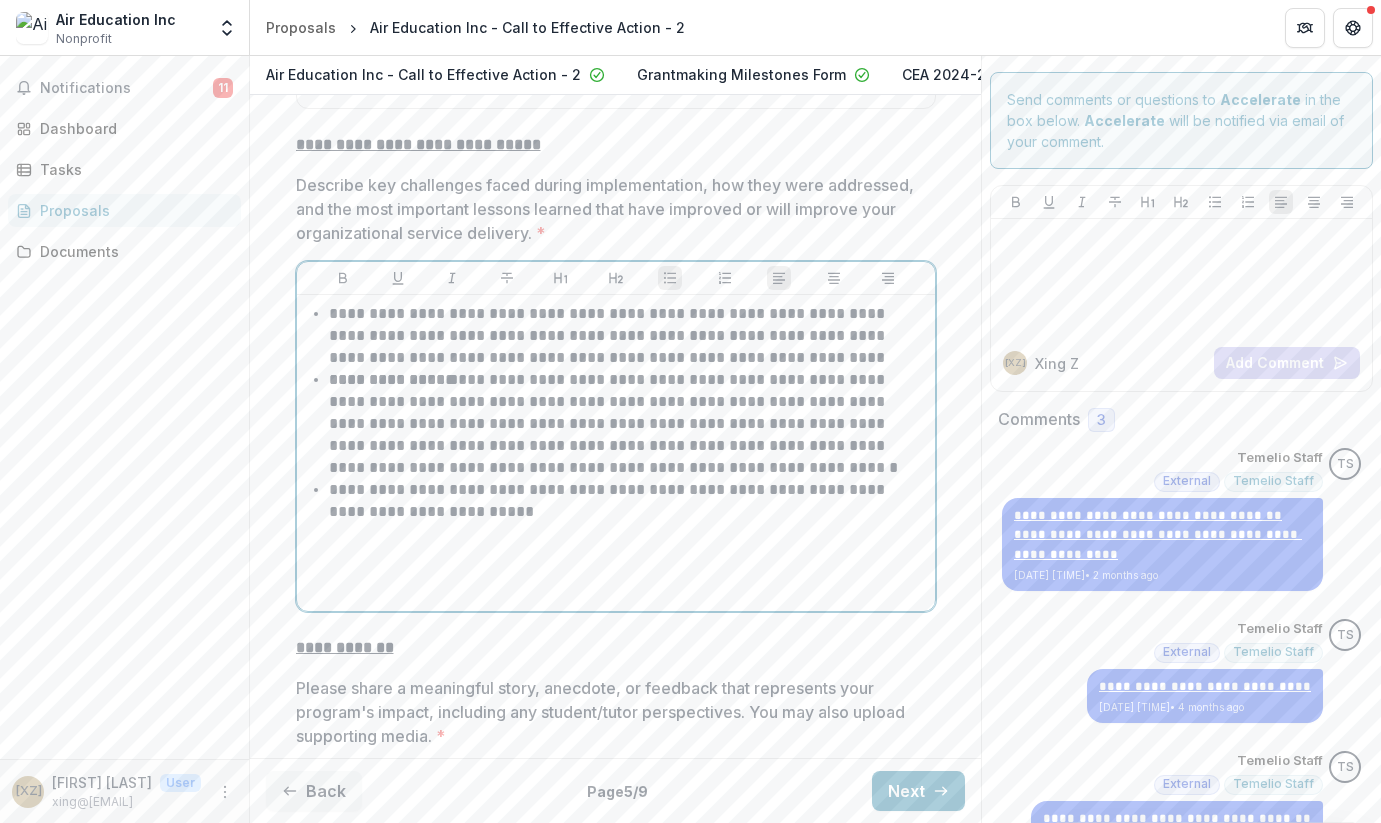 click on "**********" at bounding box center [628, 501] 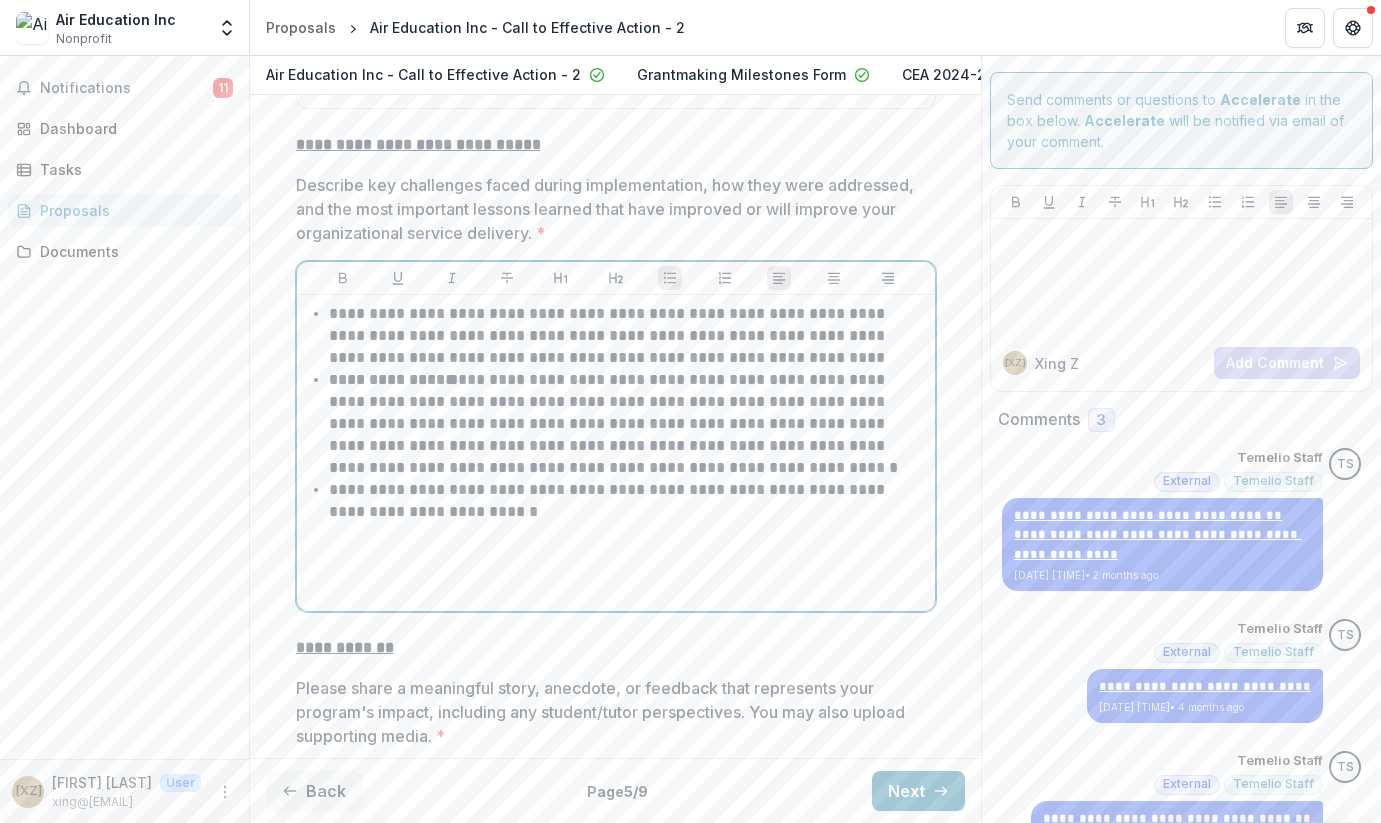 click on "**********" at bounding box center [628, 501] 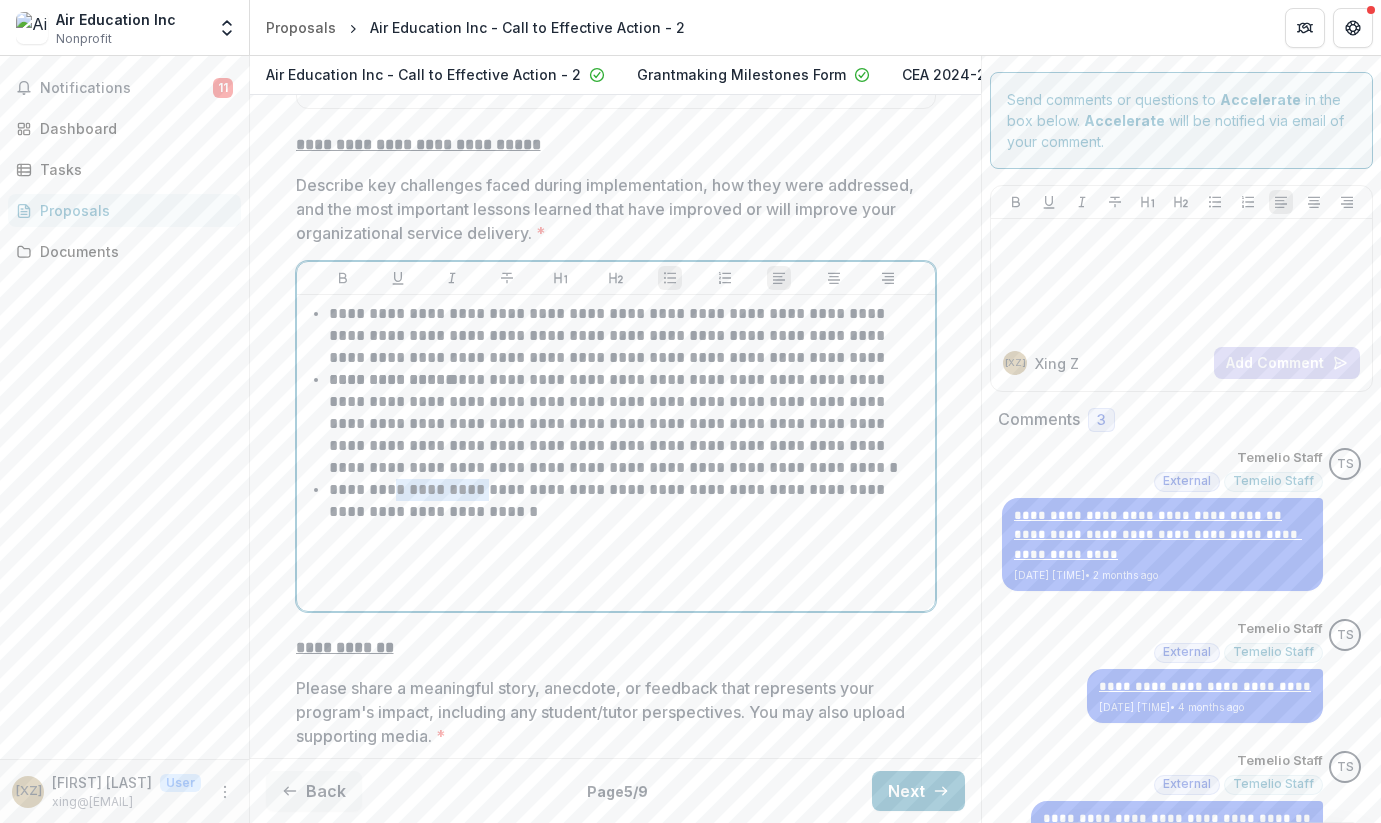 click on "**********" at bounding box center (628, 501) 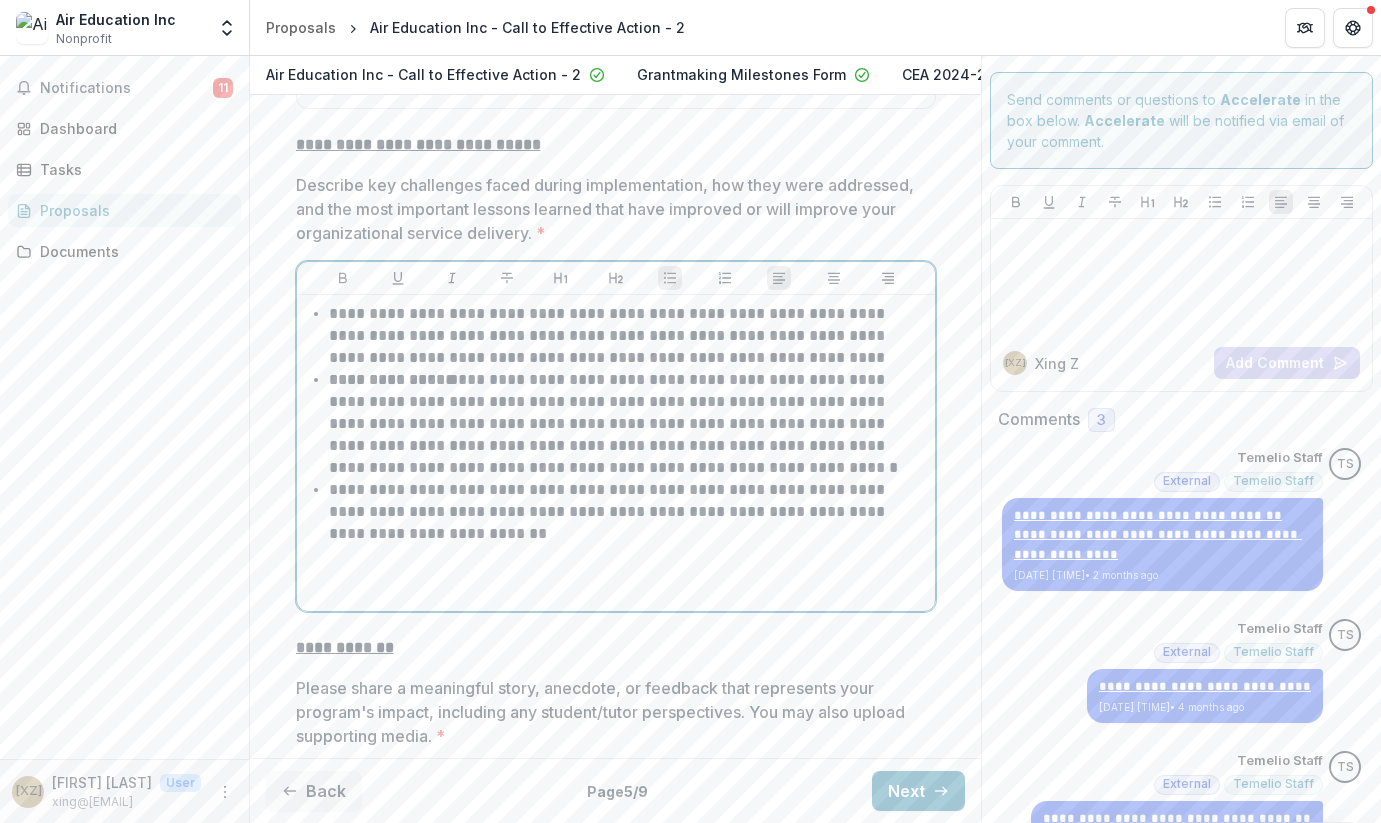 click on "**********" at bounding box center [628, 512] 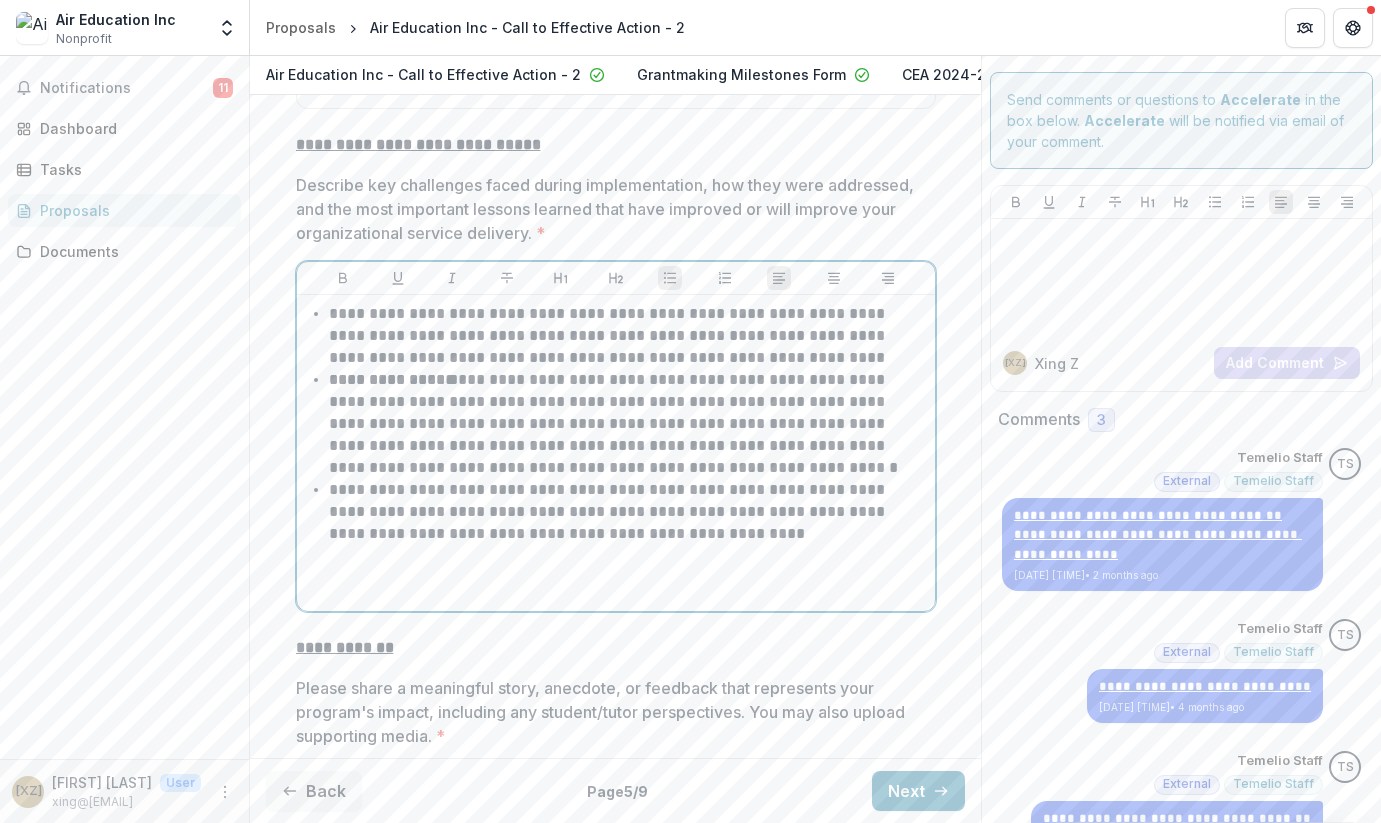 click on "**********" at bounding box center (628, 512) 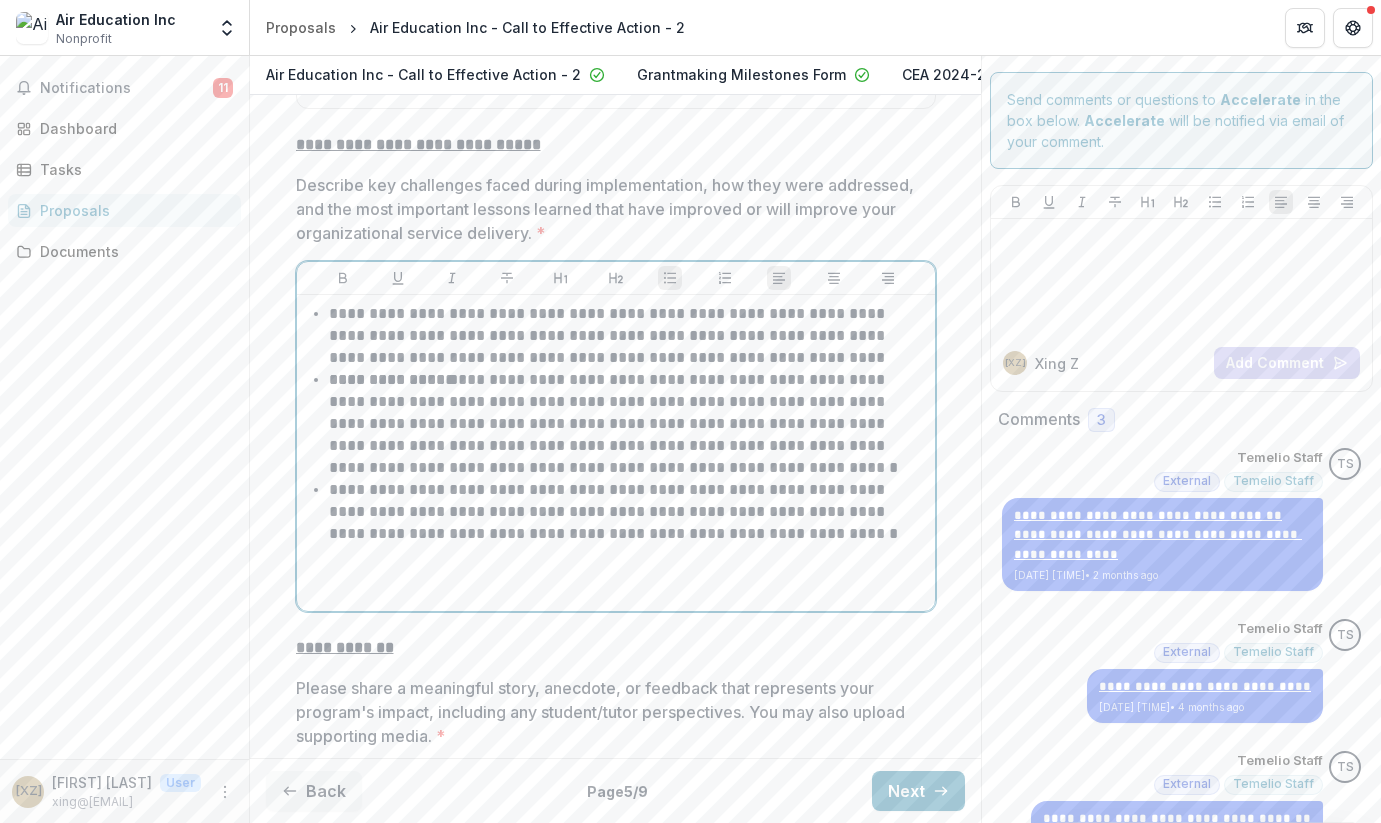 click on "**********" at bounding box center [628, 512] 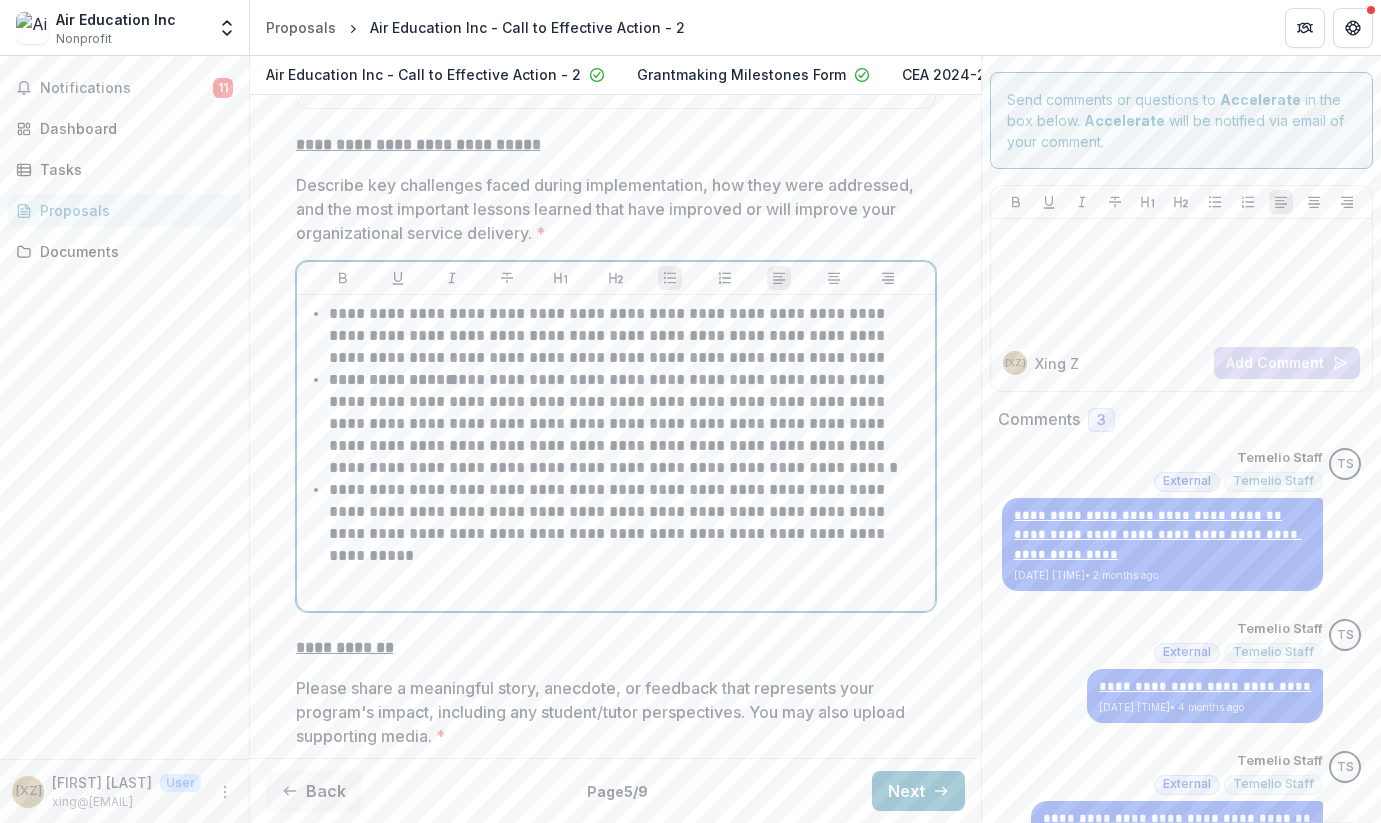 click on "**********" at bounding box center [628, 512] 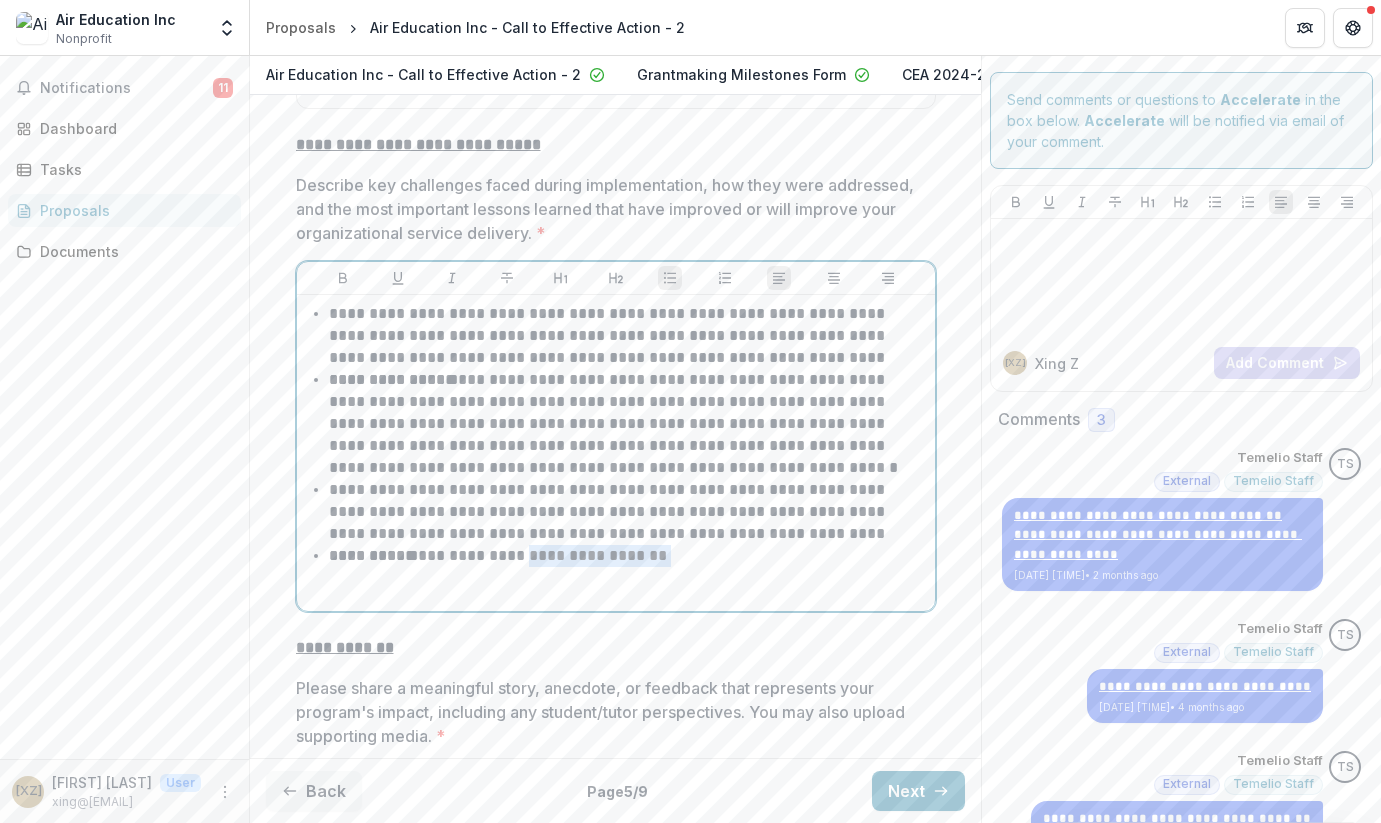 drag, startPoint x: 657, startPoint y: 570, endPoint x: 522, endPoint y: 565, distance: 135.09256 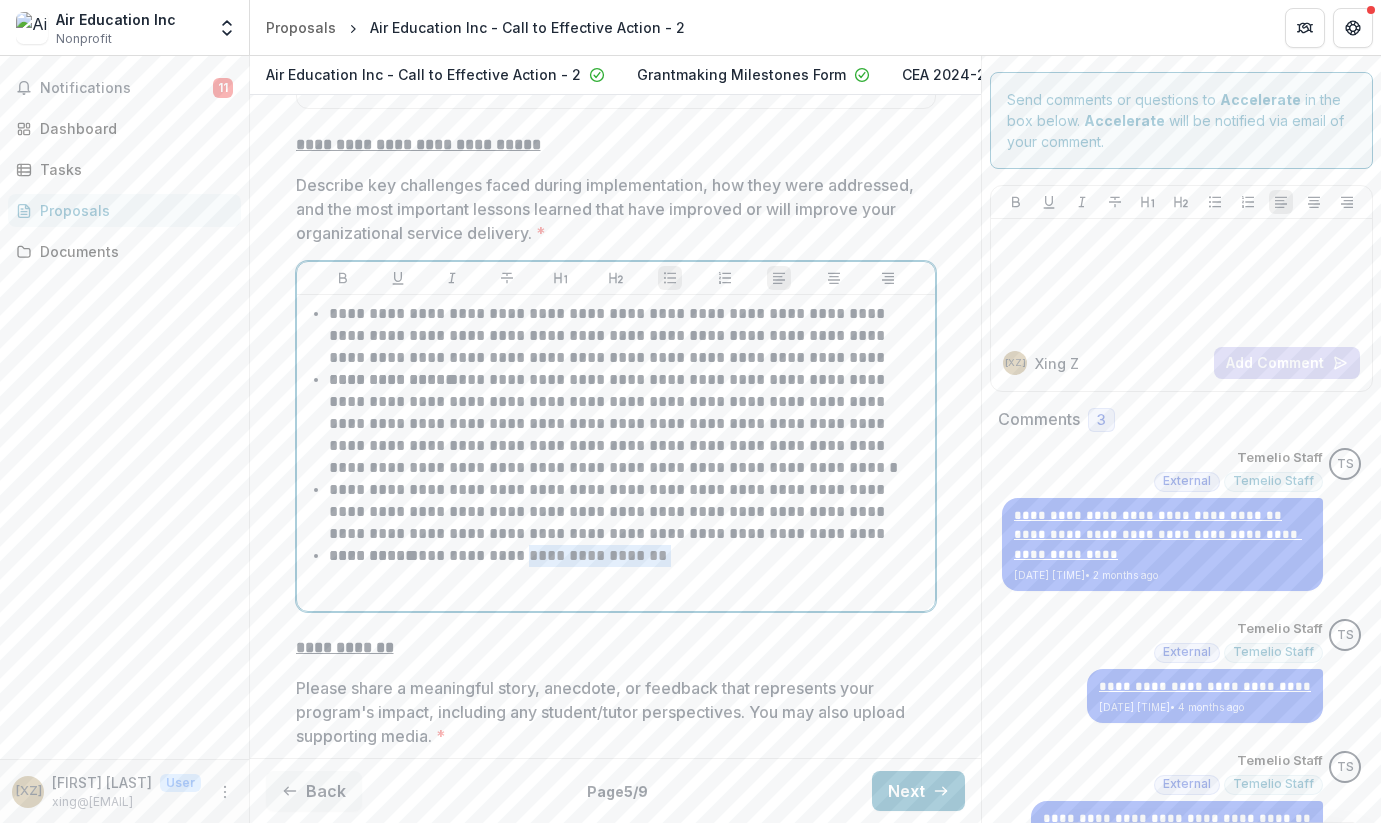 click on "**********" at bounding box center [628, 556] 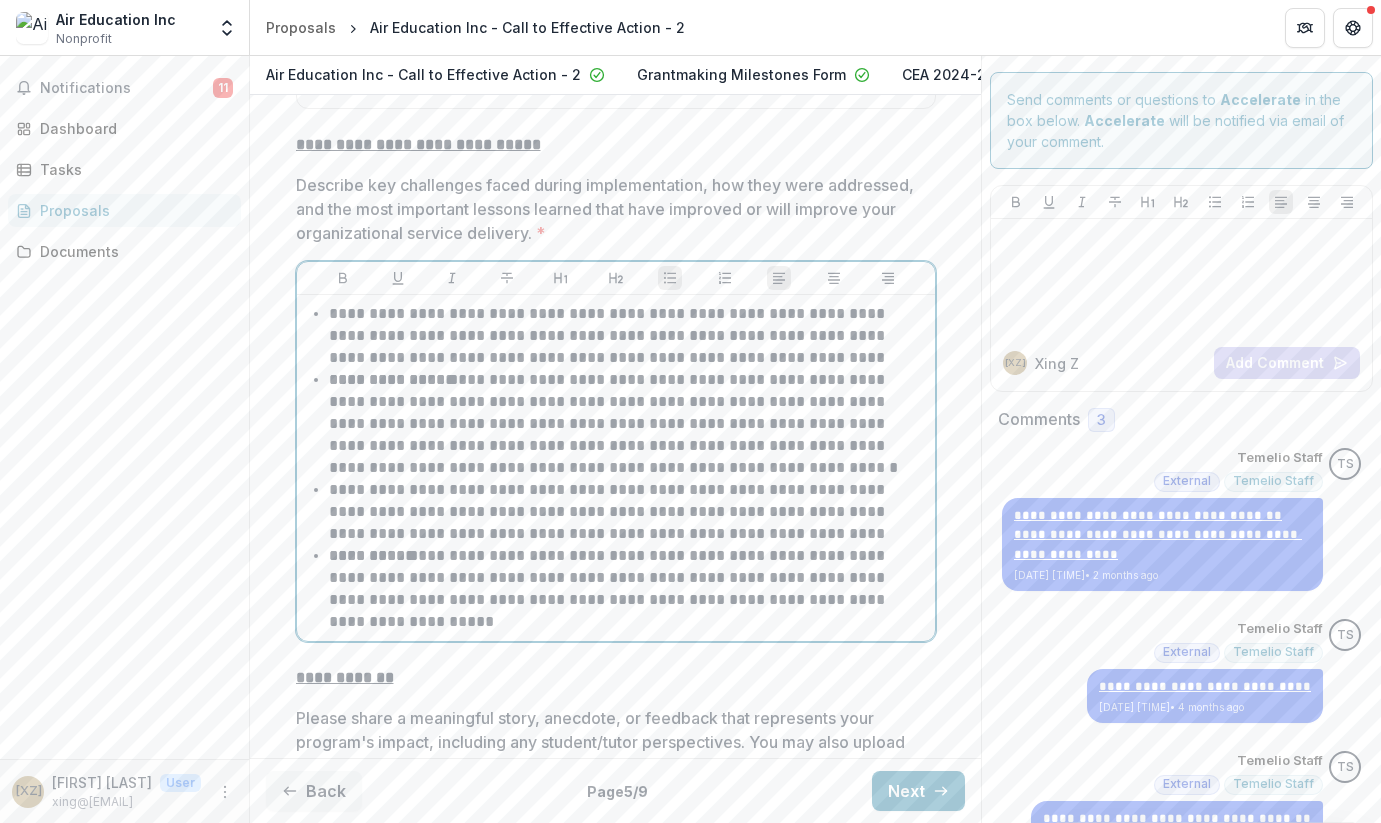 click on "**********" at bounding box center (628, 589) 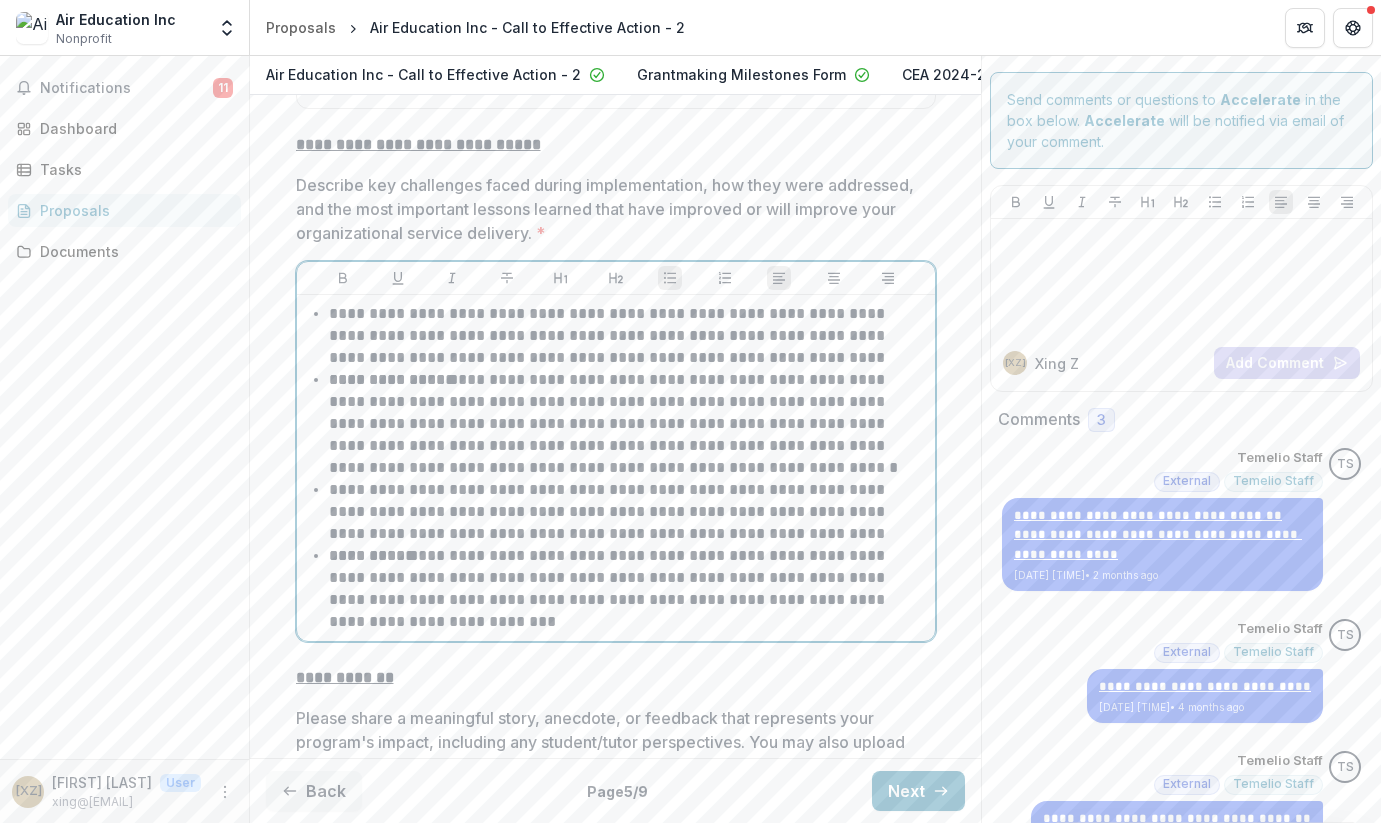 click on "**********" at bounding box center (628, 589) 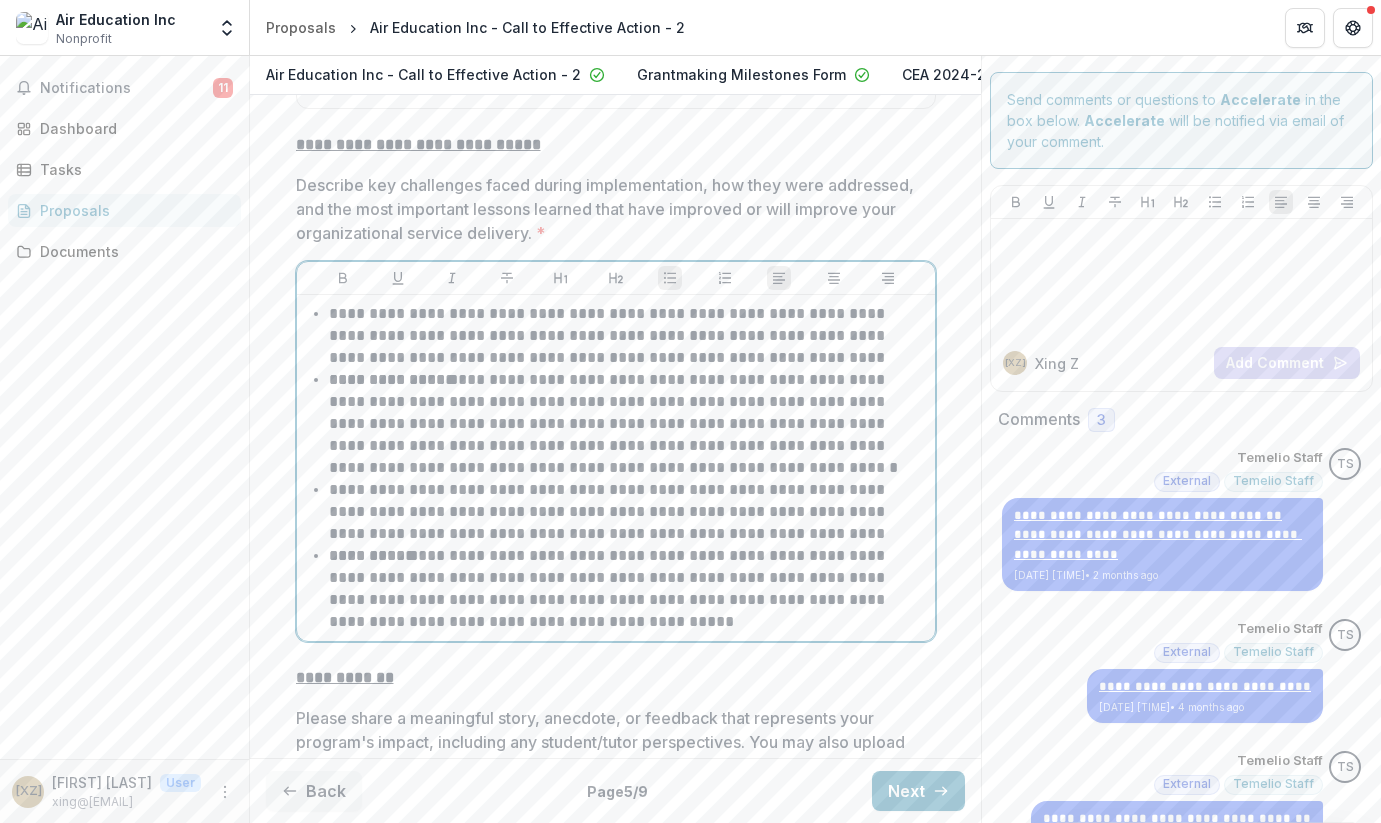 click on "**********" at bounding box center (628, 589) 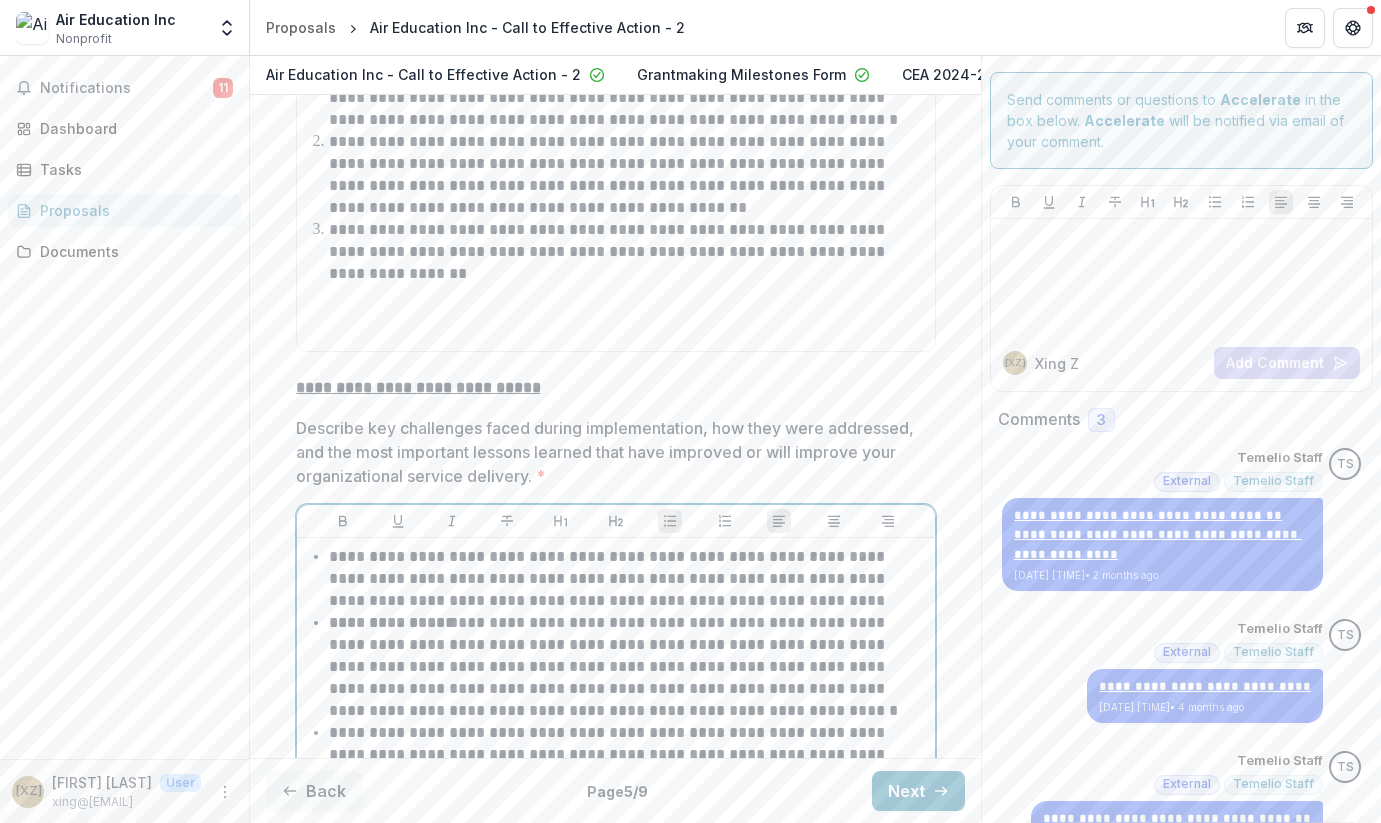 scroll, scrollTop: 1366, scrollLeft: 0, axis: vertical 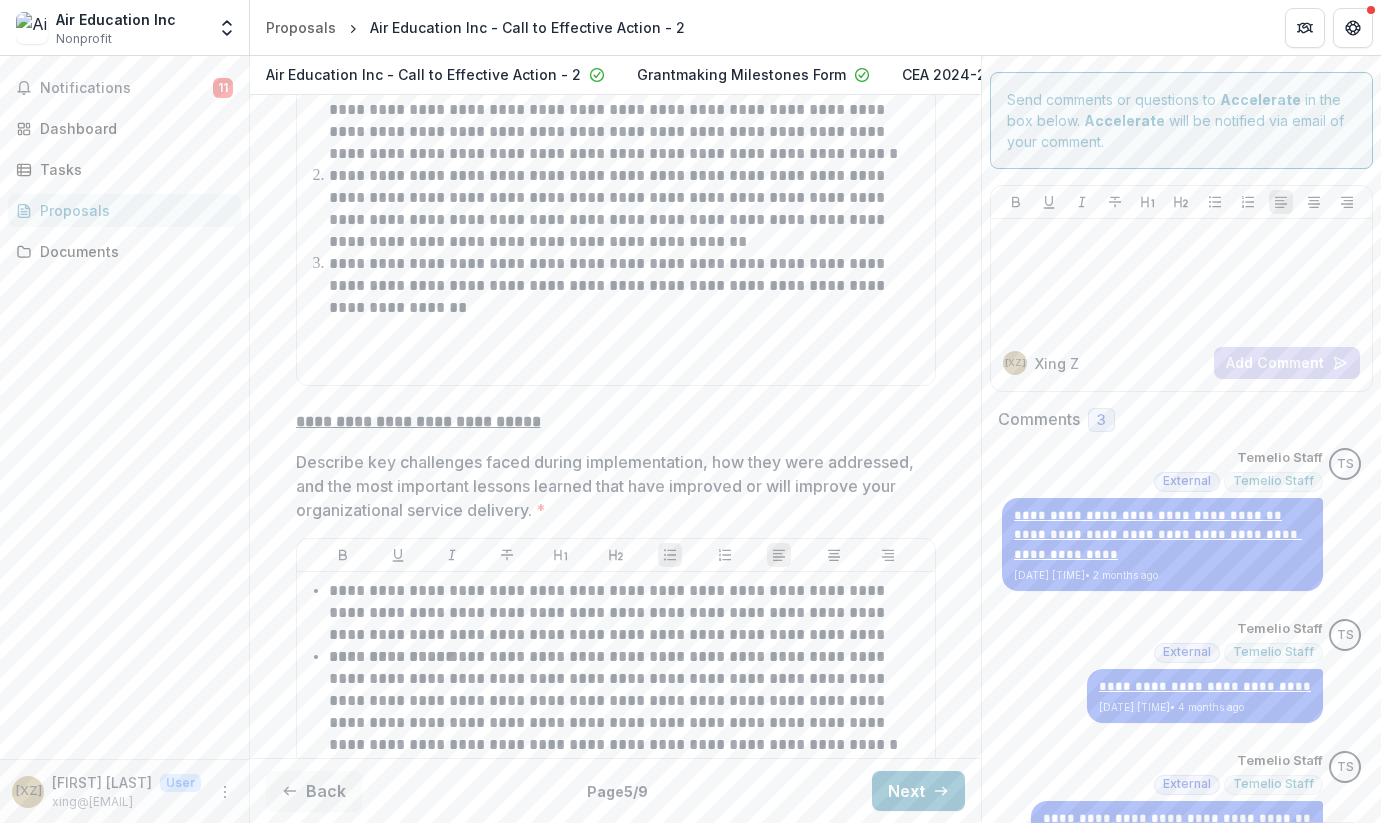 click on "**********" at bounding box center (616, 625) 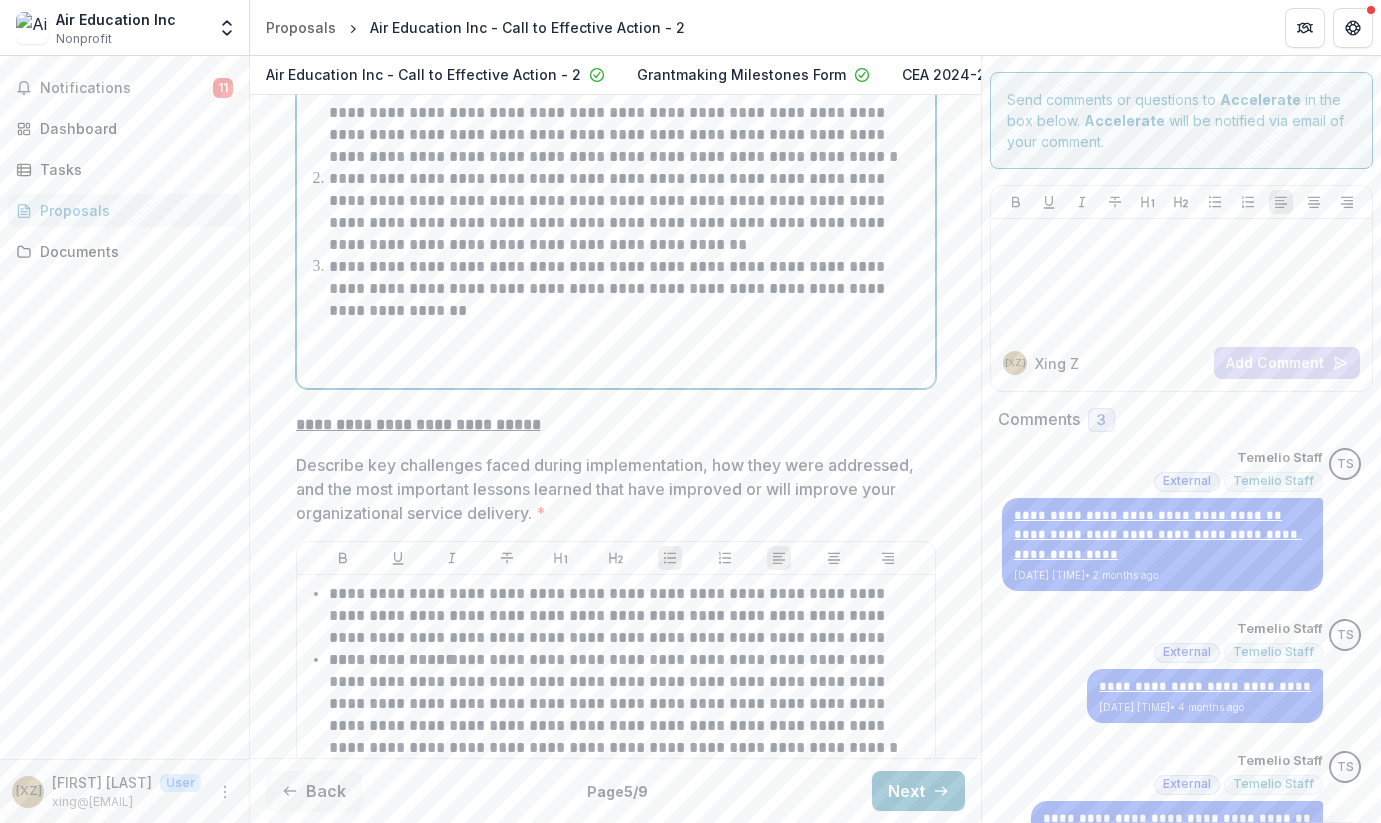click on "**********" at bounding box center (628, 278) 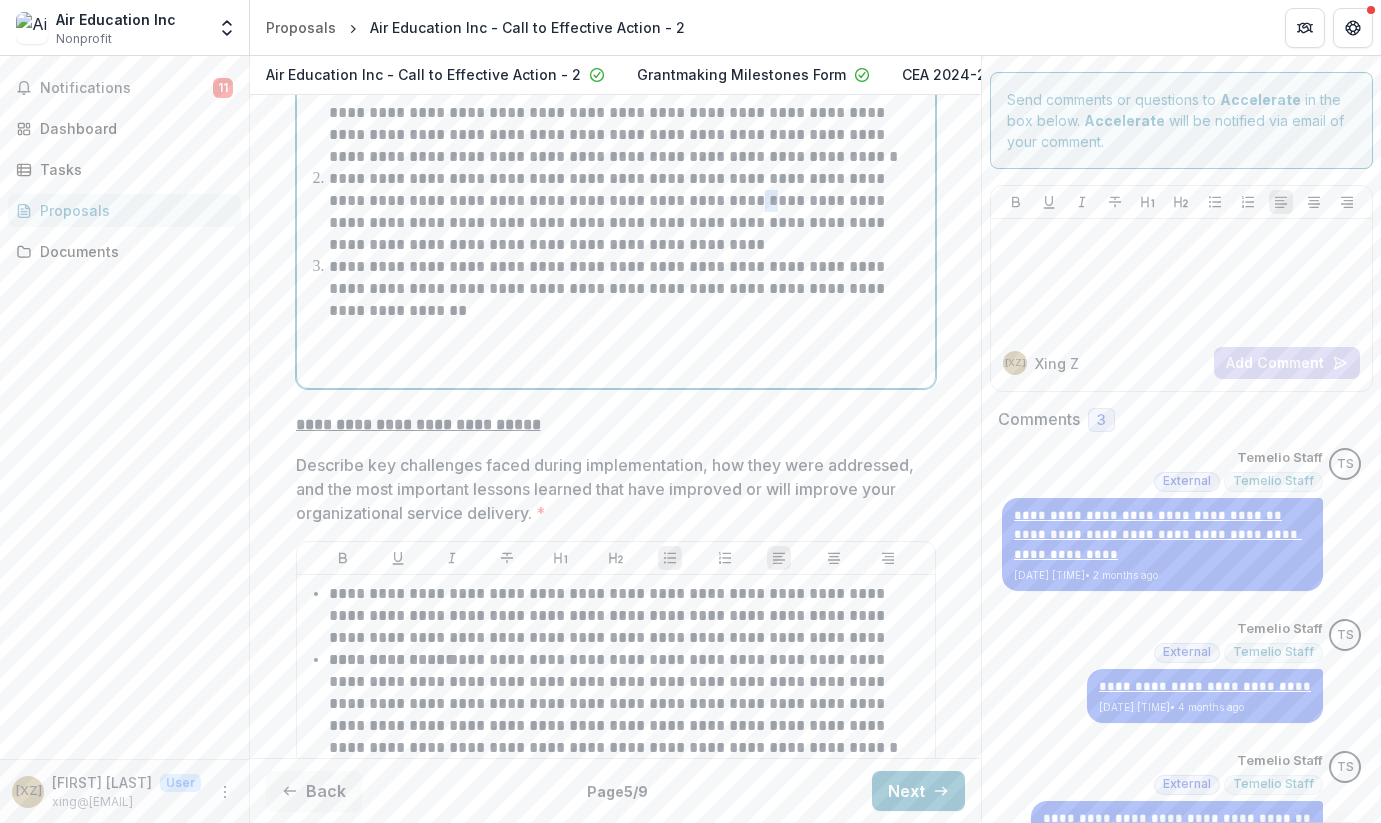 drag, startPoint x: 713, startPoint y: 215, endPoint x: 697, endPoint y: 218, distance: 16.27882 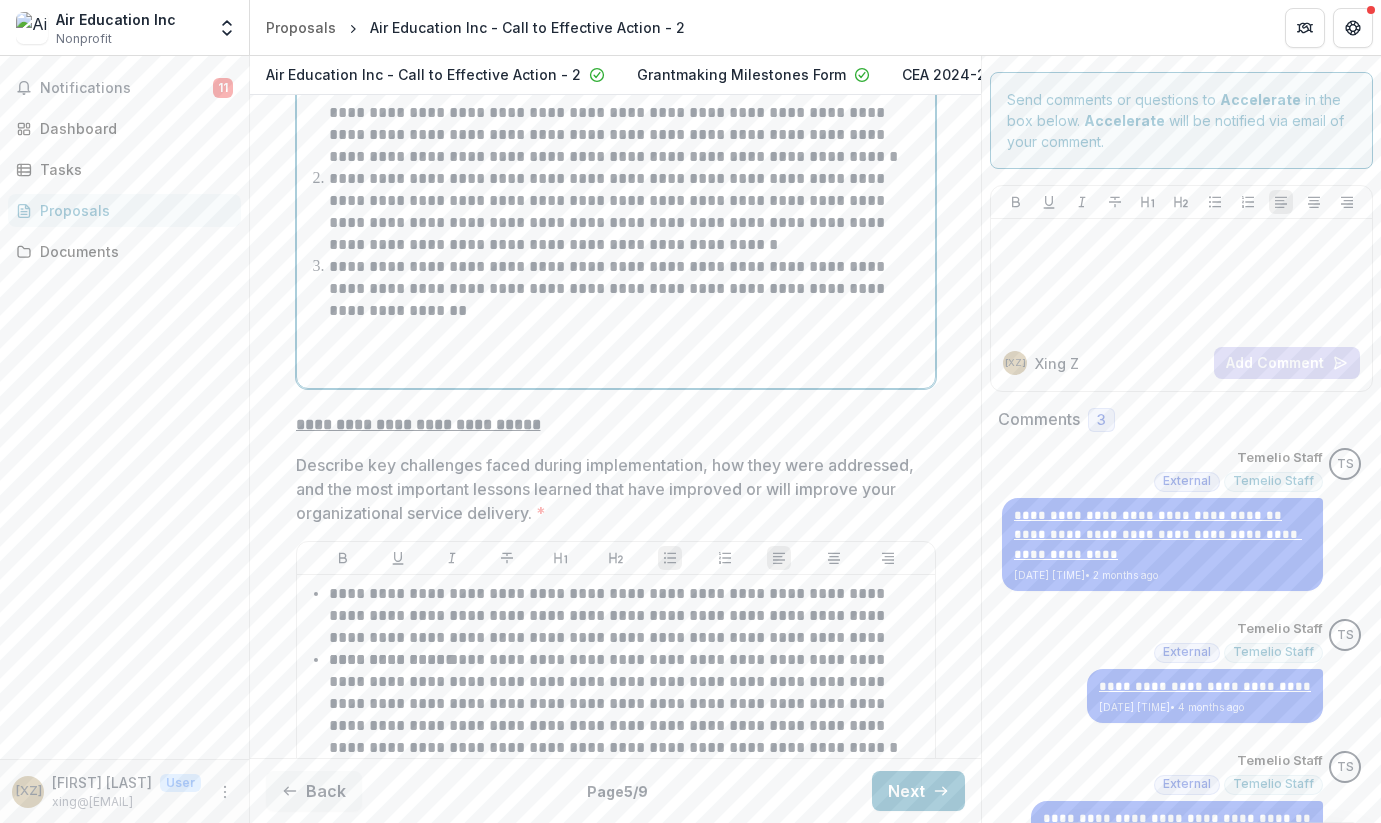 drag, startPoint x: 467, startPoint y: 218, endPoint x: 479, endPoint y: 217, distance: 12.0415945 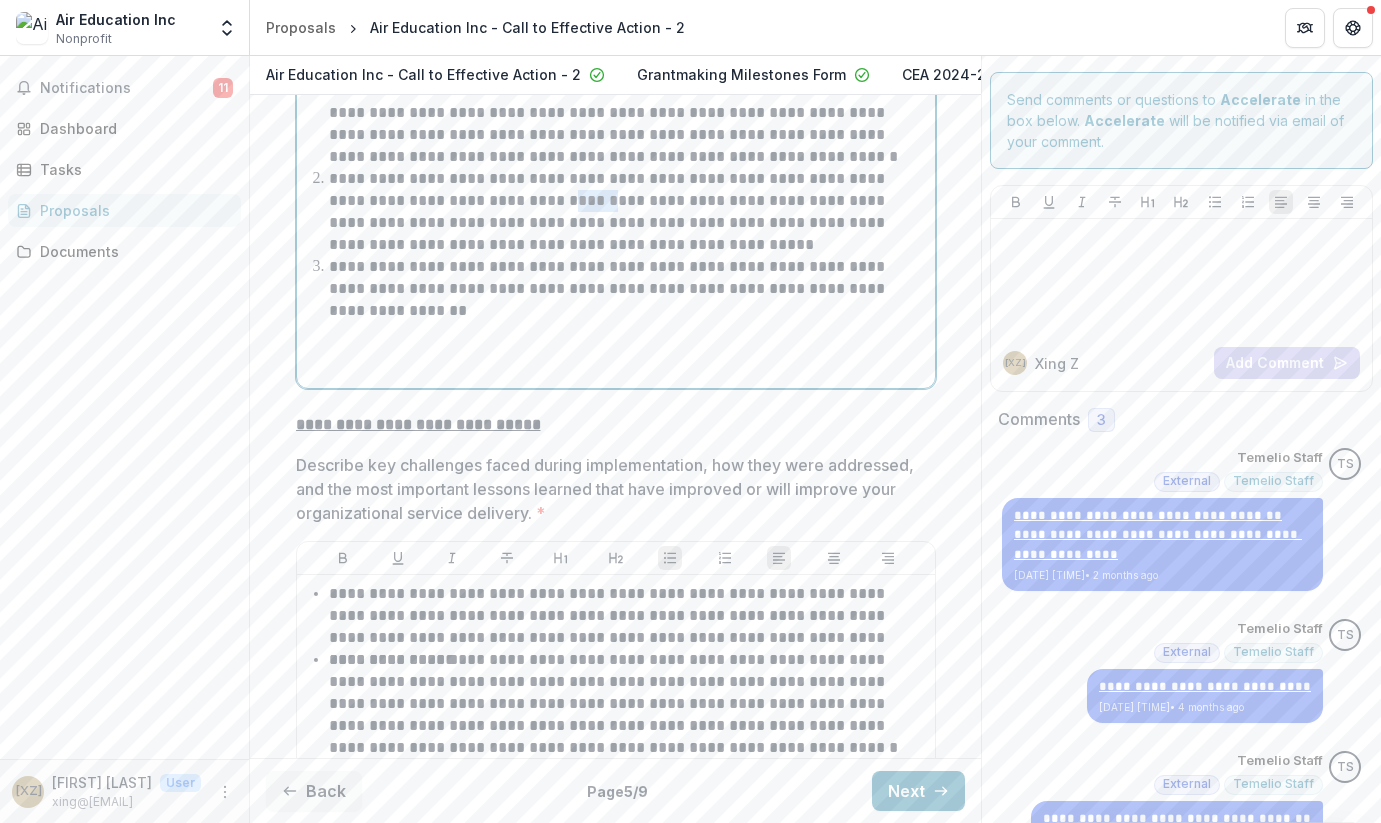drag, startPoint x: 563, startPoint y: 216, endPoint x: 523, endPoint y: 217, distance: 40.012497 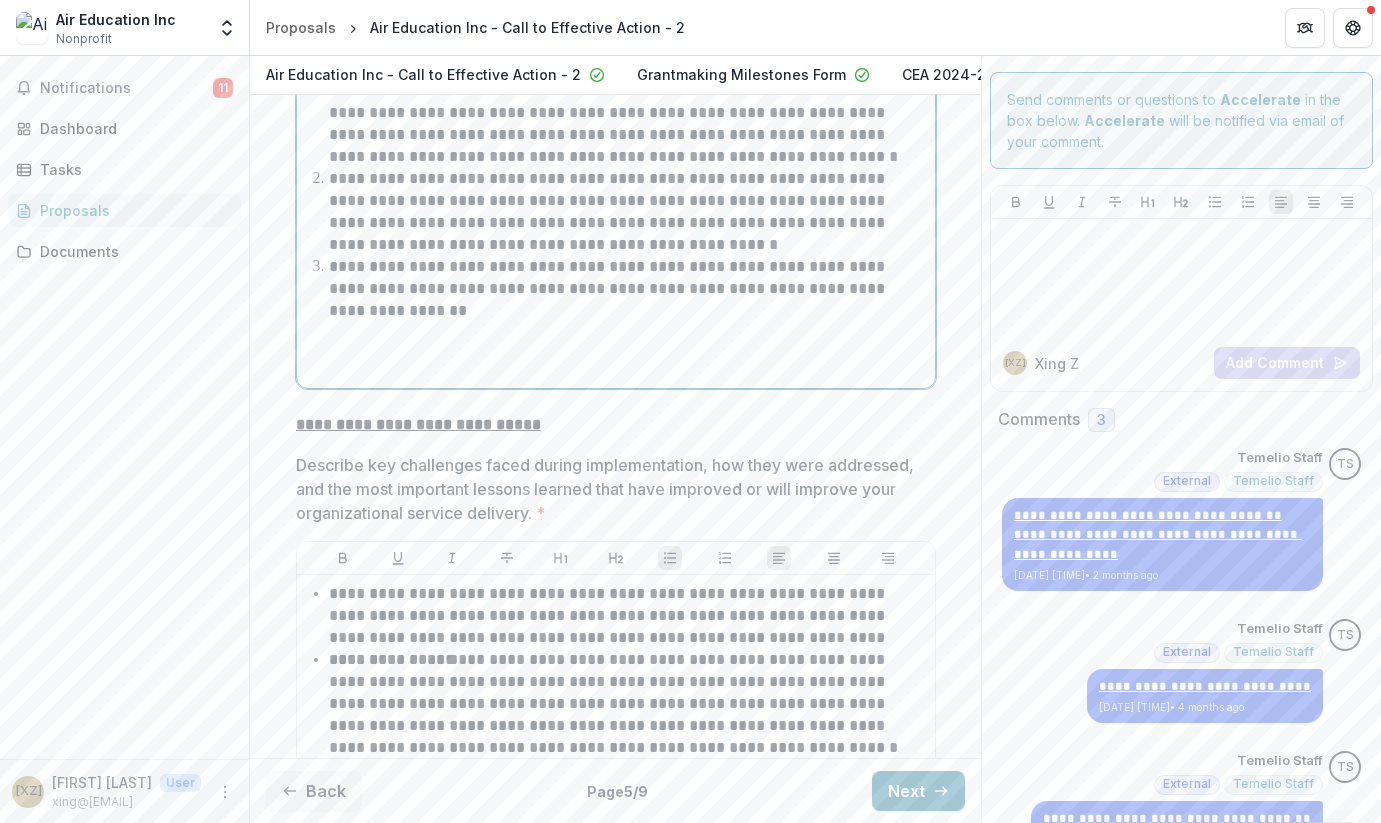 click on "**********" at bounding box center (628, 212) 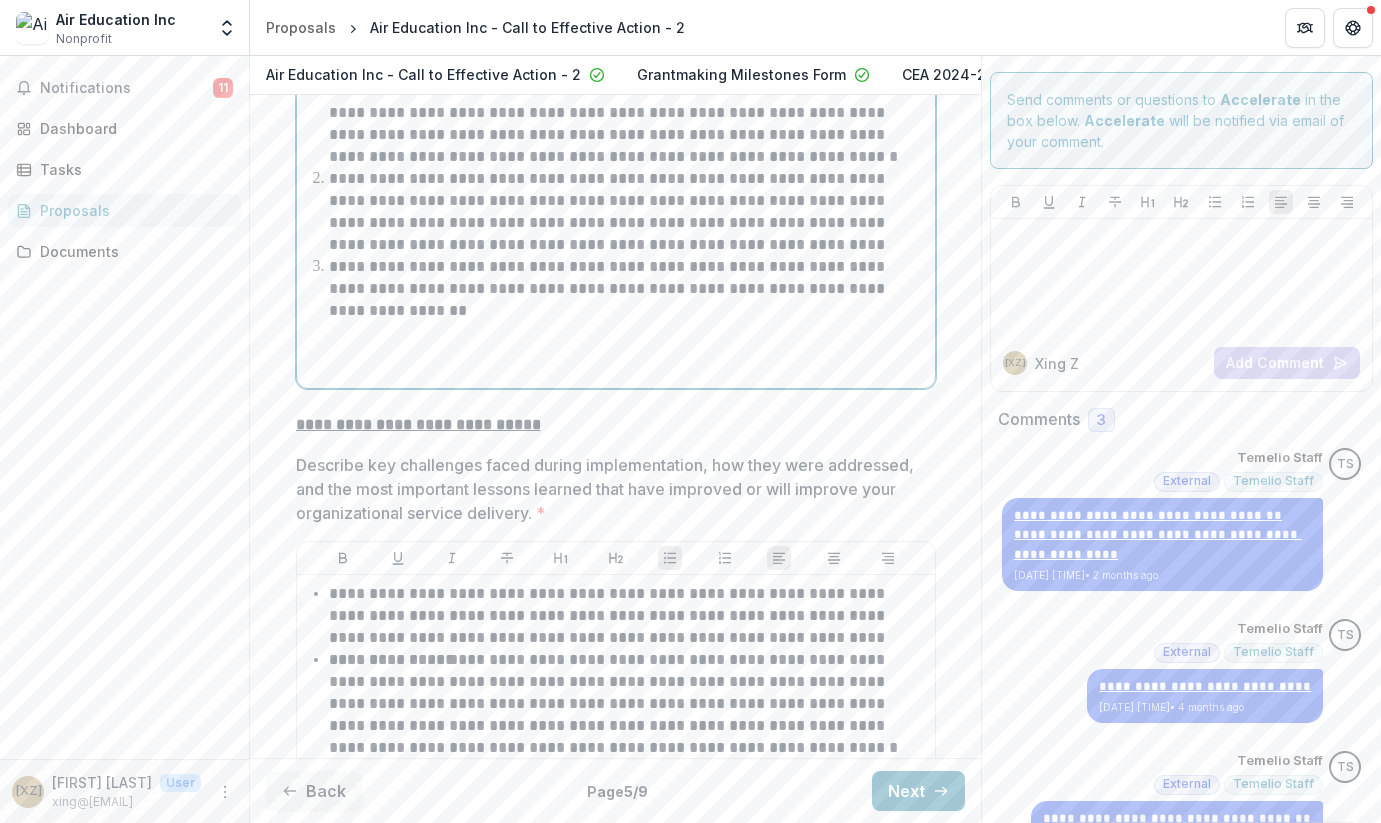 click on "**********" at bounding box center [628, 212] 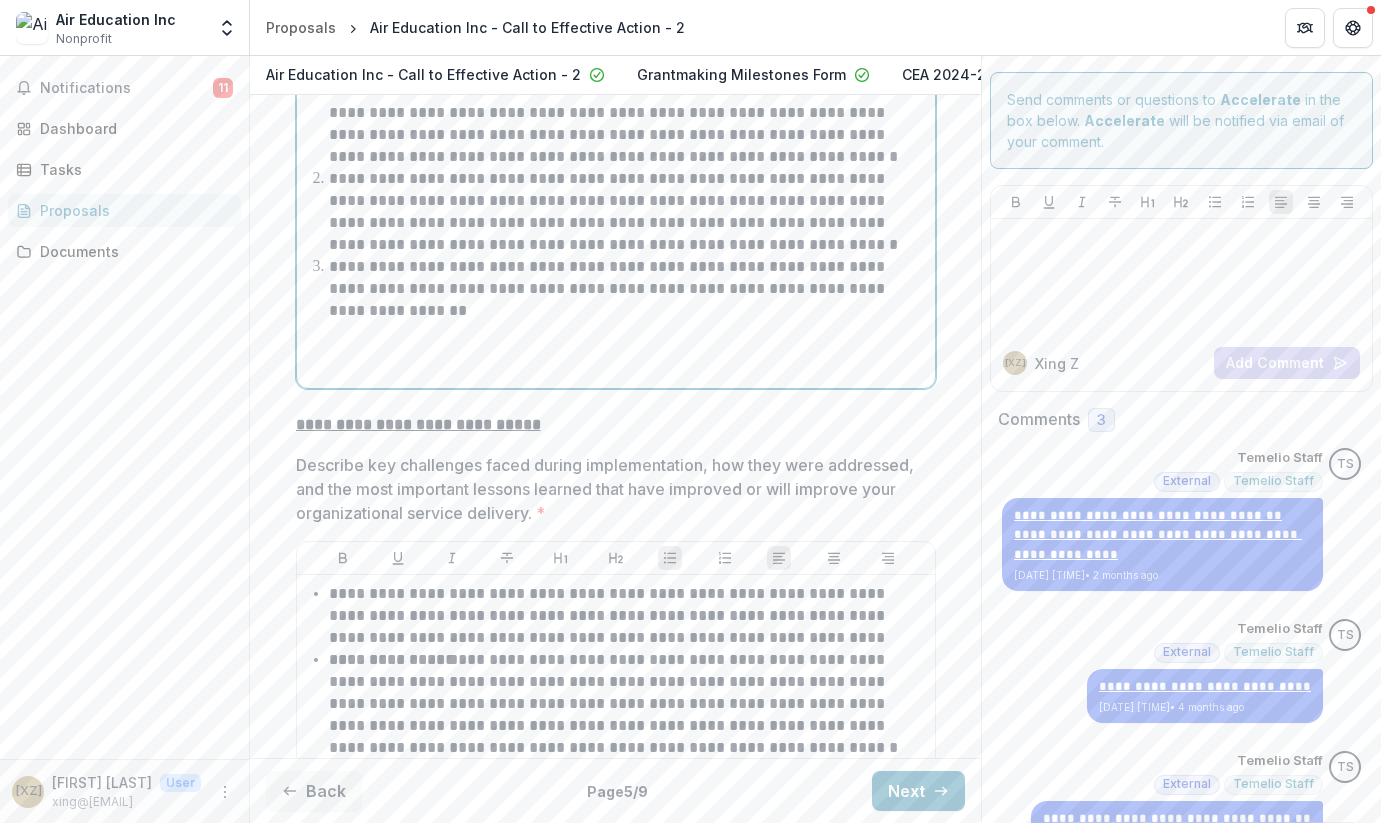 click on "**********" at bounding box center (628, 212) 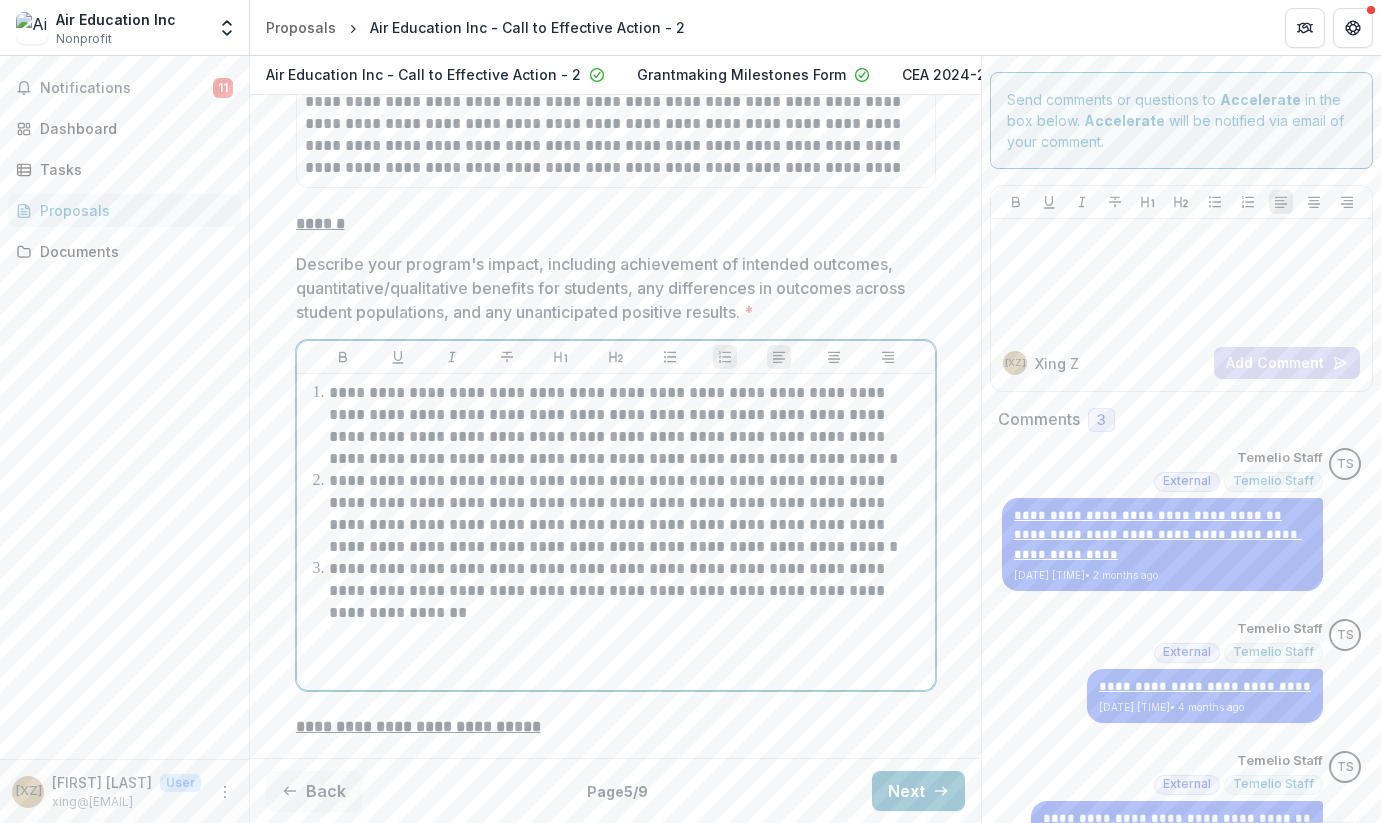 scroll, scrollTop: 1036, scrollLeft: 0, axis: vertical 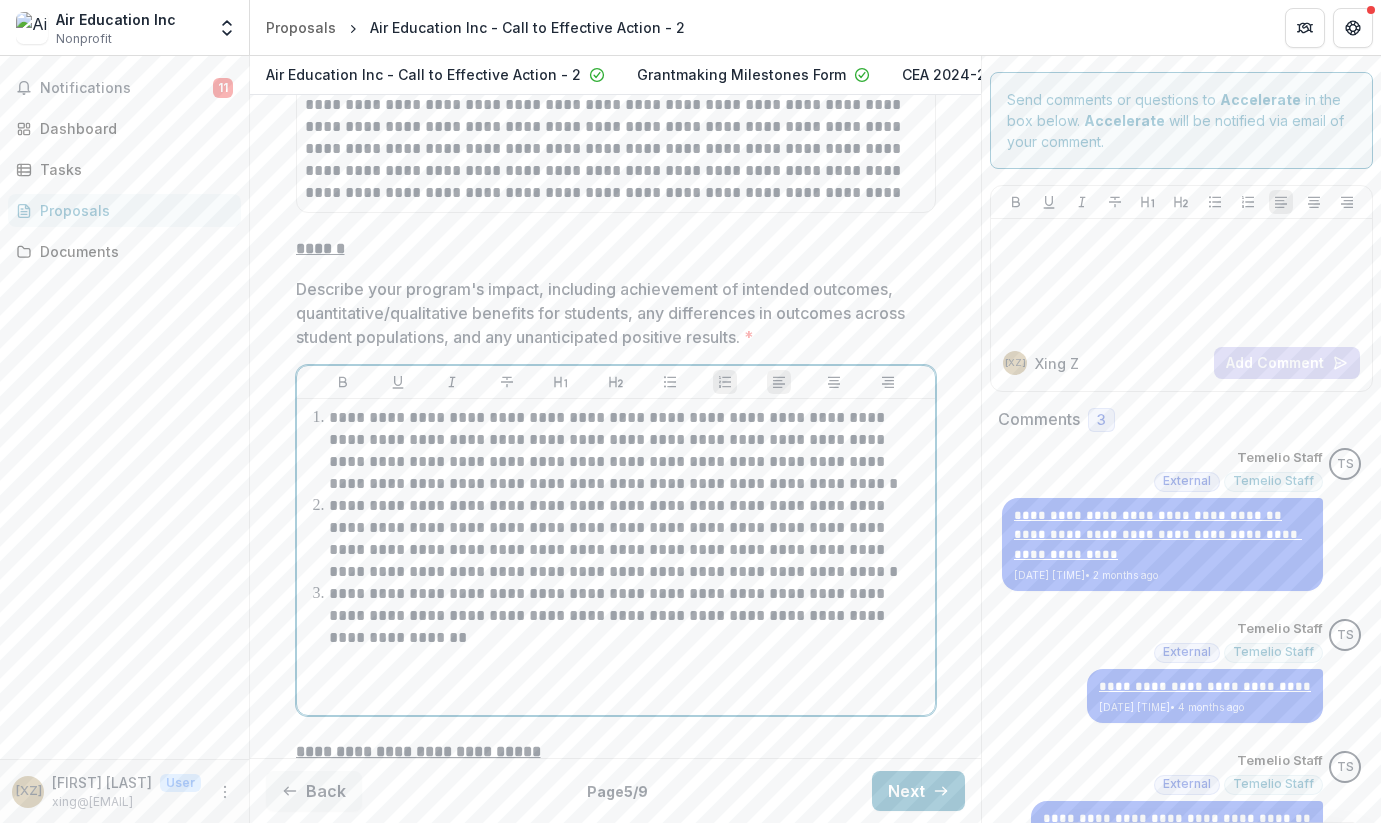 click on "**********" at bounding box center [628, 451] 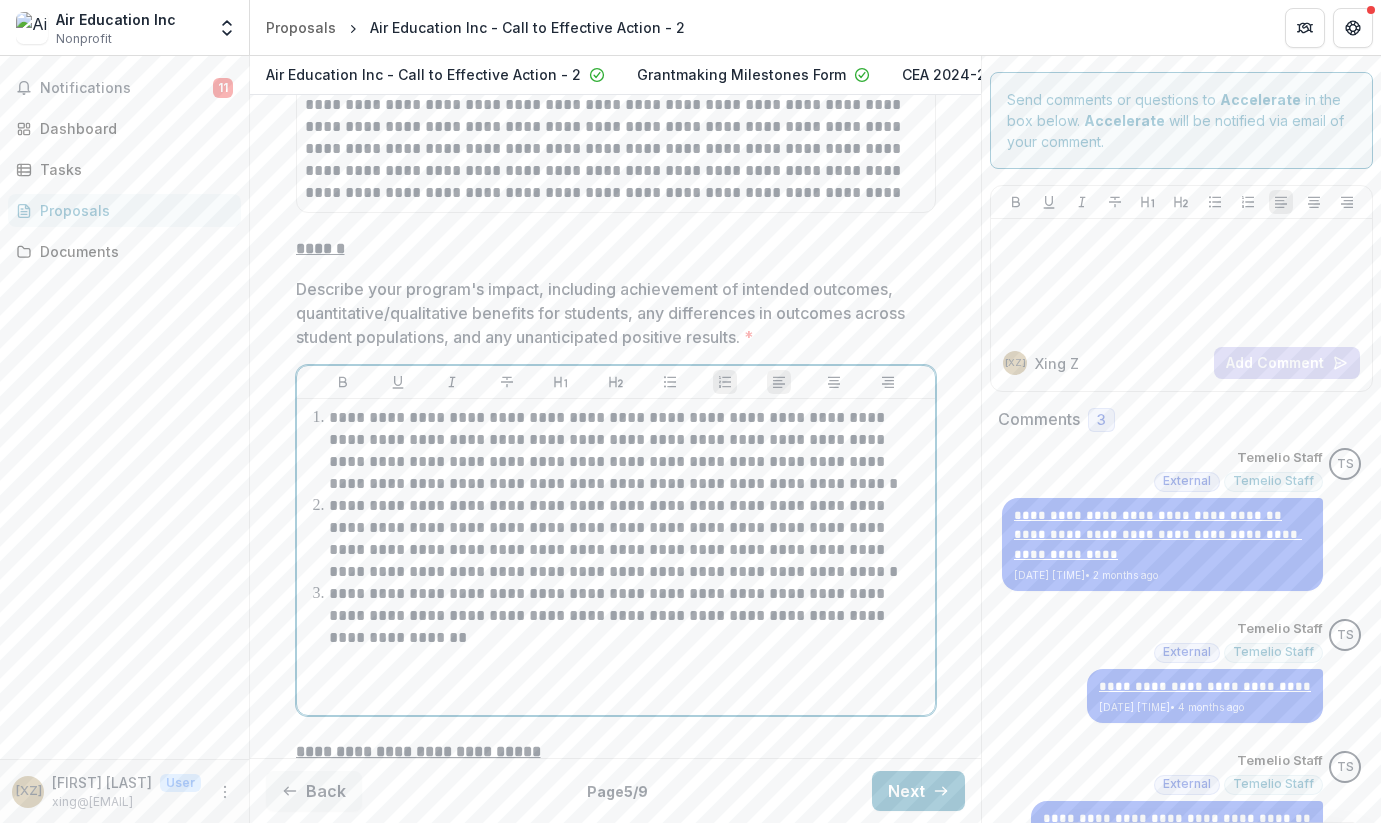 click on "**********" at bounding box center (628, 451) 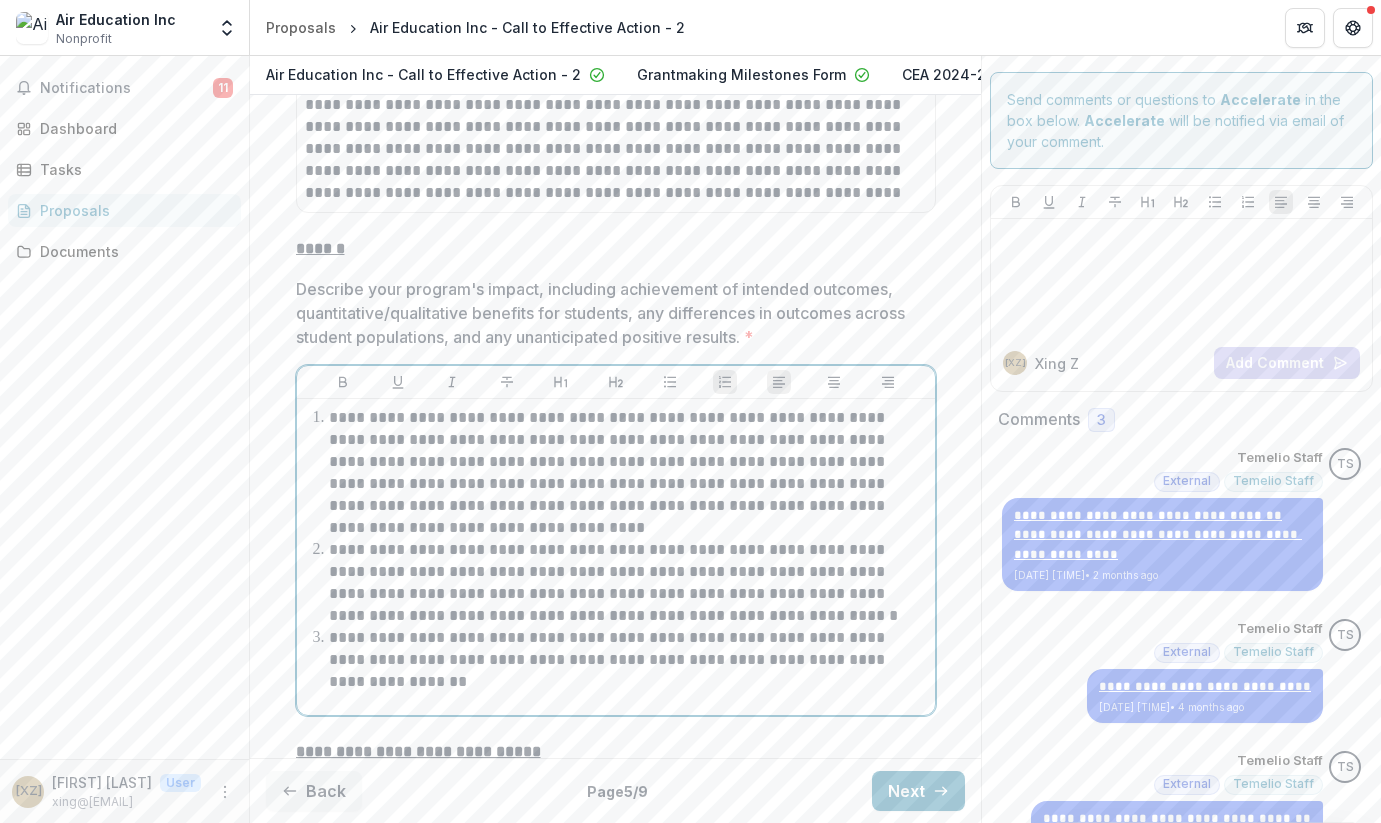 click on "**********" at bounding box center (628, 583) 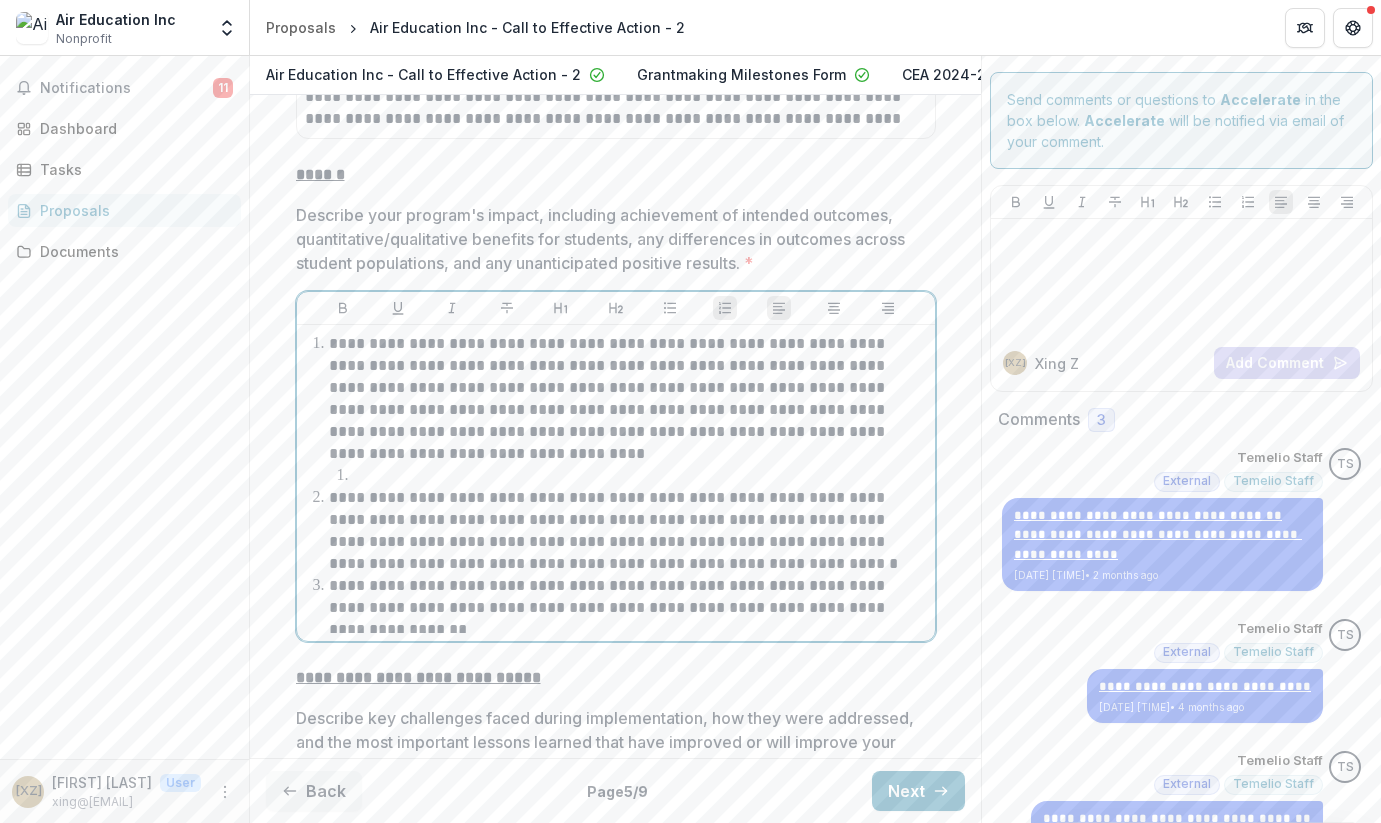 scroll, scrollTop: 1118, scrollLeft: 0, axis: vertical 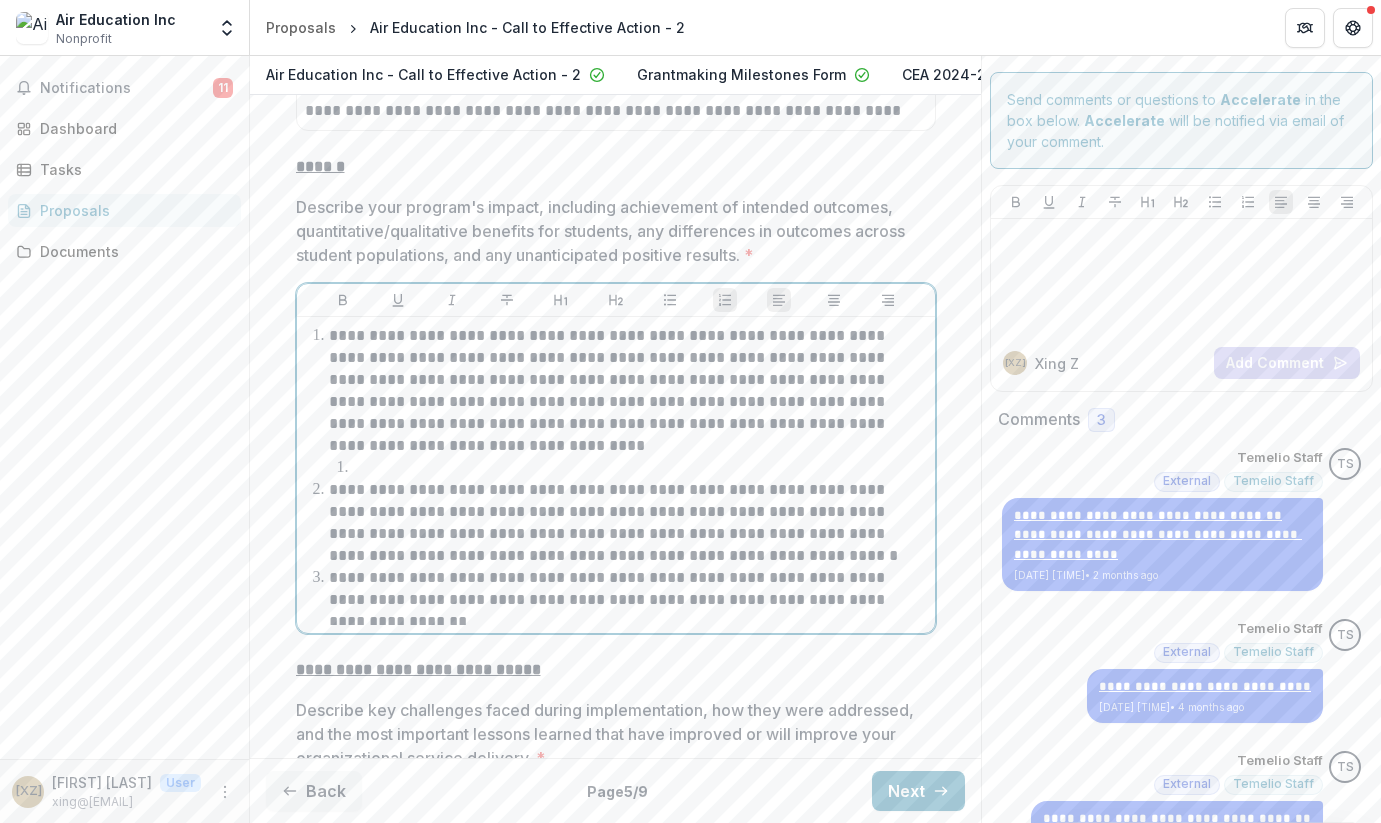 click on "**********" at bounding box center (628, 589) 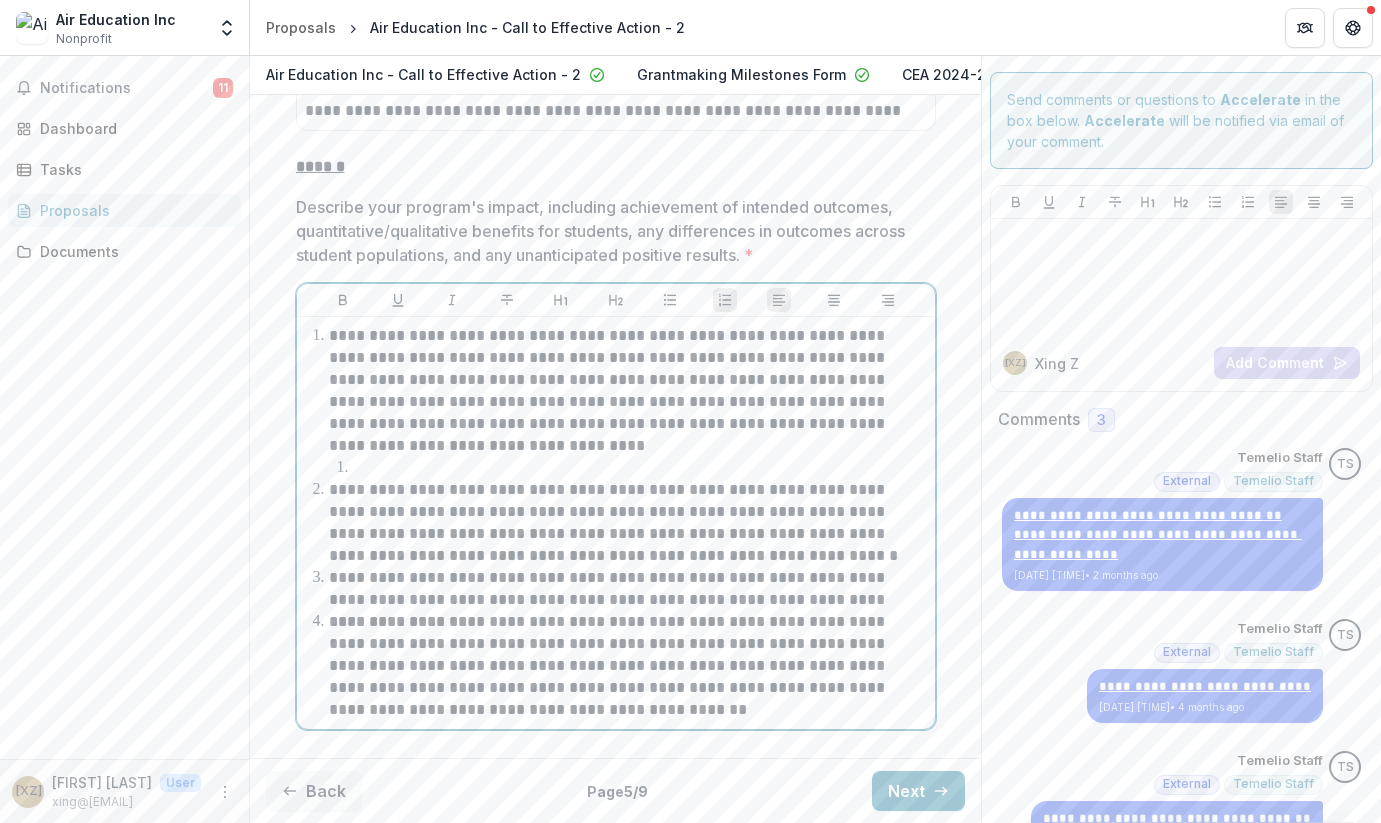 click on "**********" at bounding box center [628, 666] 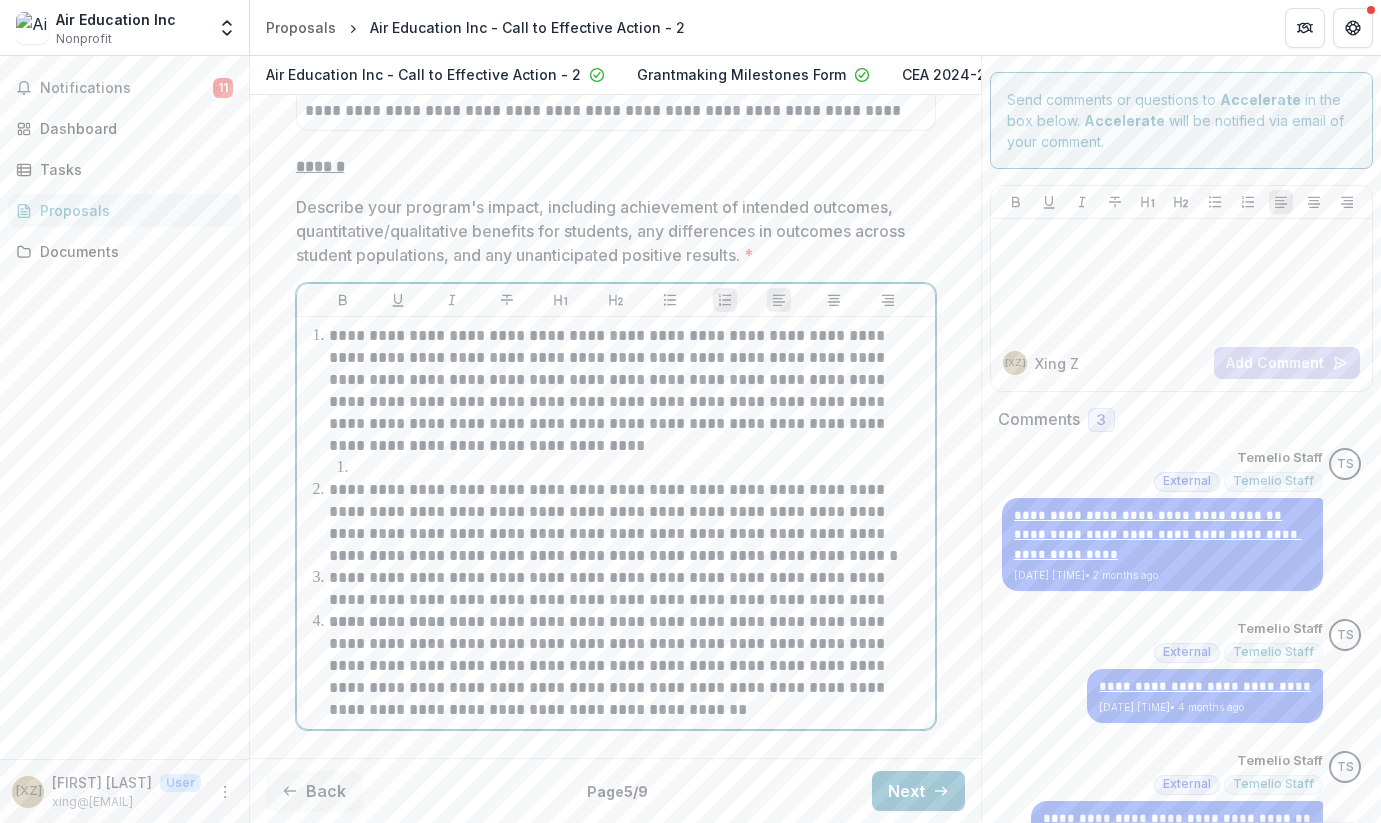 click on "**********" at bounding box center (628, 666) 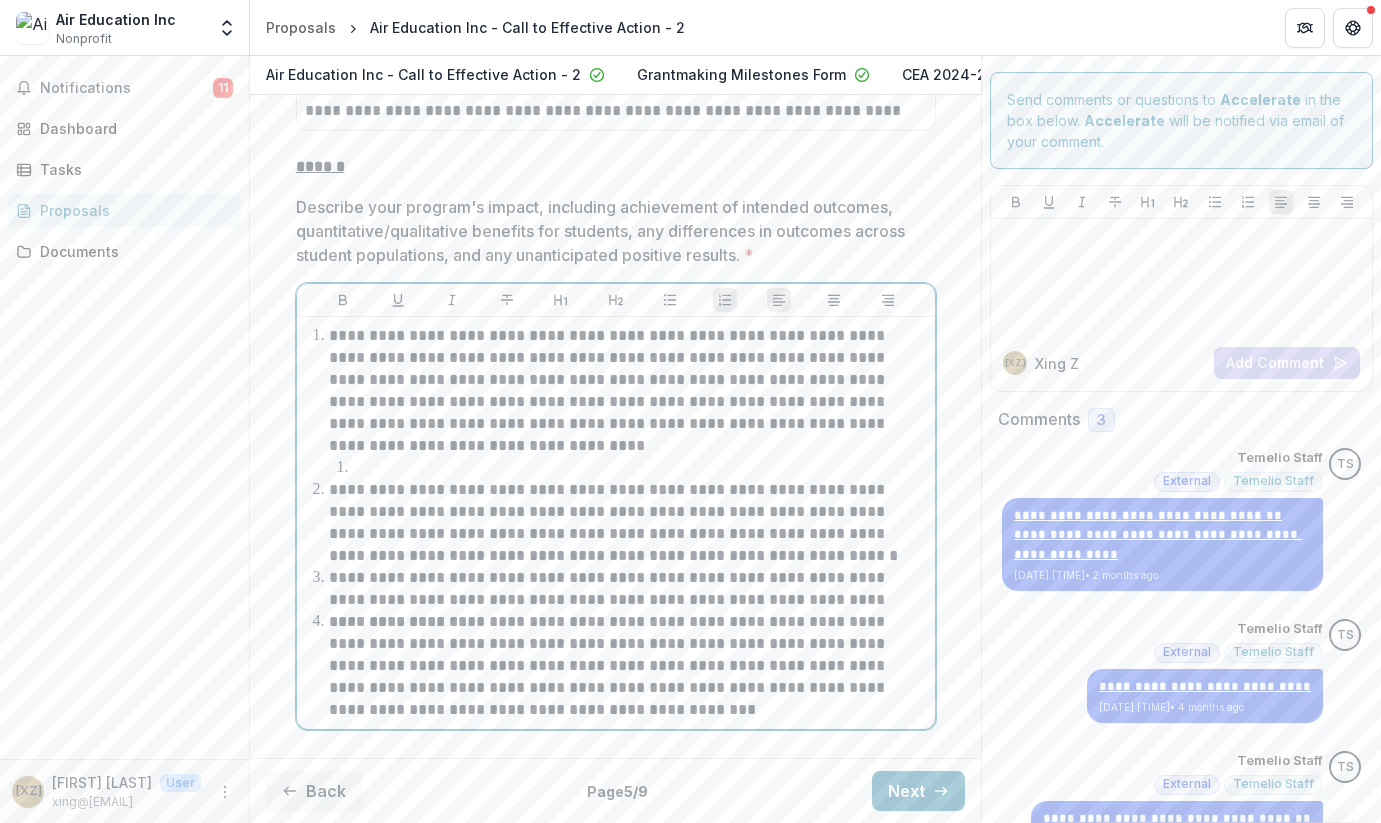 click on "**********" at bounding box center (628, 666) 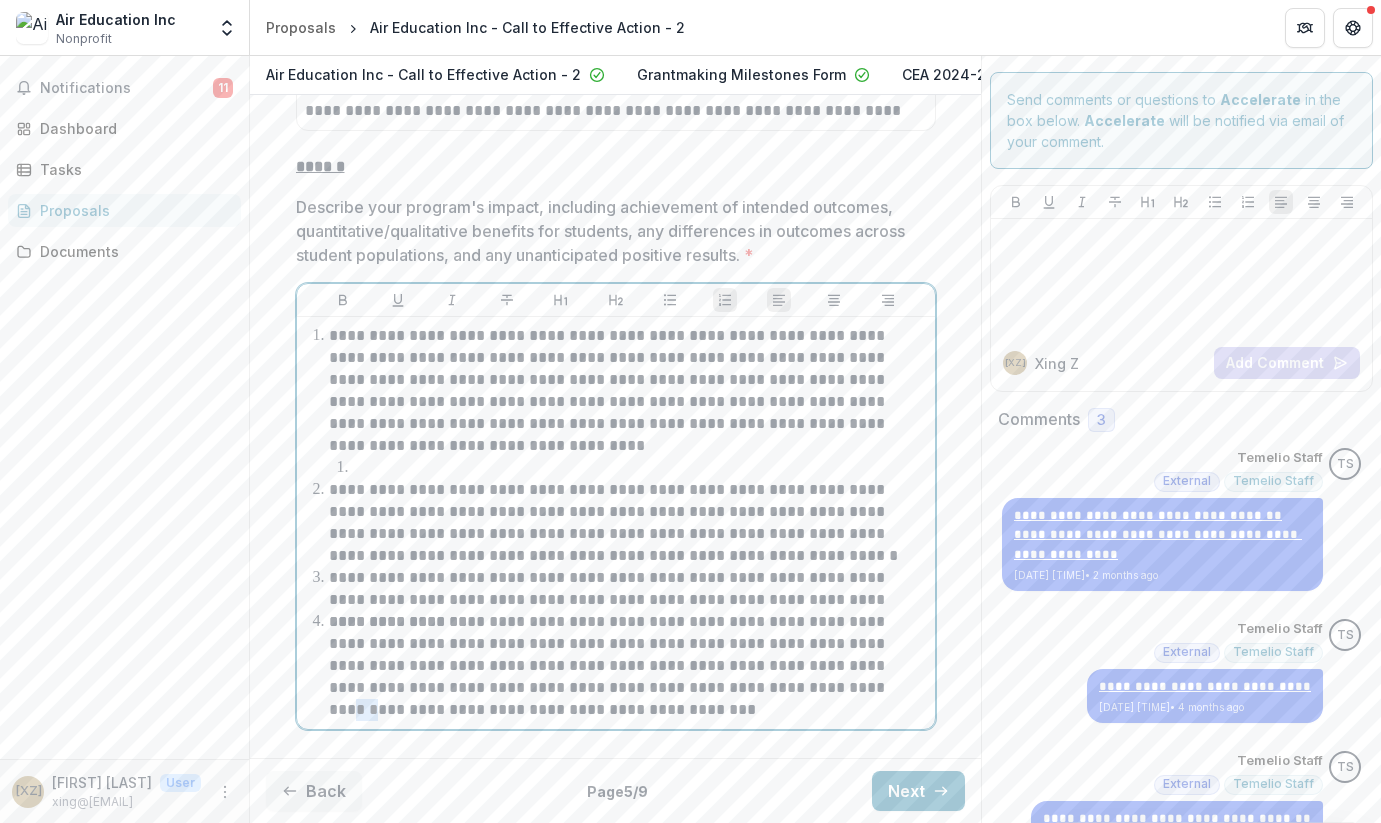 click on "**********" at bounding box center [628, 666] 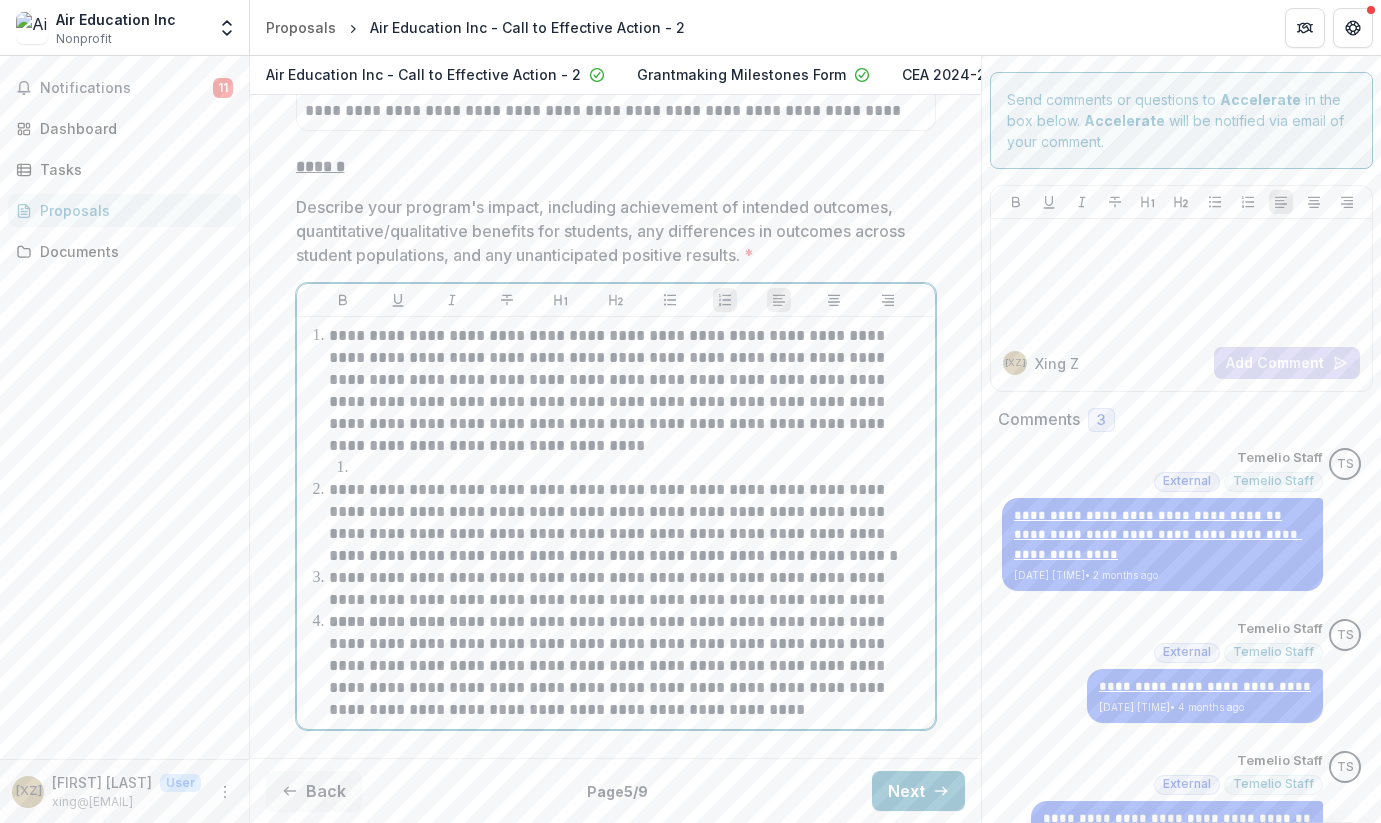 click on "**********" at bounding box center [628, 666] 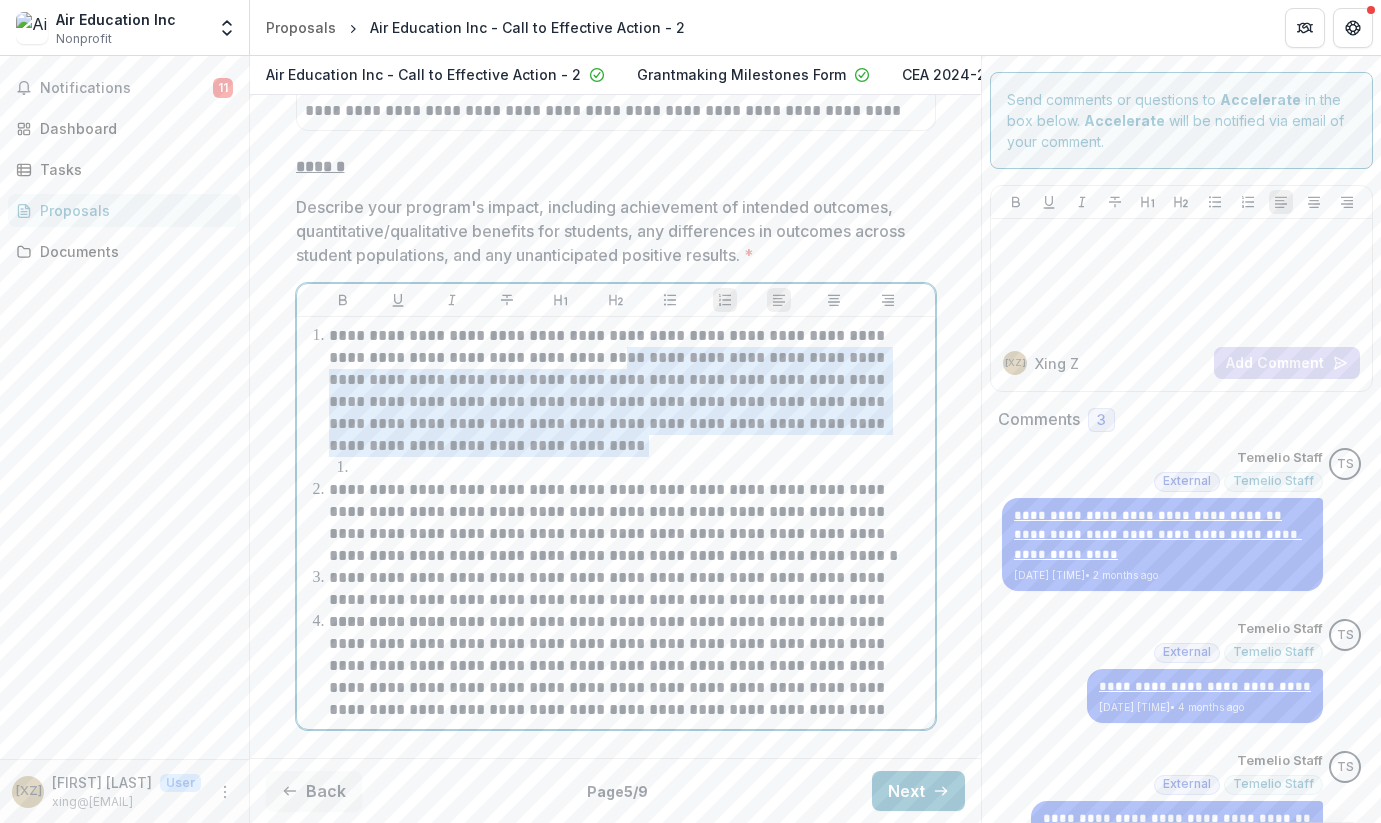drag, startPoint x: 497, startPoint y: 464, endPoint x: 583, endPoint y: 380, distance: 120.21647 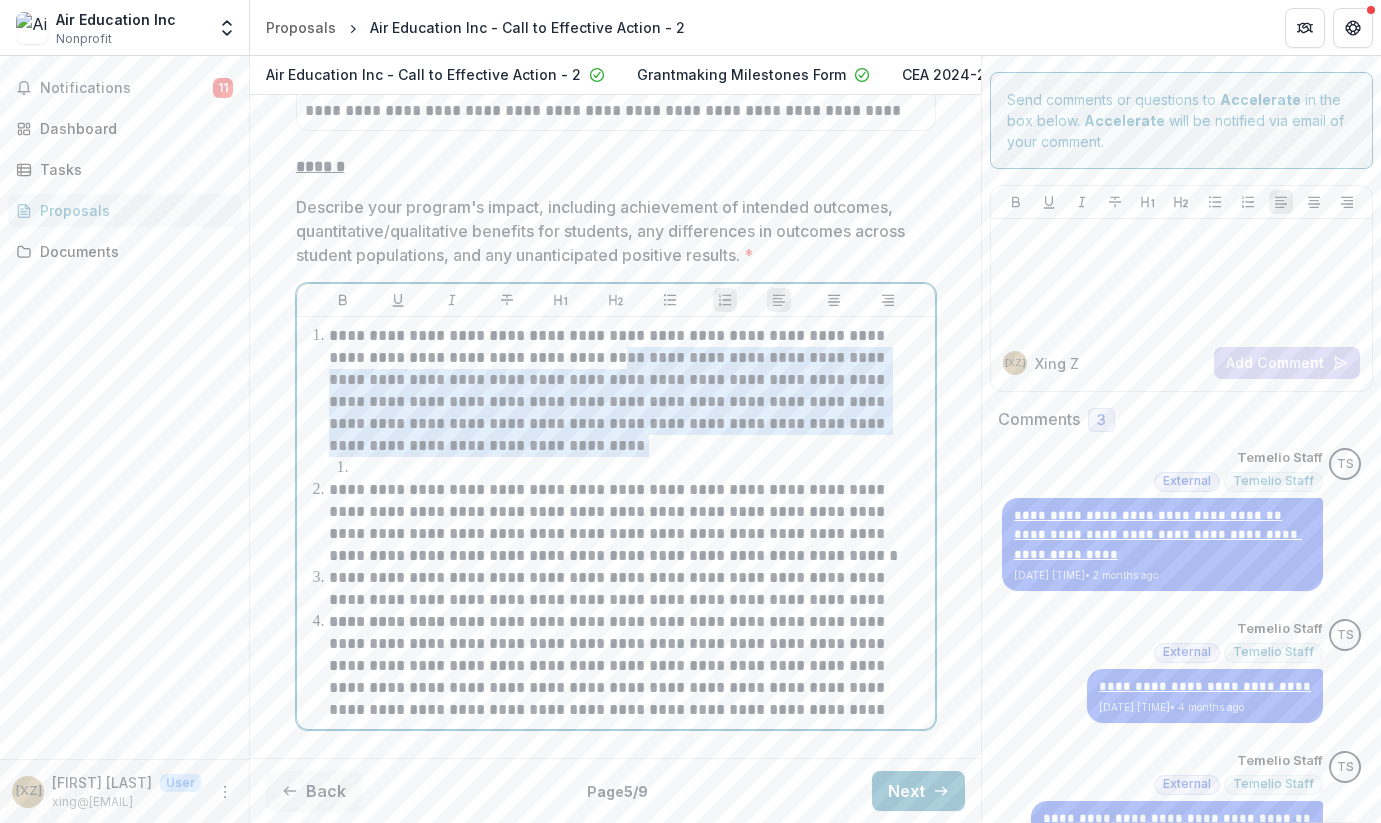 click on "**********" at bounding box center (628, 391) 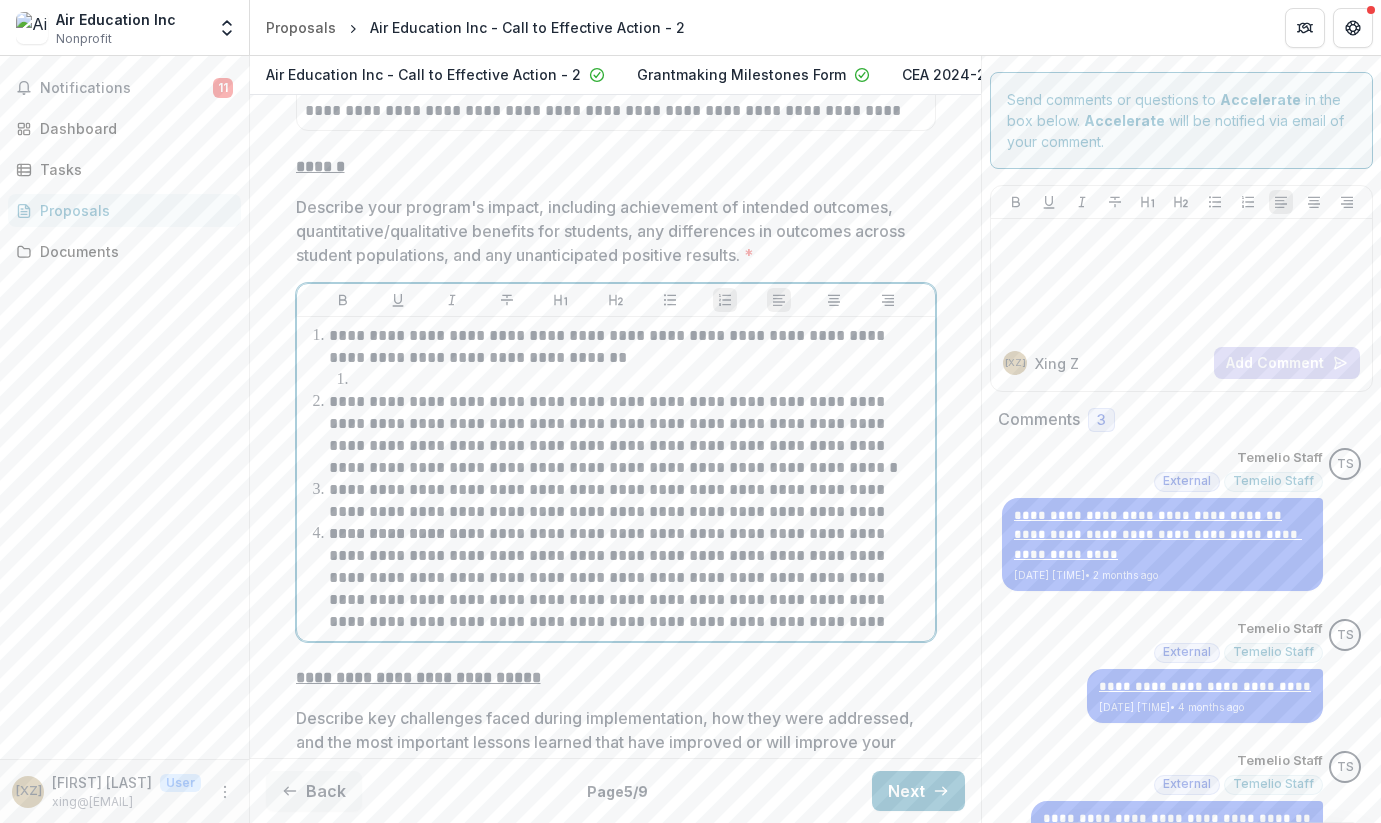click at bounding box center [640, 380] 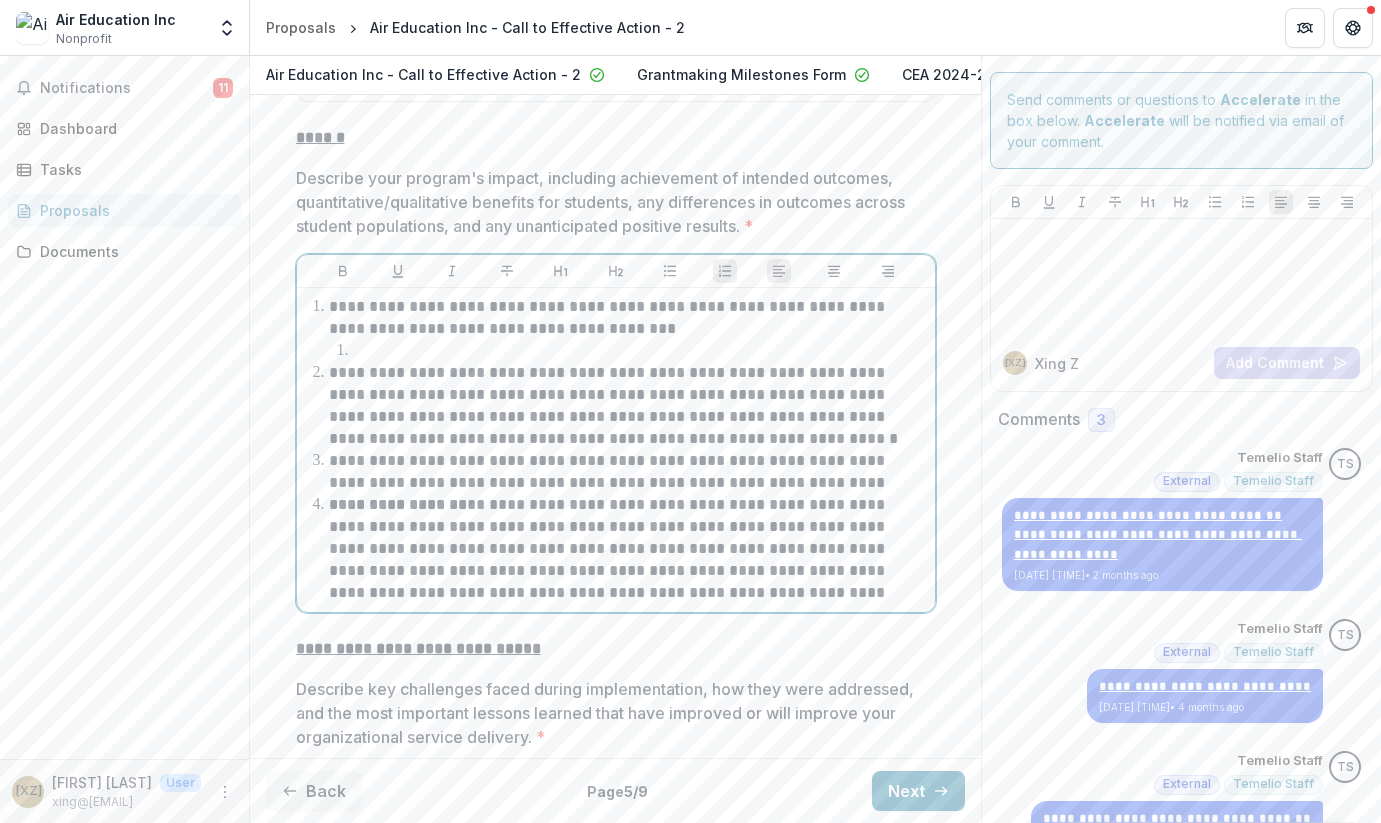 scroll, scrollTop: 1152, scrollLeft: 0, axis: vertical 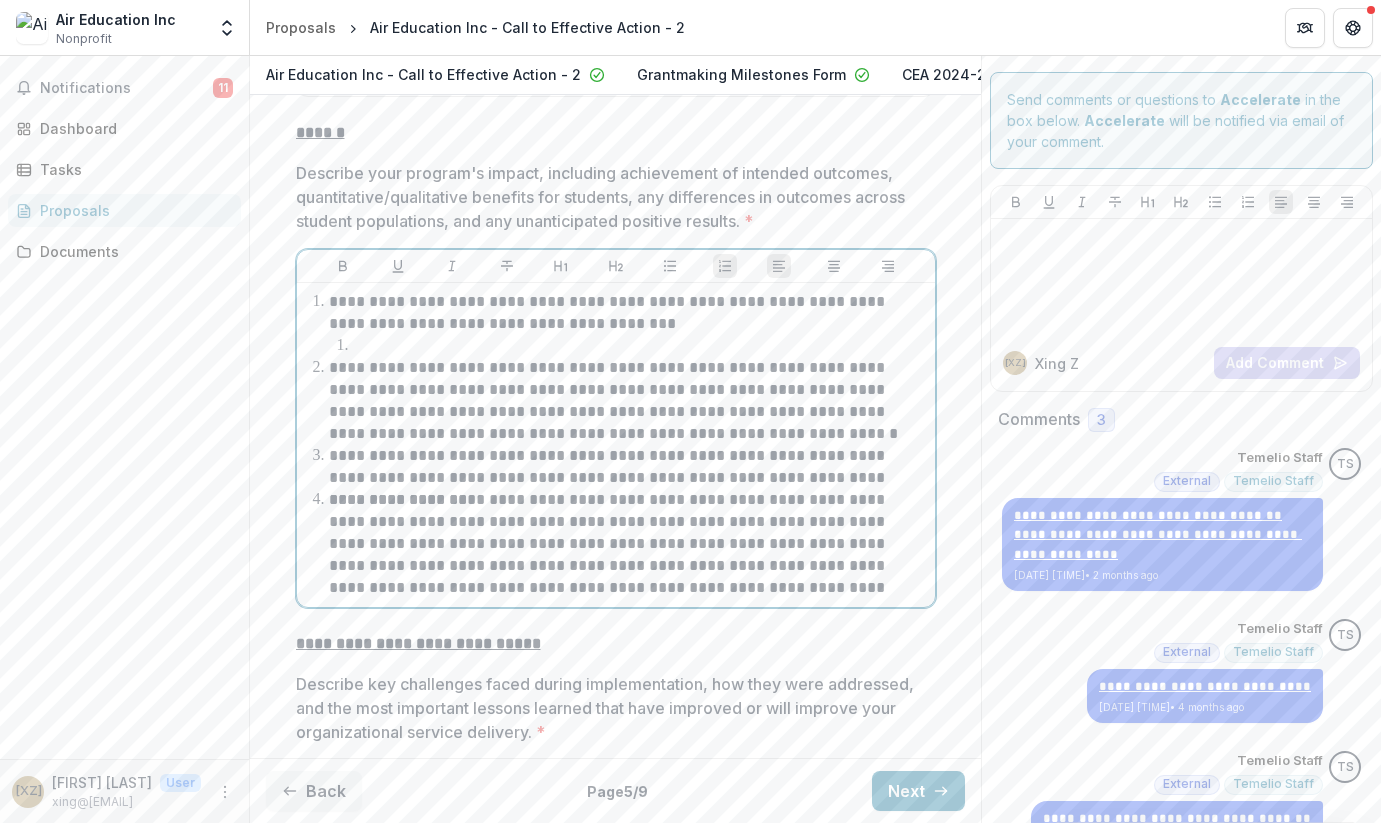 click at bounding box center (640, 346) 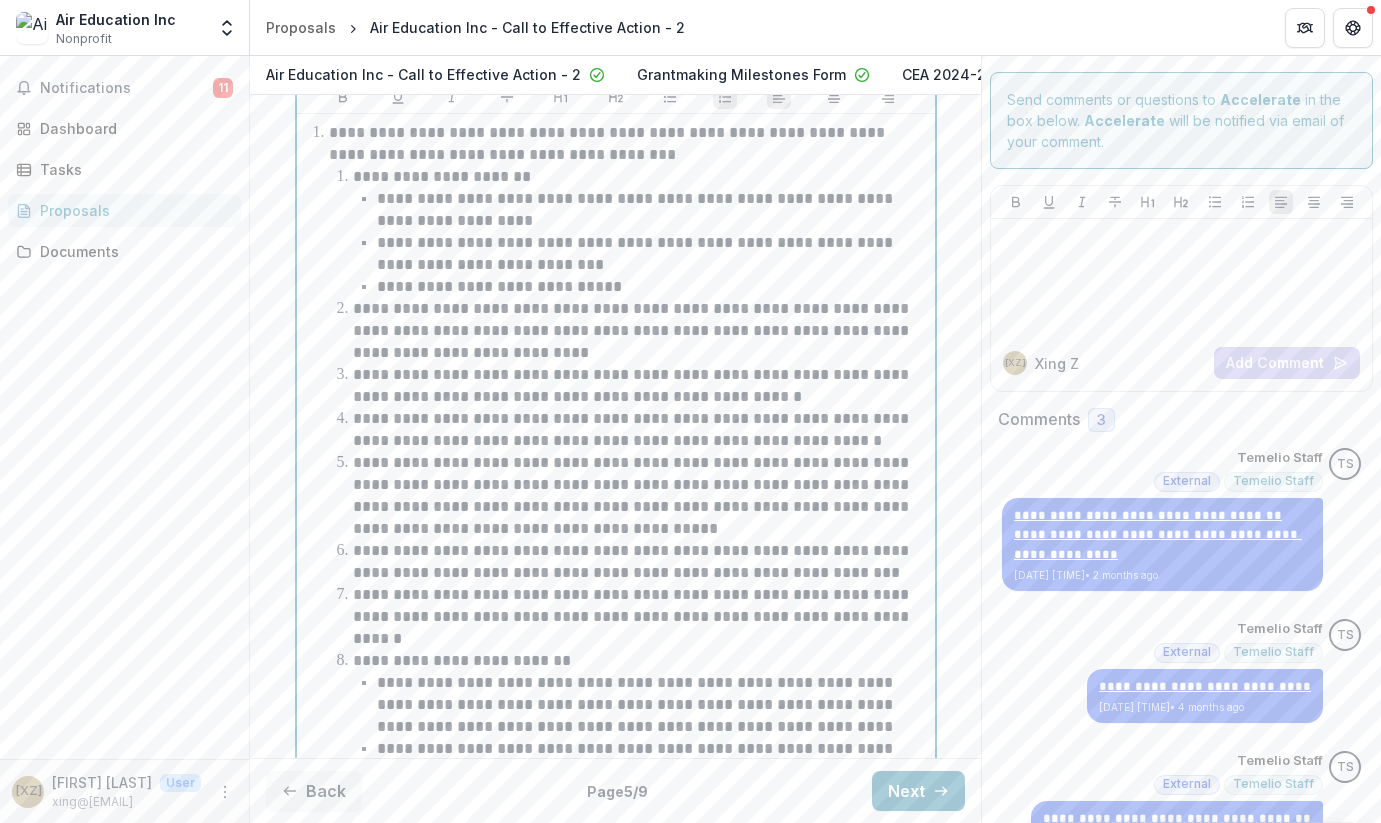 click on "**********" at bounding box center [652, 254] 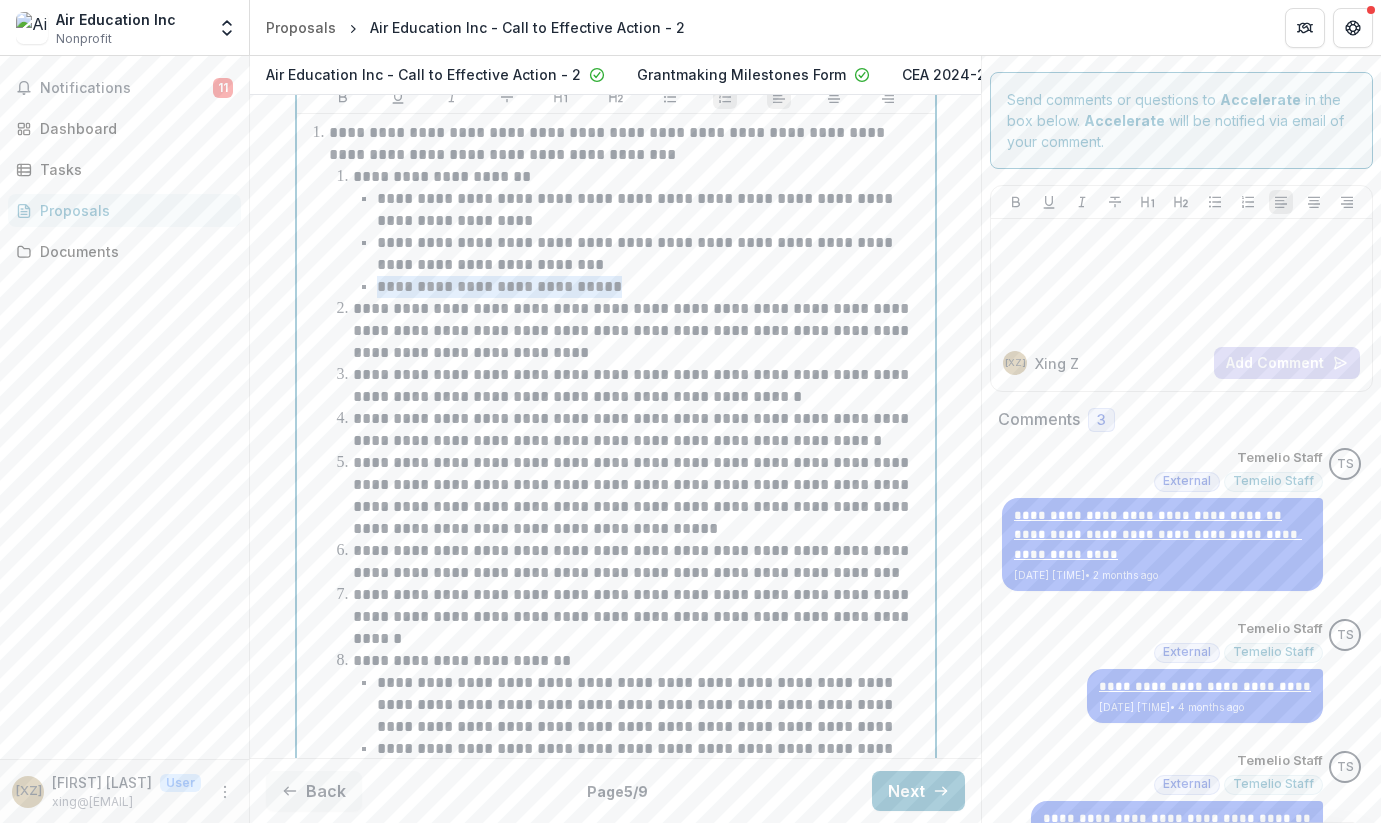 drag, startPoint x: 626, startPoint y: 307, endPoint x: 356, endPoint y: 293, distance: 270.36273 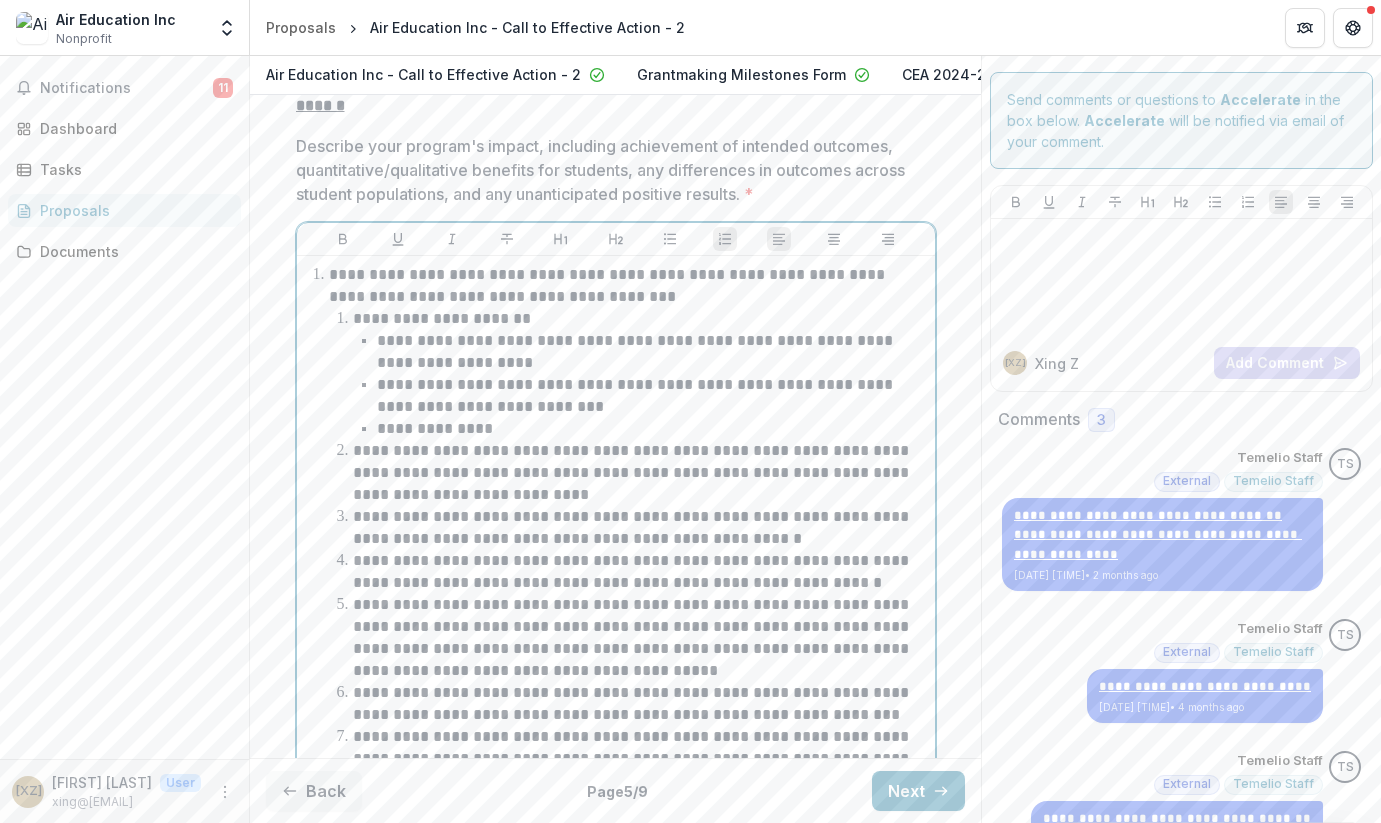 scroll, scrollTop: 1186, scrollLeft: 0, axis: vertical 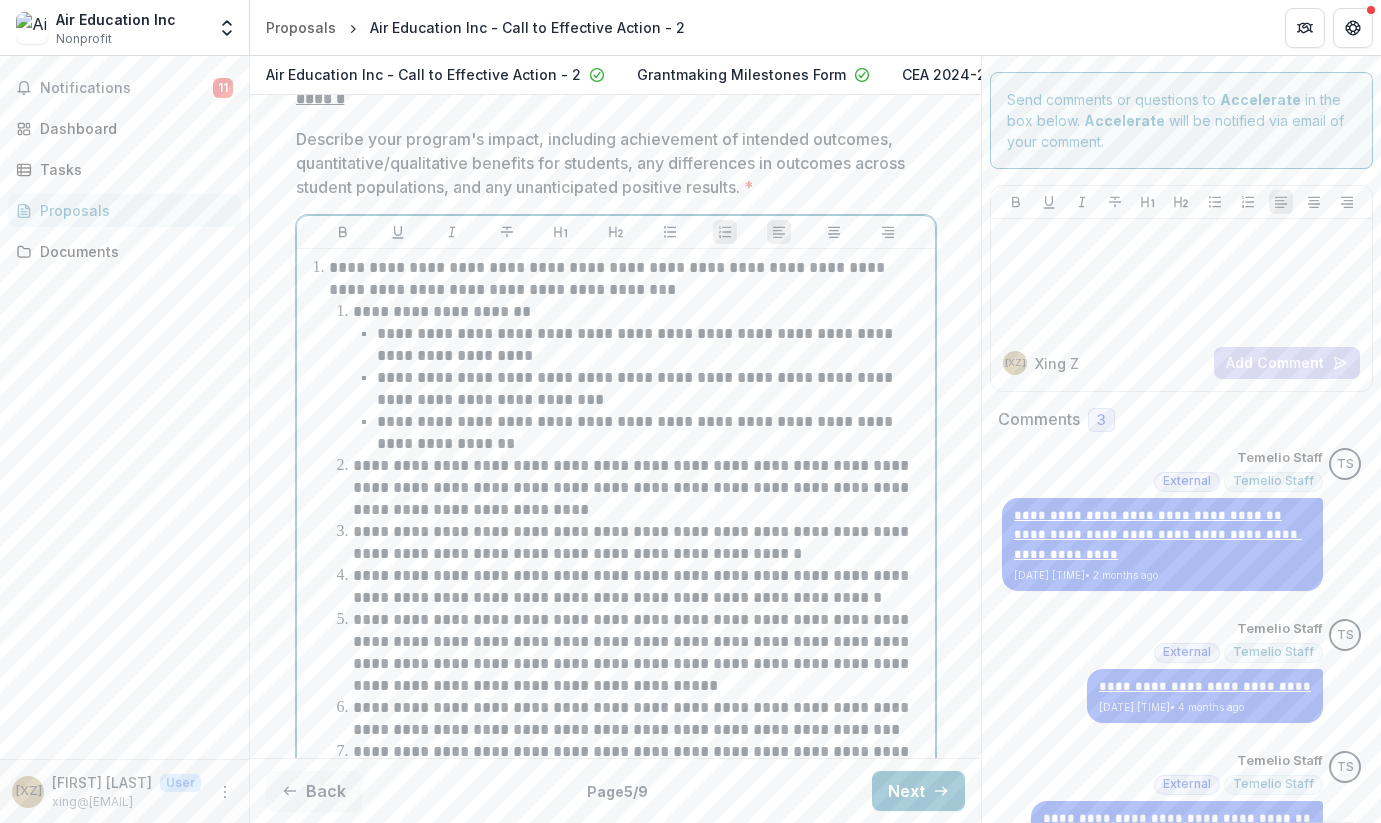 click on "**********" at bounding box center [640, 488] 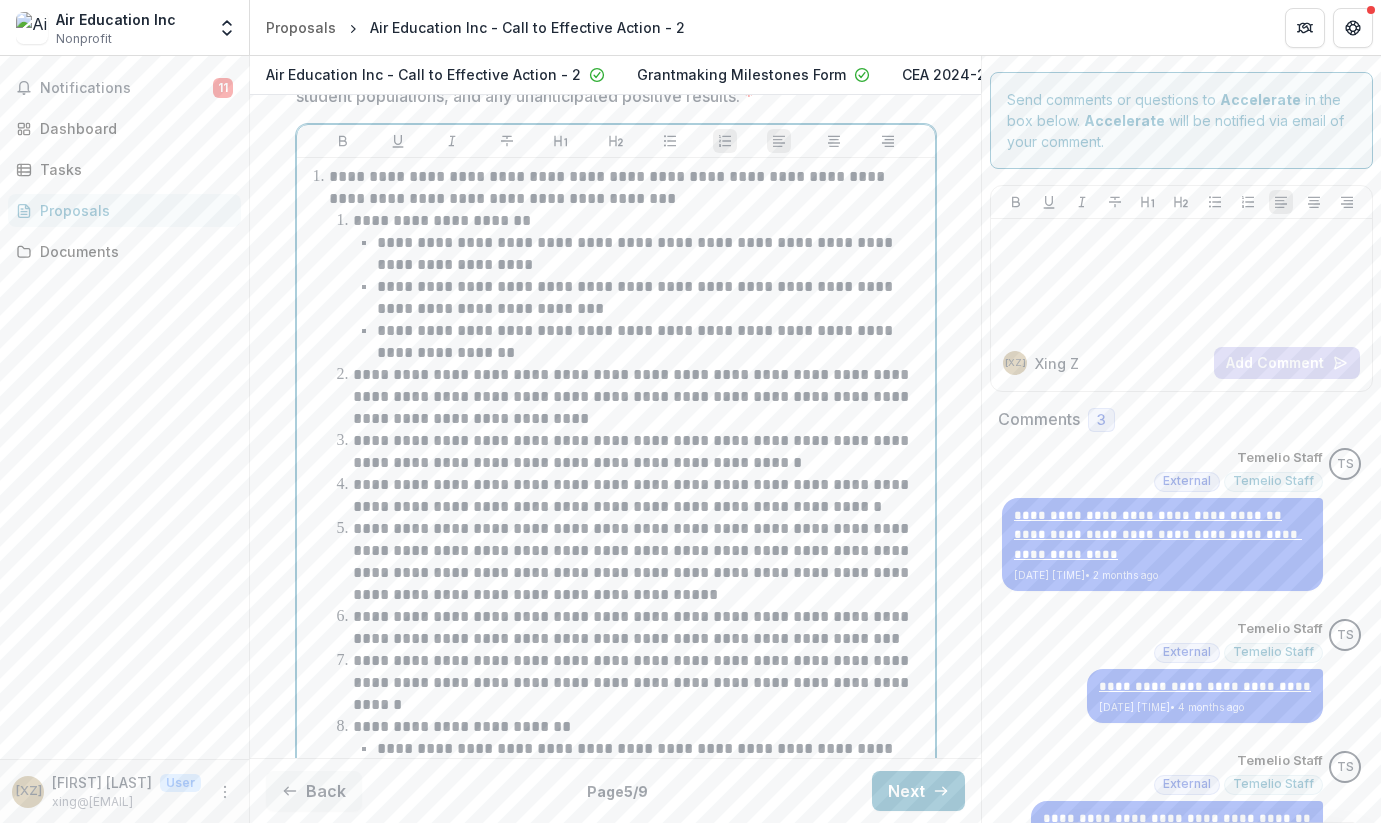 click on "**********" at bounding box center (640, 562) 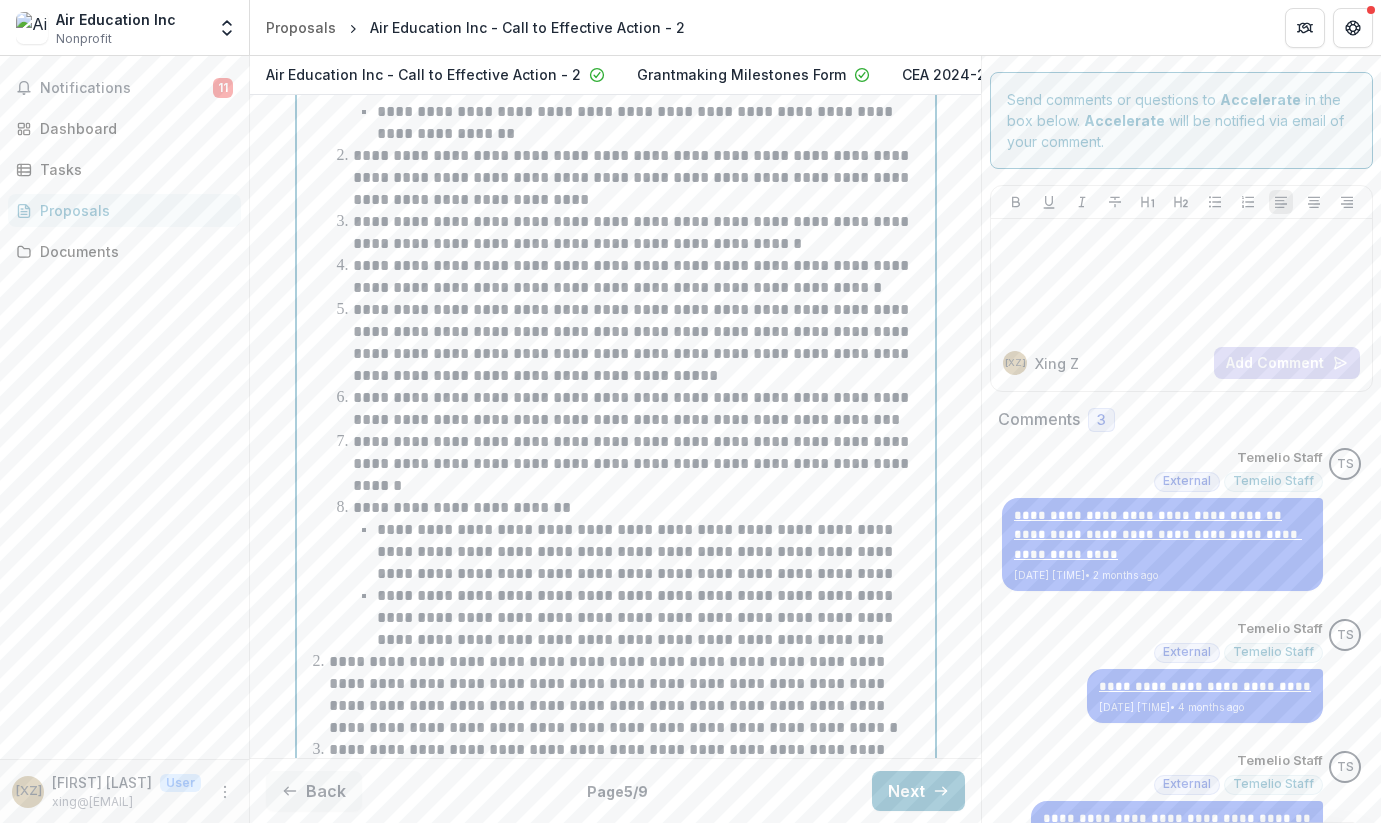 scroll, scrollTop: 1536, scrollLeft: 0, axis: vertical 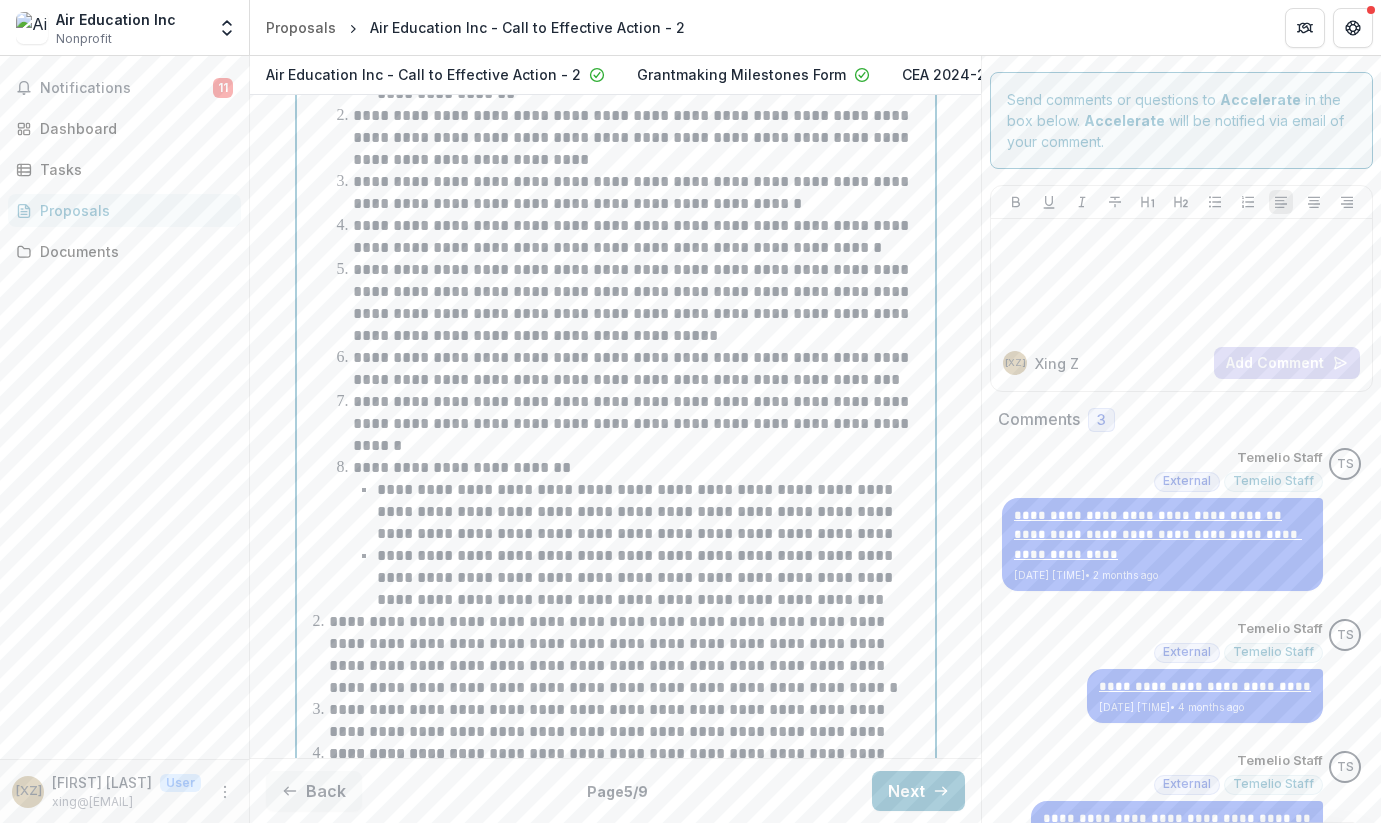click on "**********" at bounding box center (640, 424) 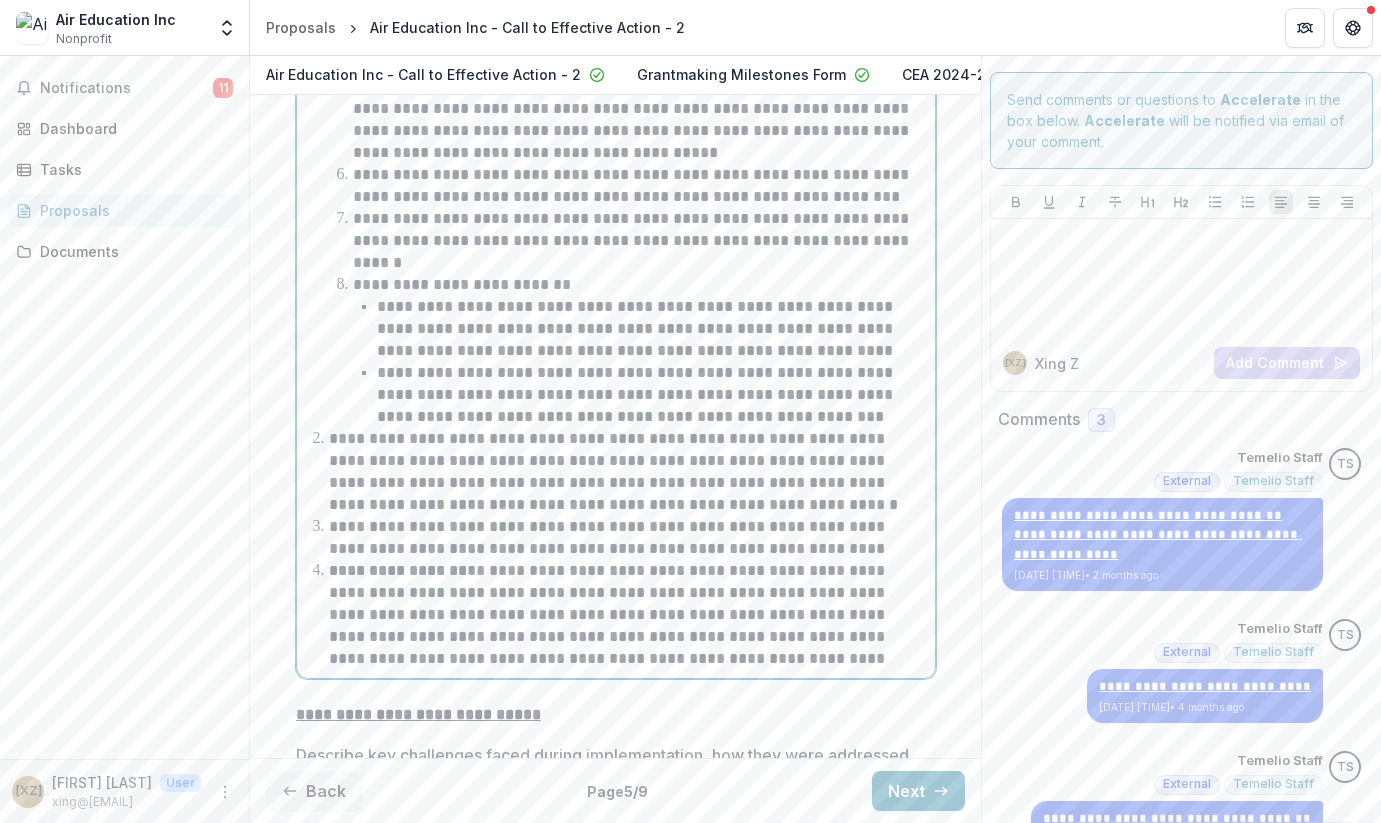 drag, startPoint x: 756, startPoint y: 520, endPoint x: 742, endPoint y: 513, distance: 15.652476 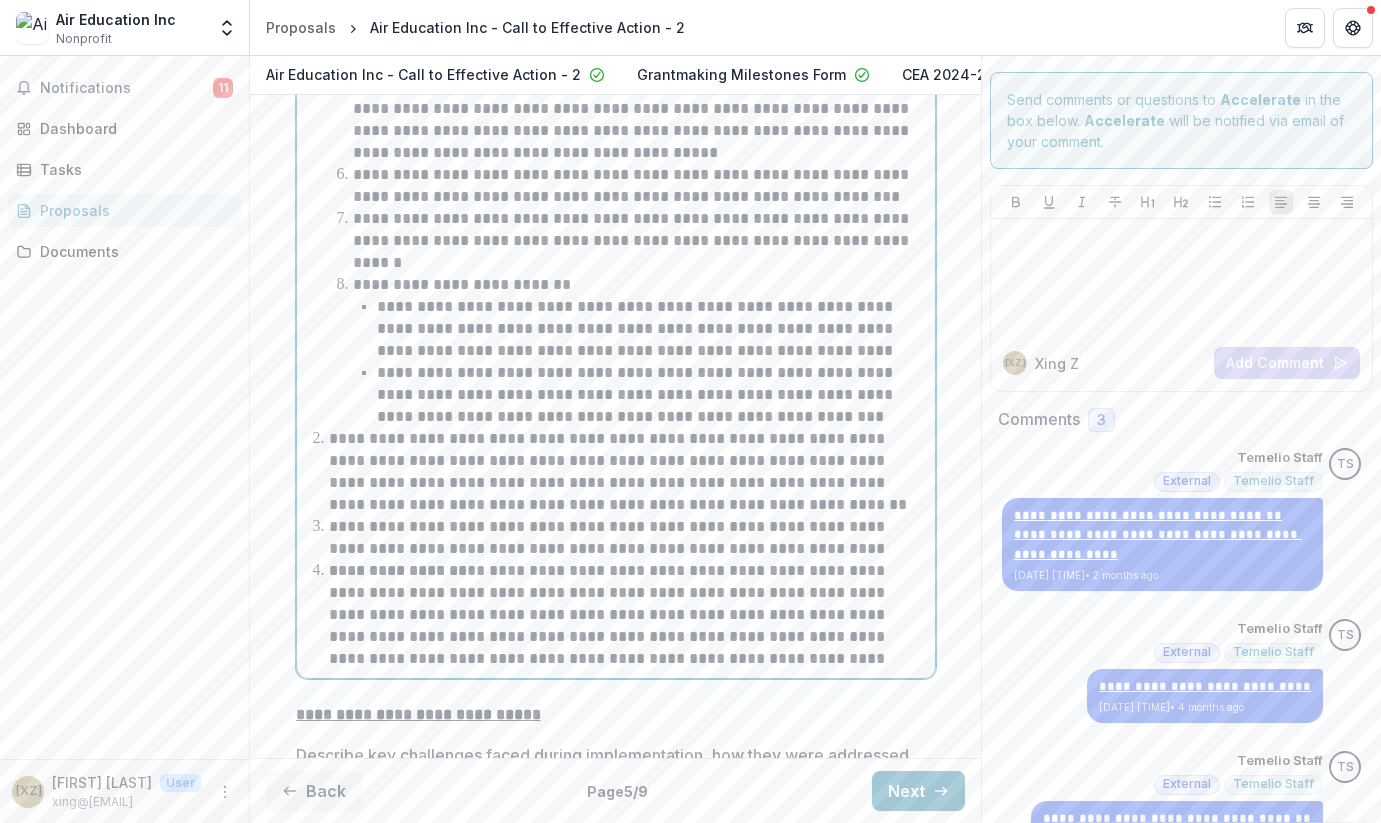 click on "**********" at bounding box center [628, 472] 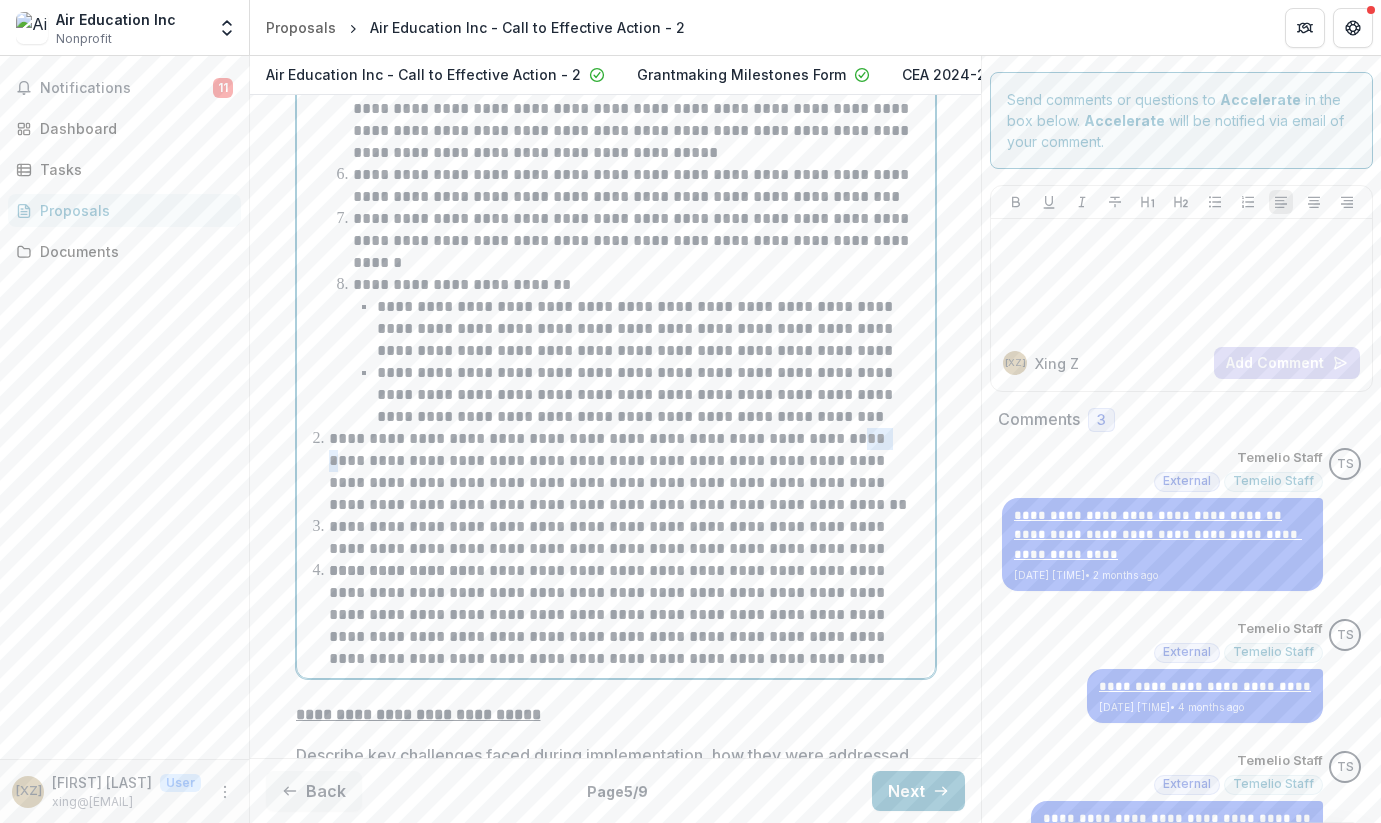 drag, startPoint x: 858, startPoint y: 456, endPoint x: 828, endPoint y: 457, distance: 30.016663 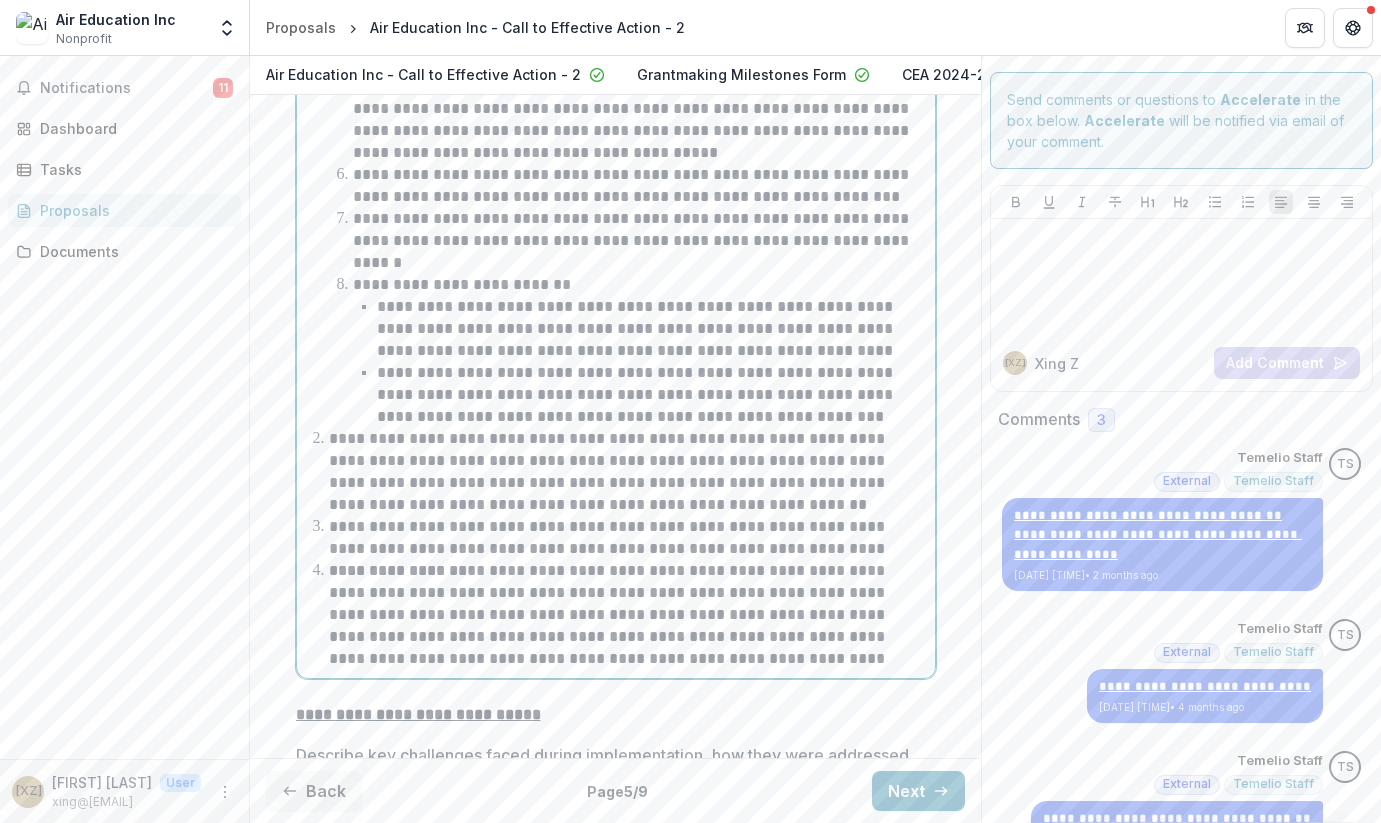 click on "**********" at bounding box center [628, 472] 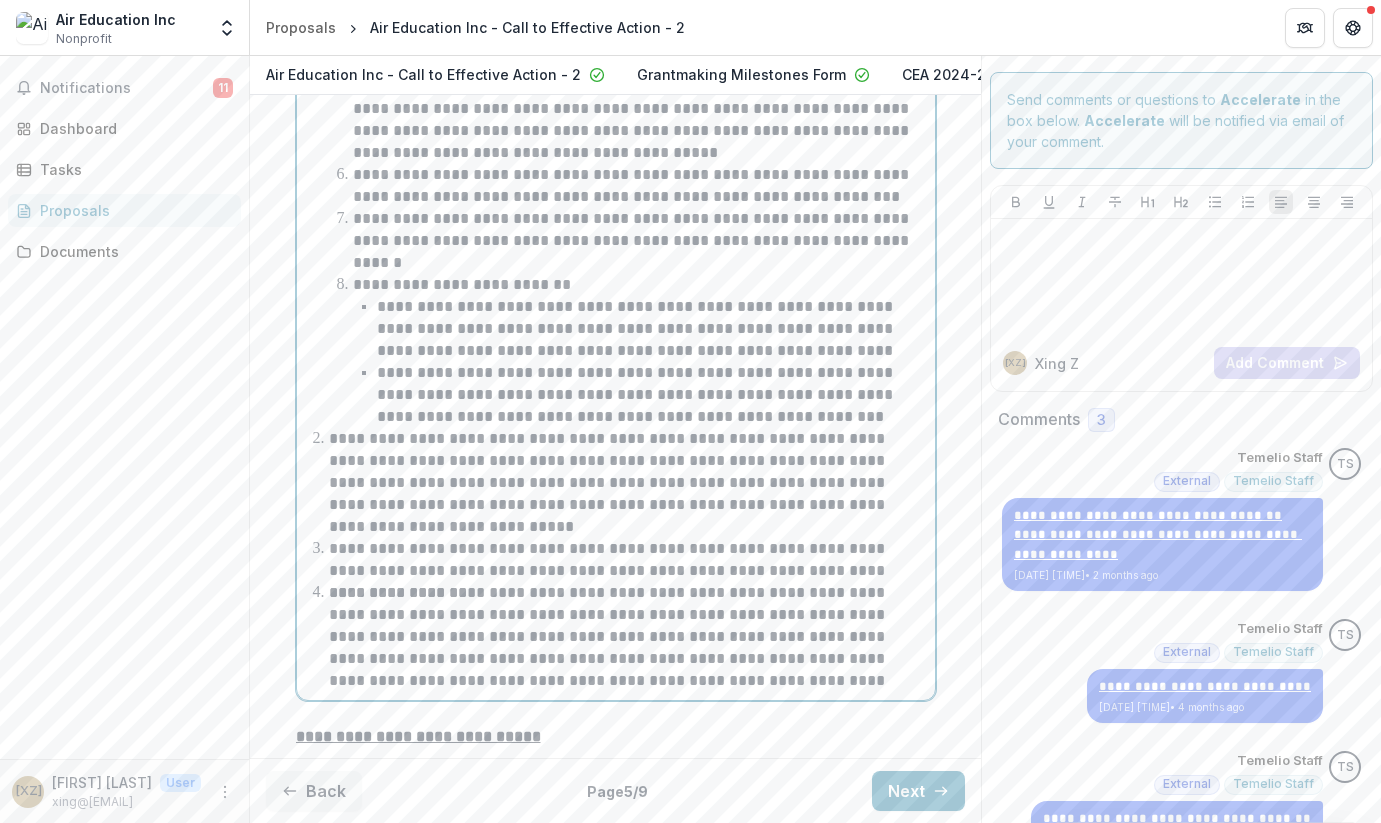 click on "**********" at bounding box center [628, 483] 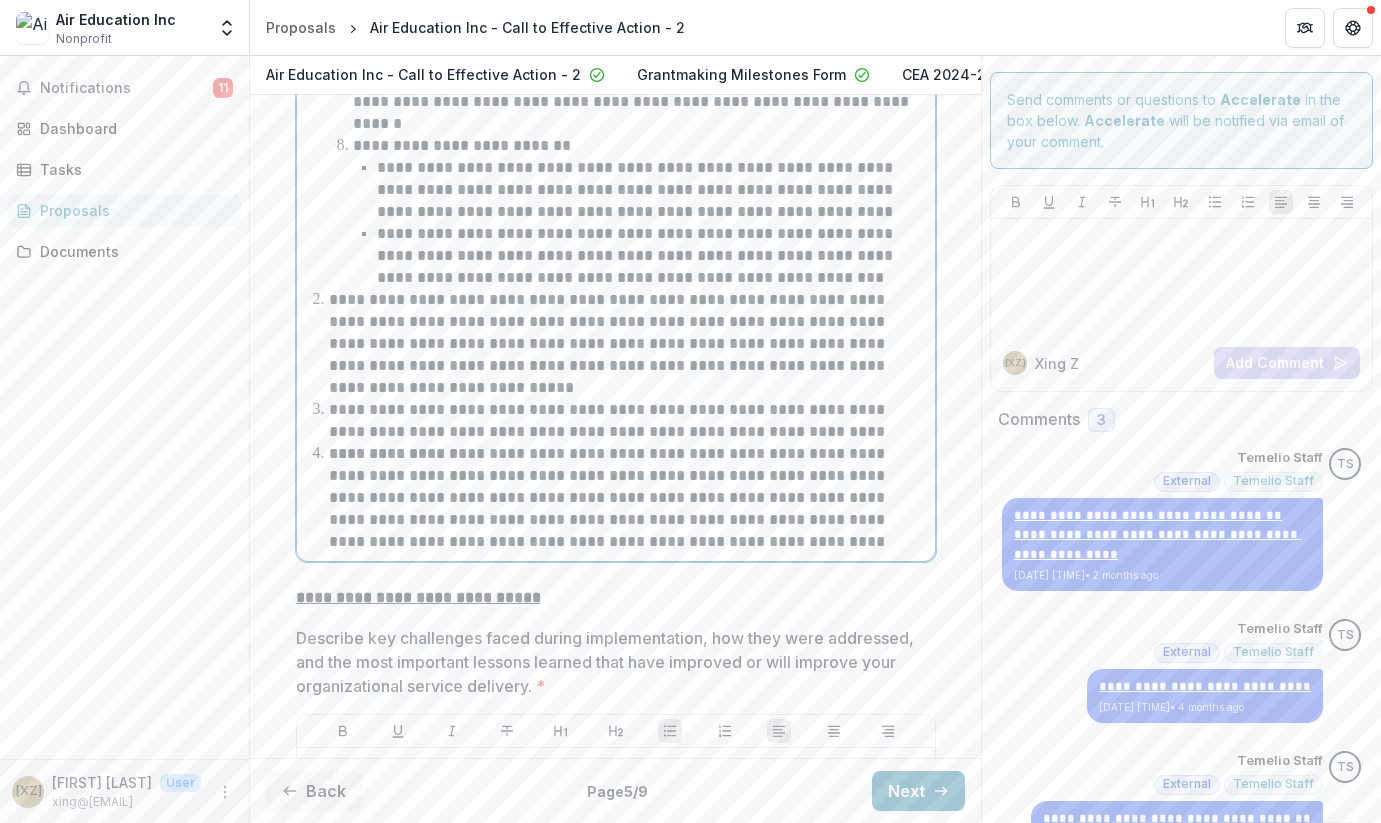 scroll, scrollTop: 1860, scrollLeft: 0, axis: vertical 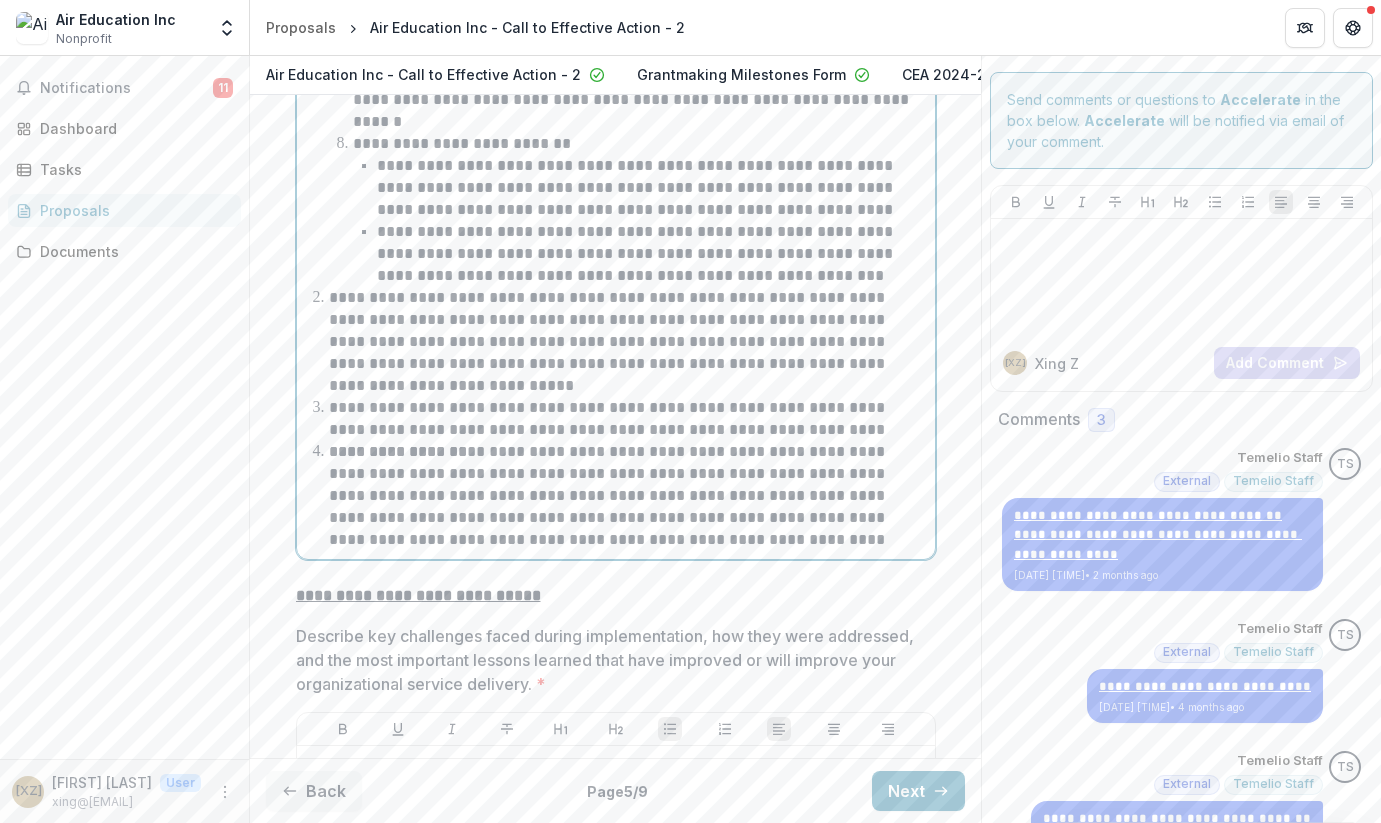 click on "**********" at bounding box center [628, 496] 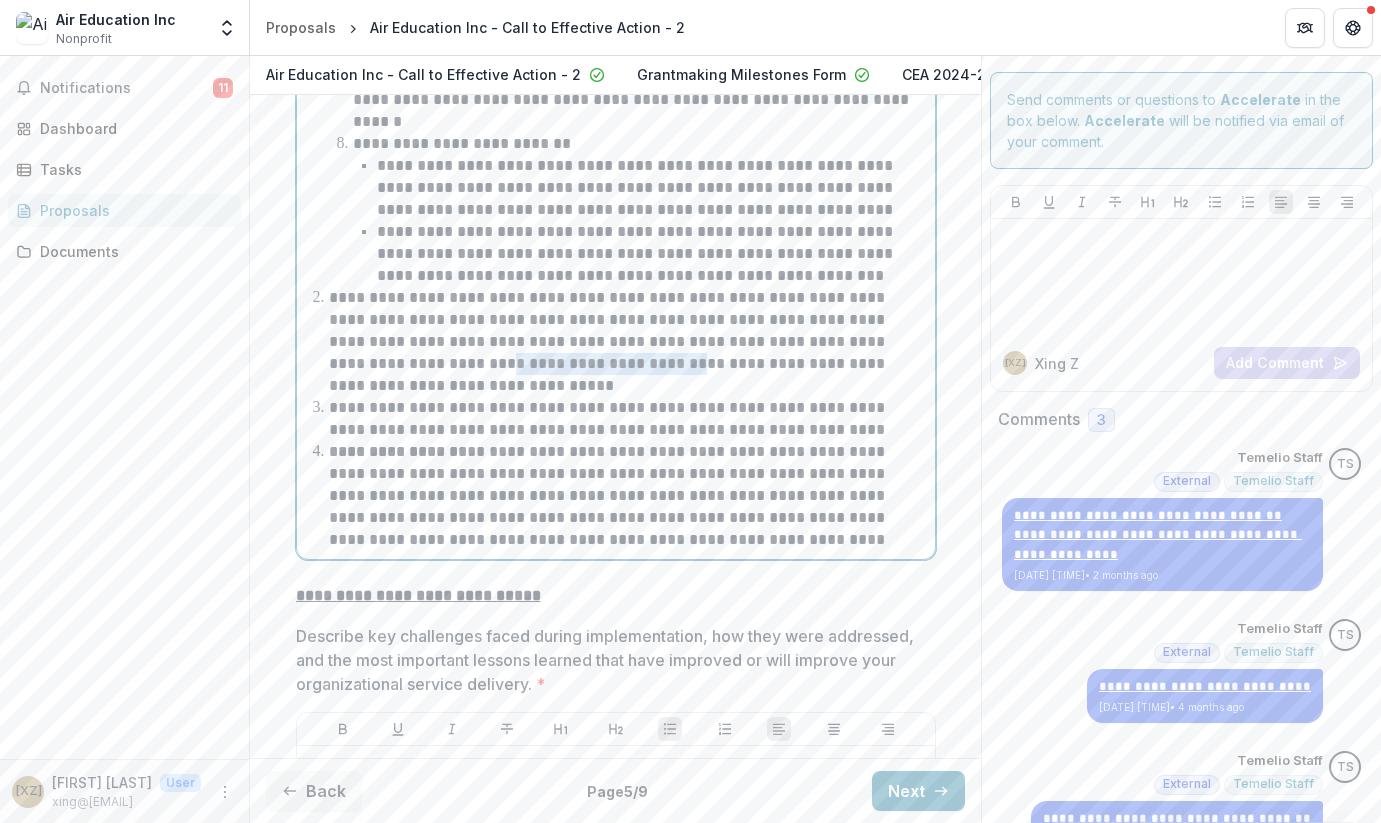 drag, startPoint x: 500, startPoint y: 380, endPoint x: 310, endPoint y: 372, distance: 190.16835 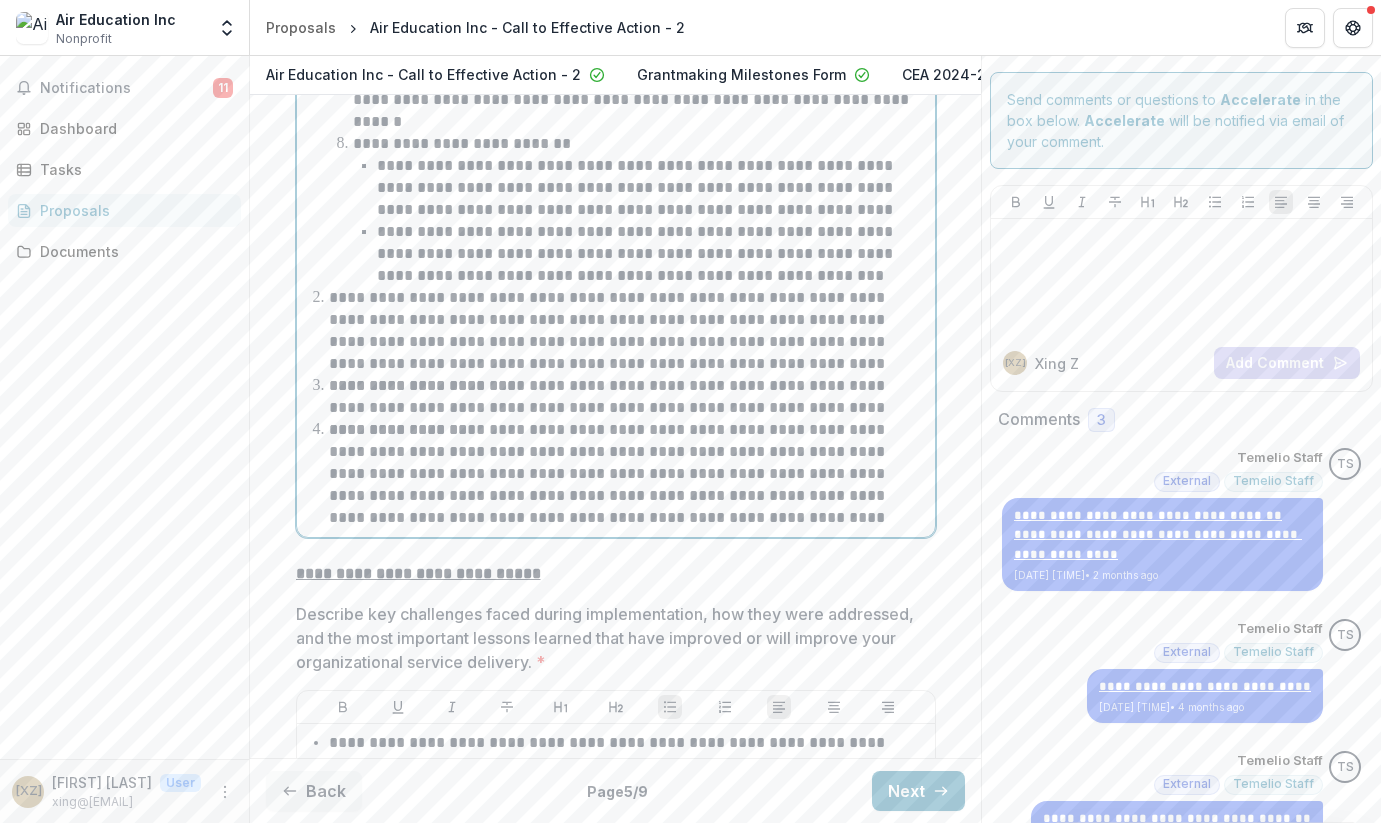 click on "**********" at bounding box center (628, 331) 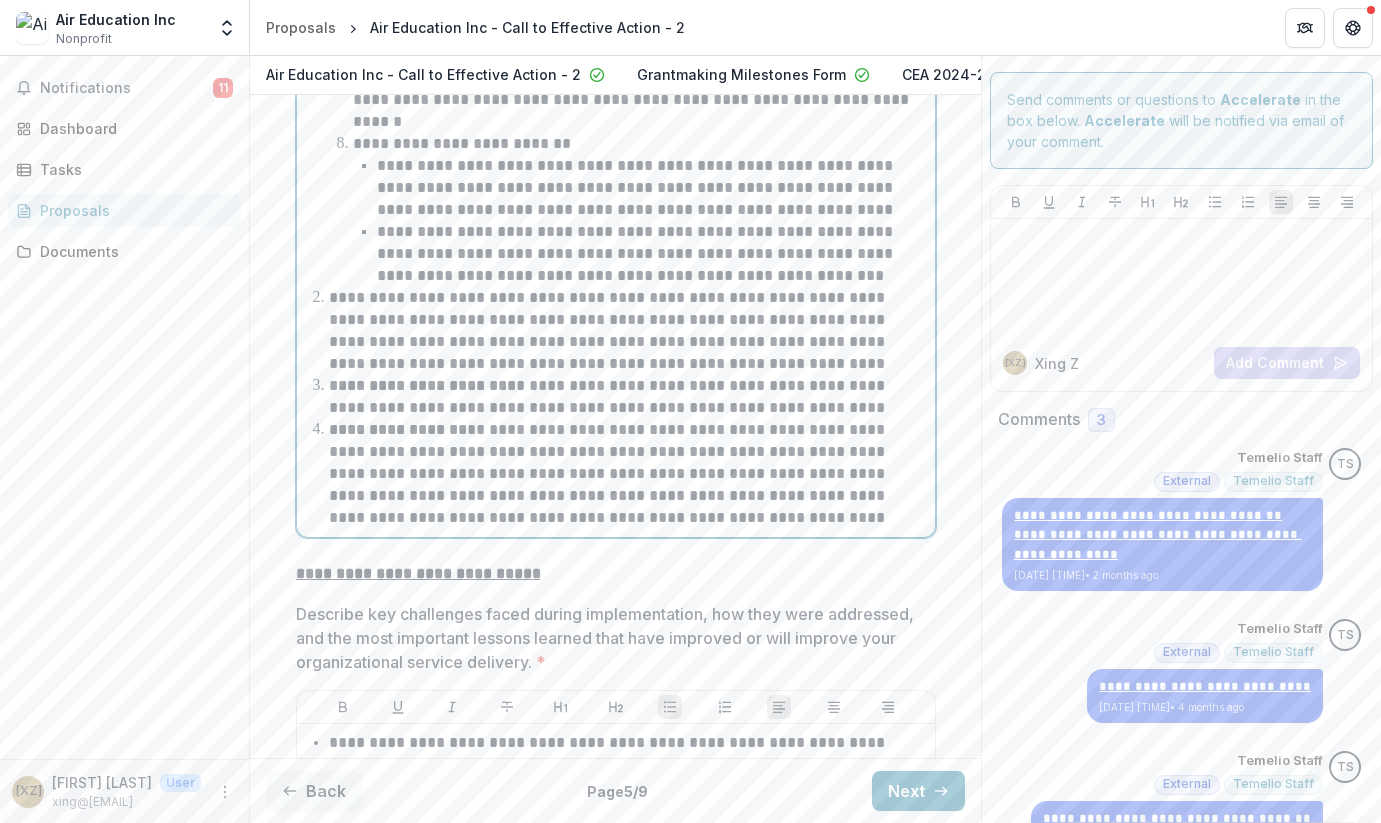 click on "**********" at bounding box center (628, 331) 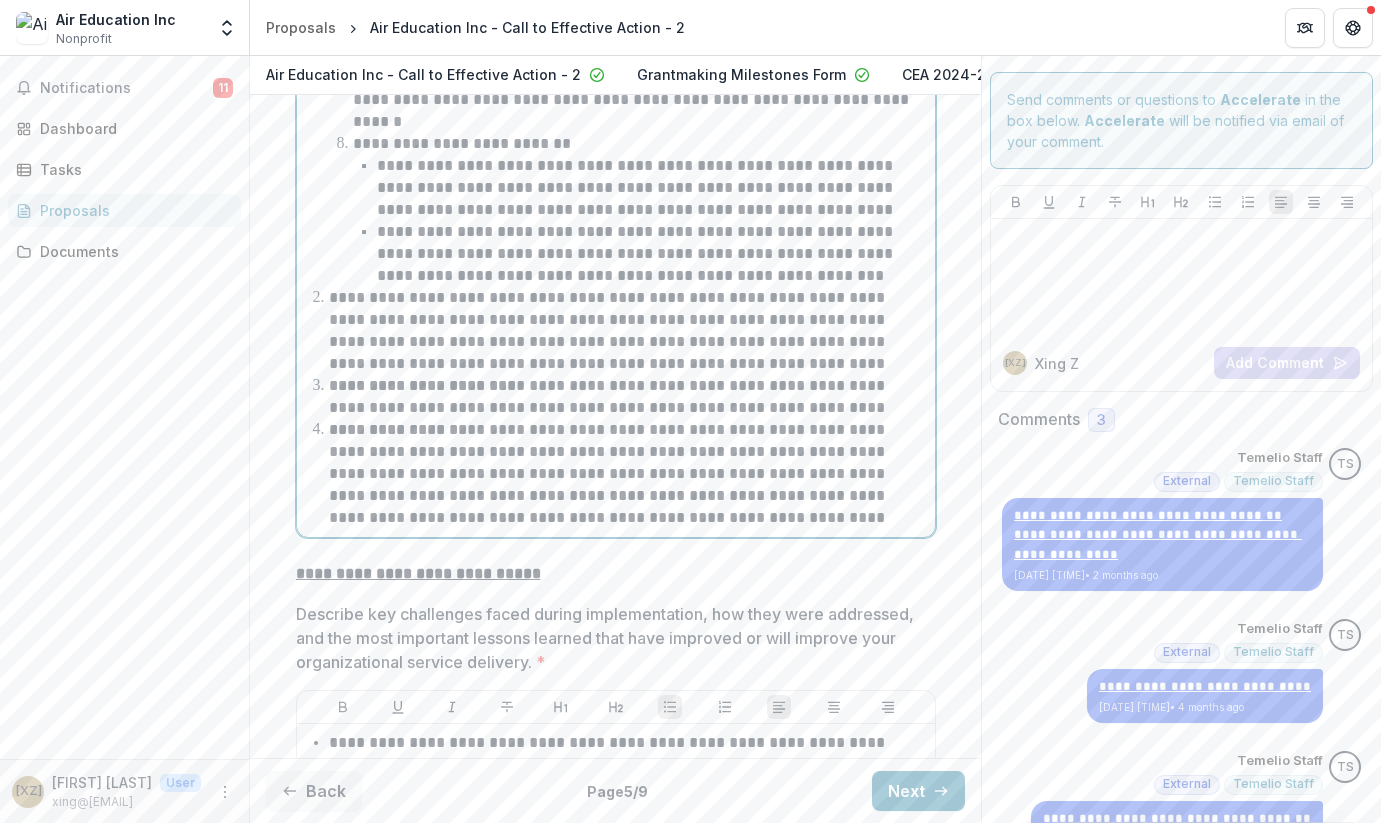 click on "**********" at bounding box center (628, 331) 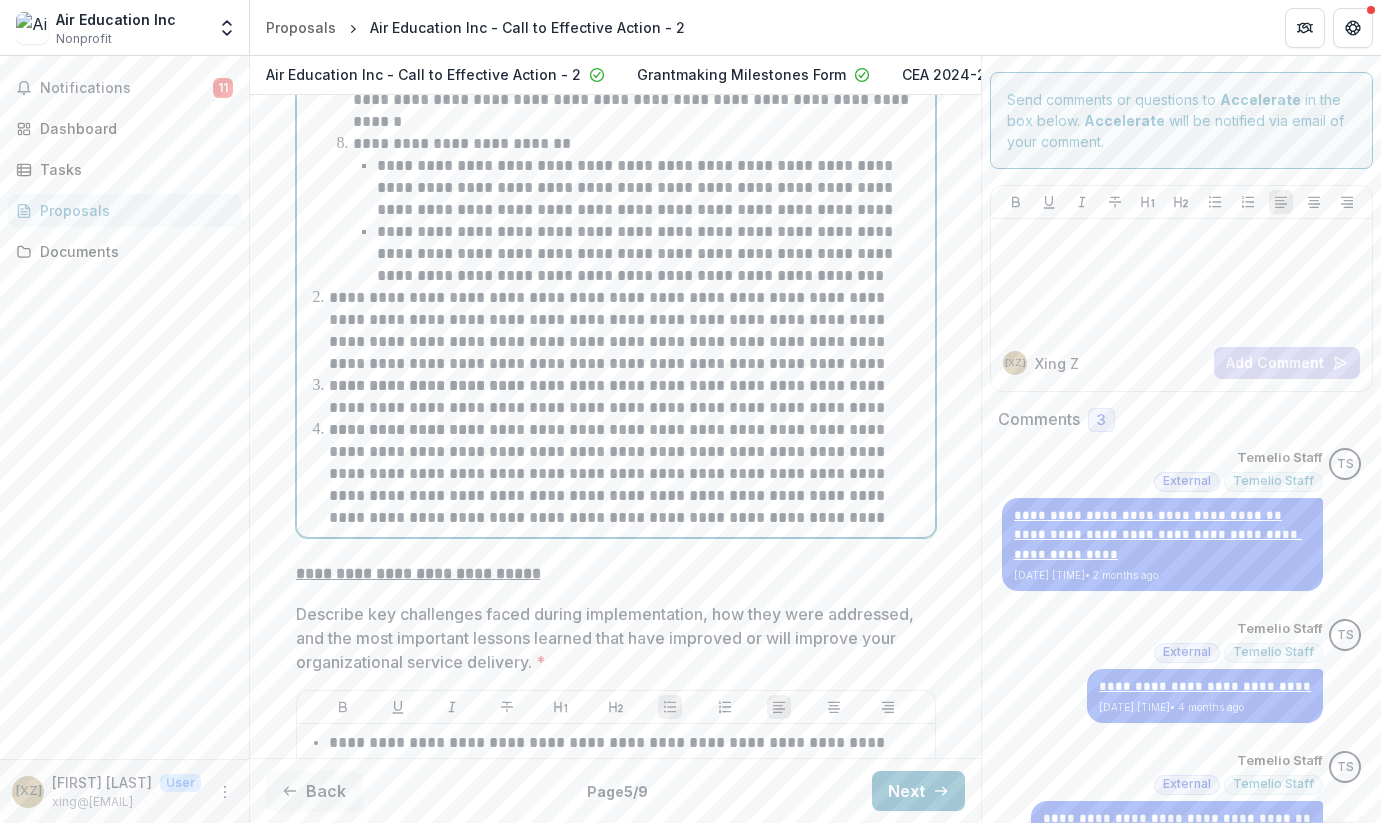 click on "**********" at bounding box center (628, 331) 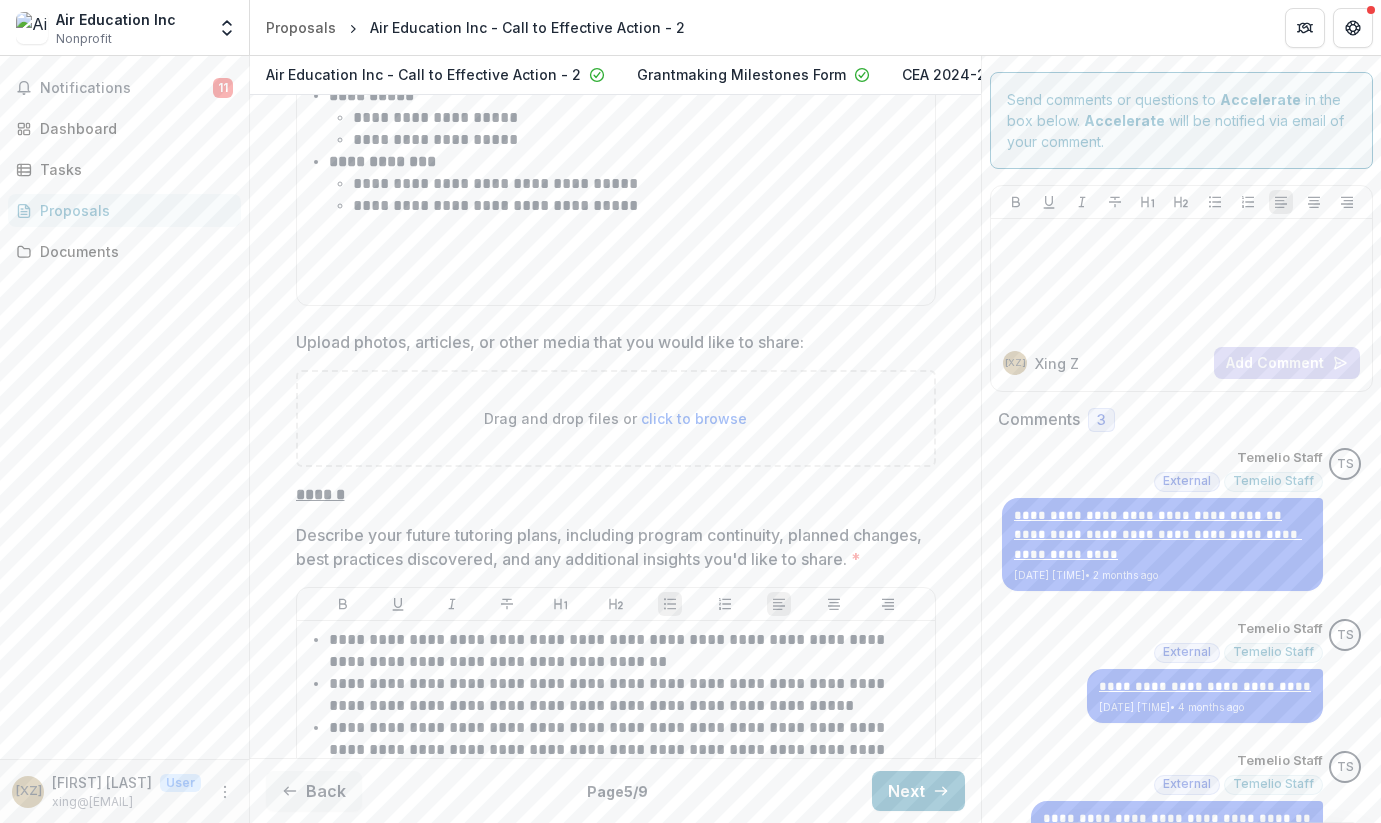 scroll, scrollTop: 3069, scrollLeft: 0, axis: vertical 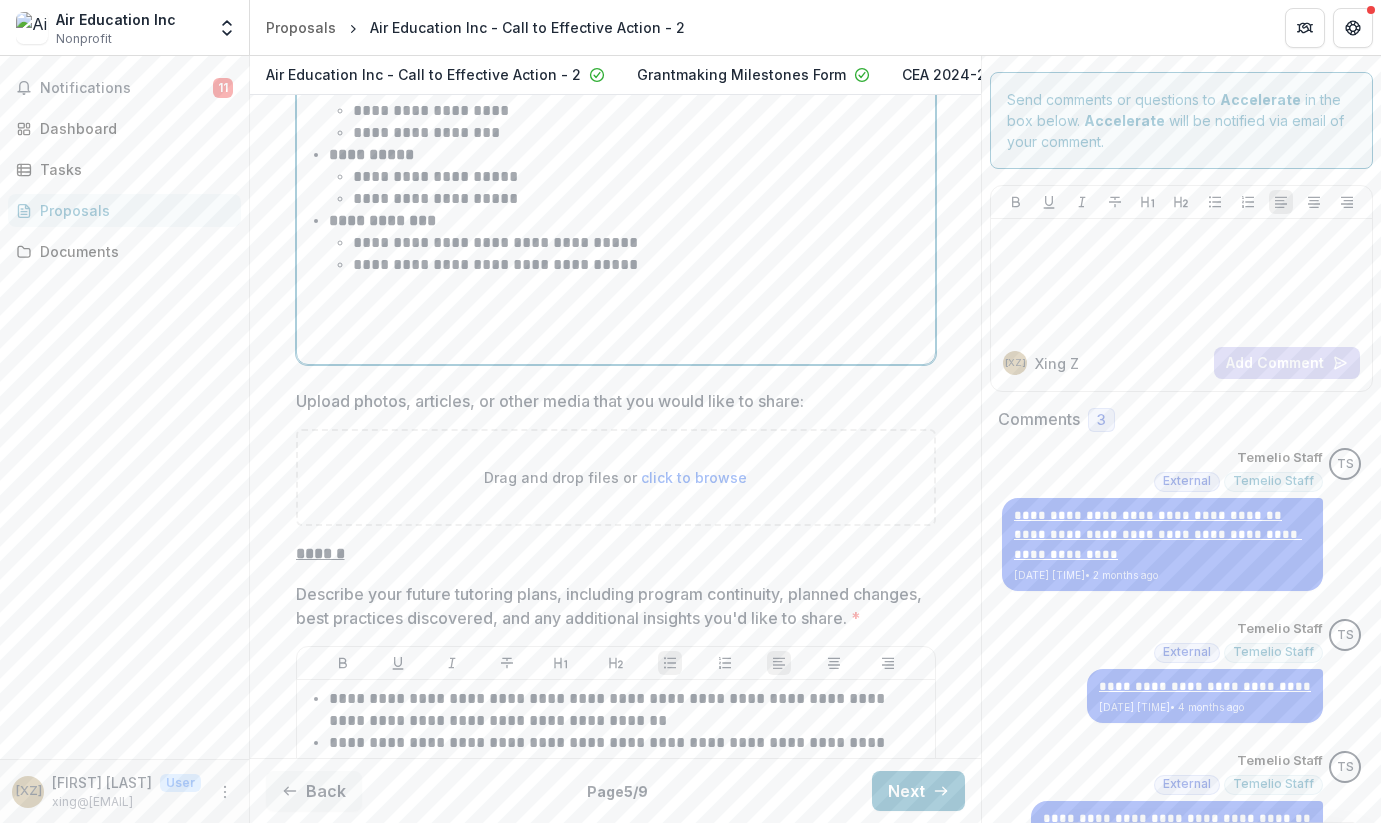 click on "**********" at bounding box center (616, 206) 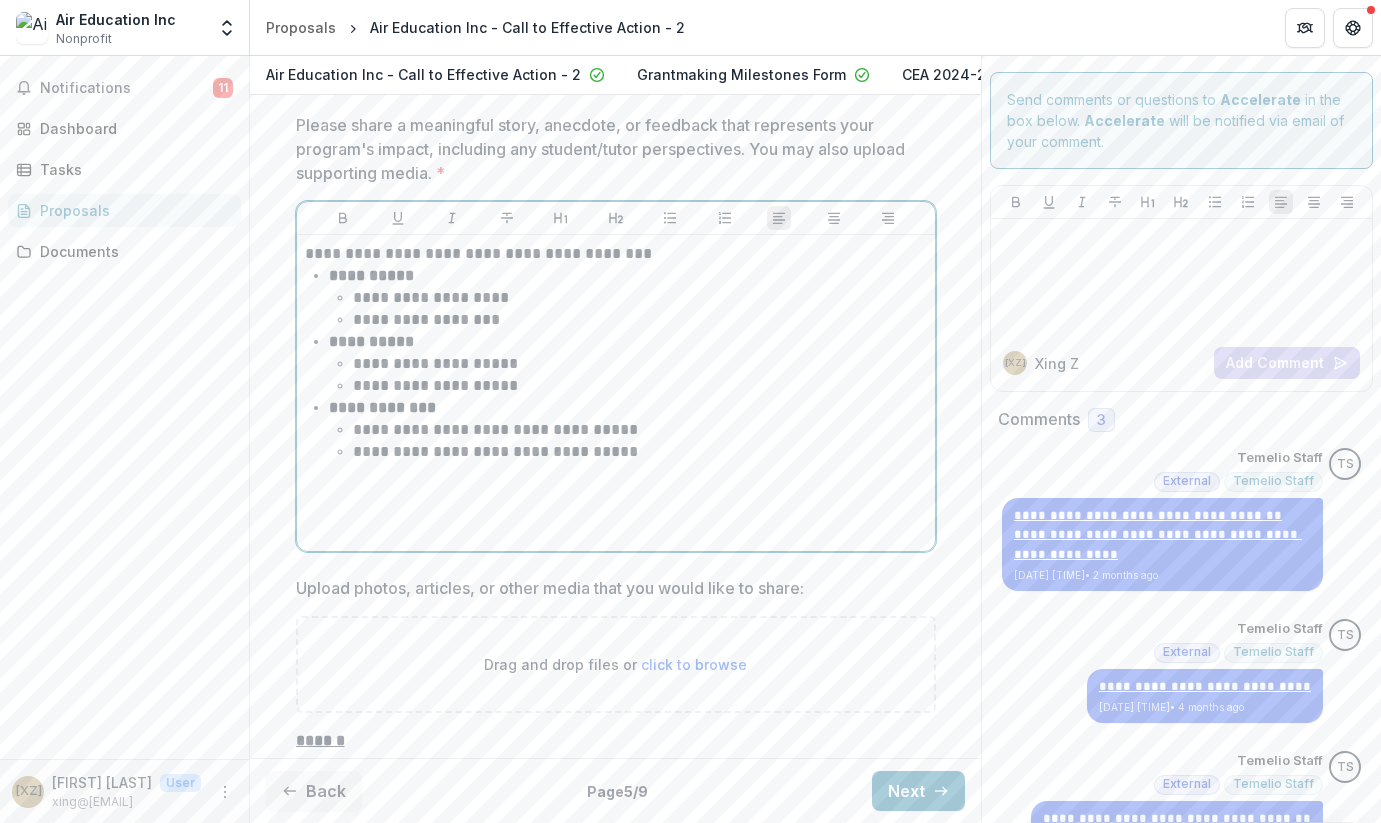 scroll, scrollTop: 2982, scrollLeft: 0, axis: vertical 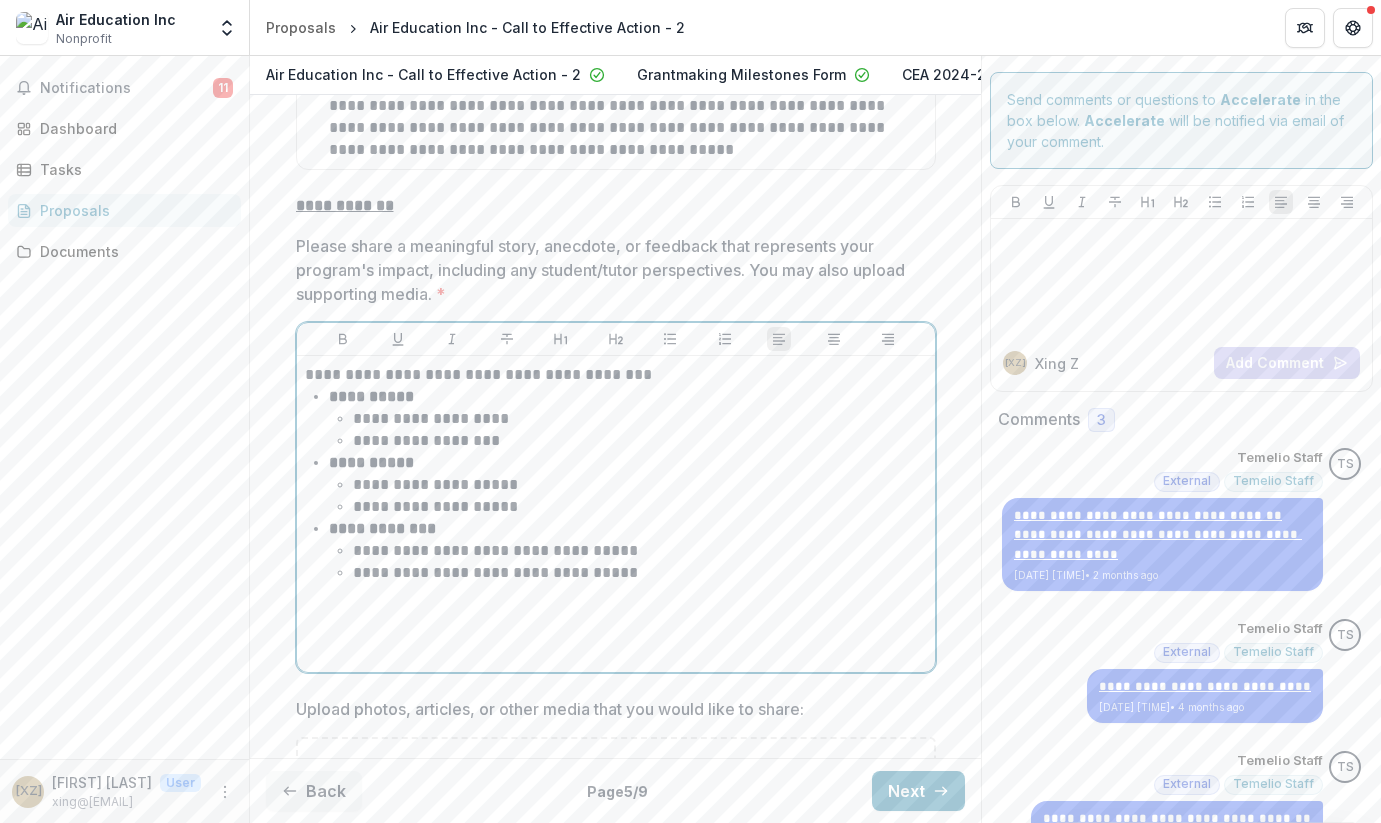type 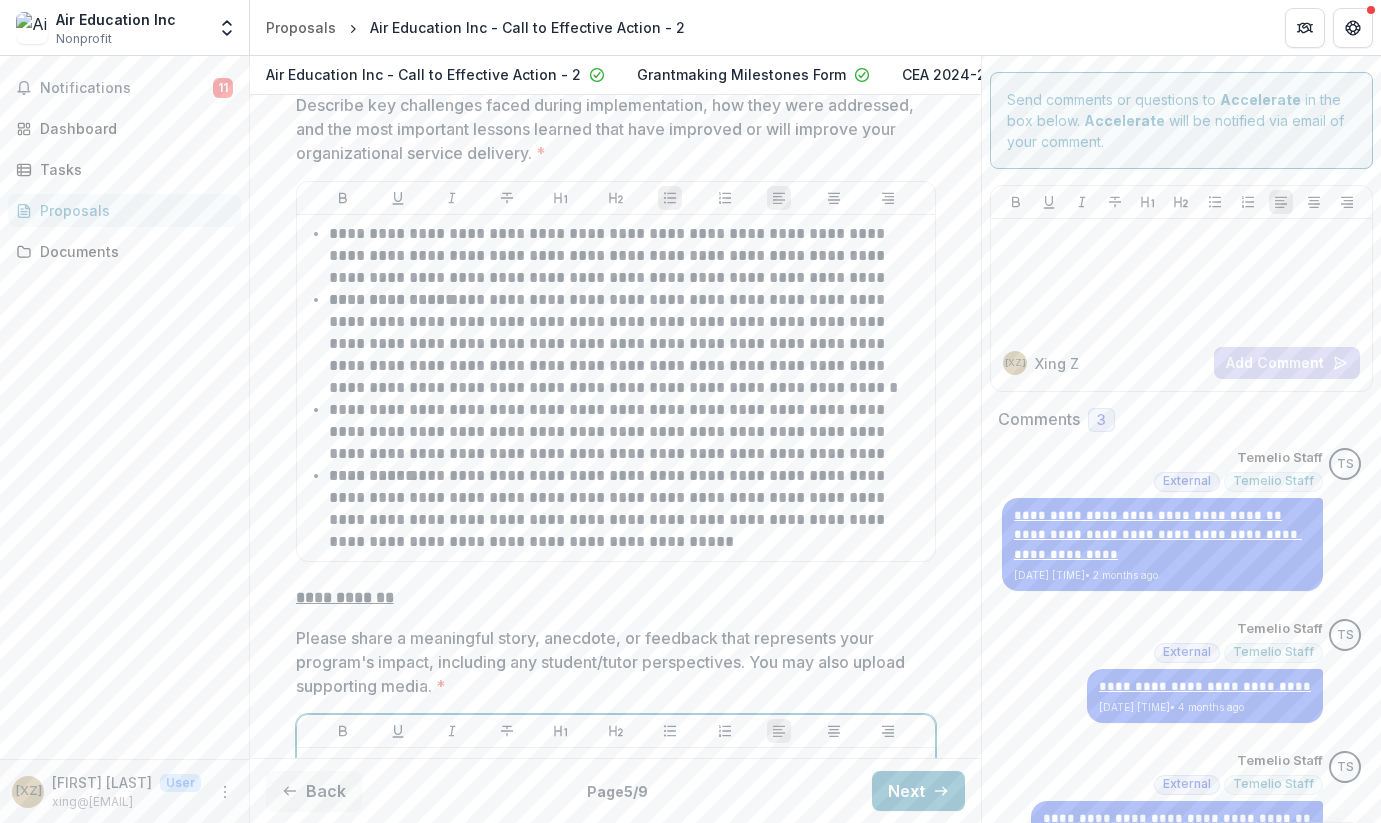 scroll, scrollTop: 2756, scrollLeft: 0, axis: vertical 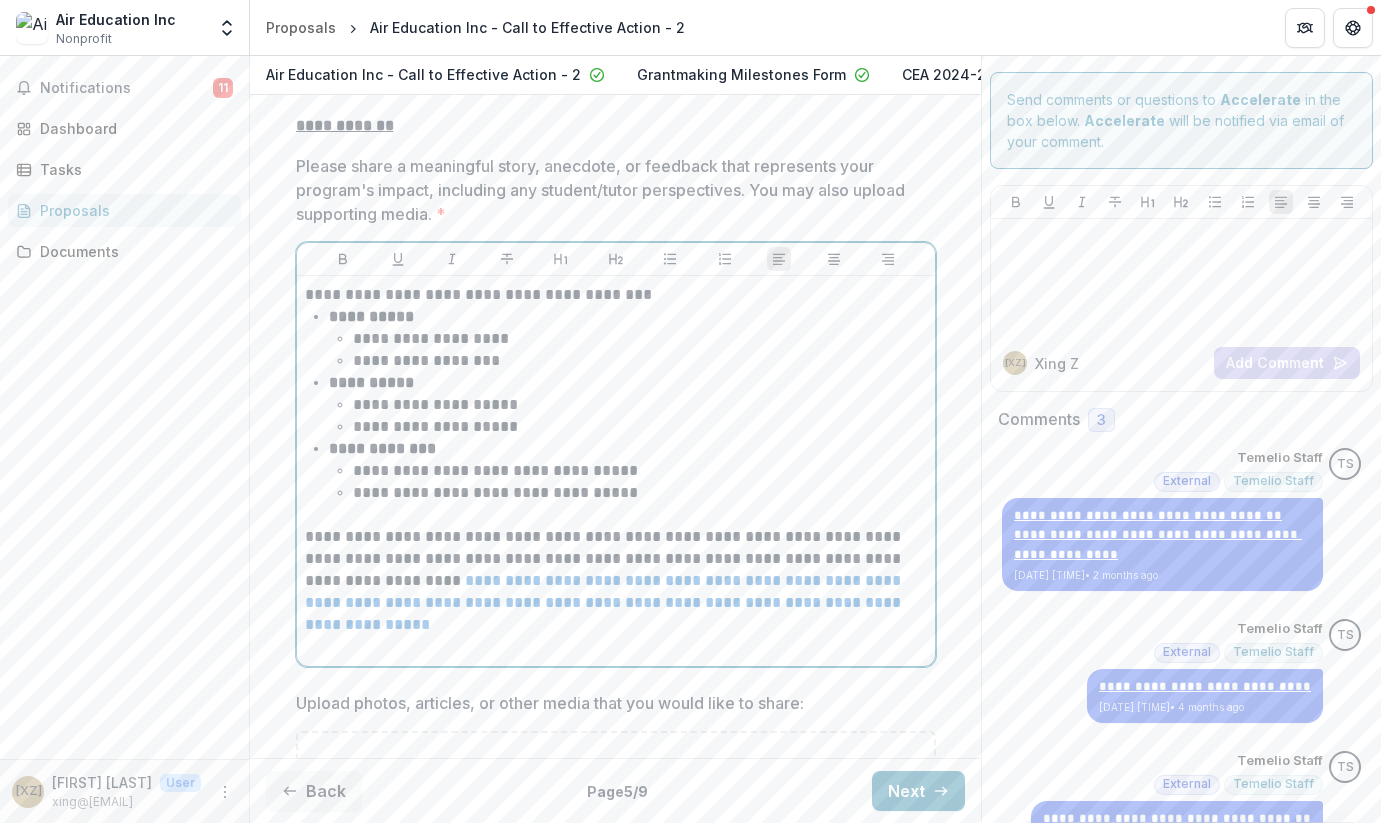click on "**********" at bounding box center (616, 581) 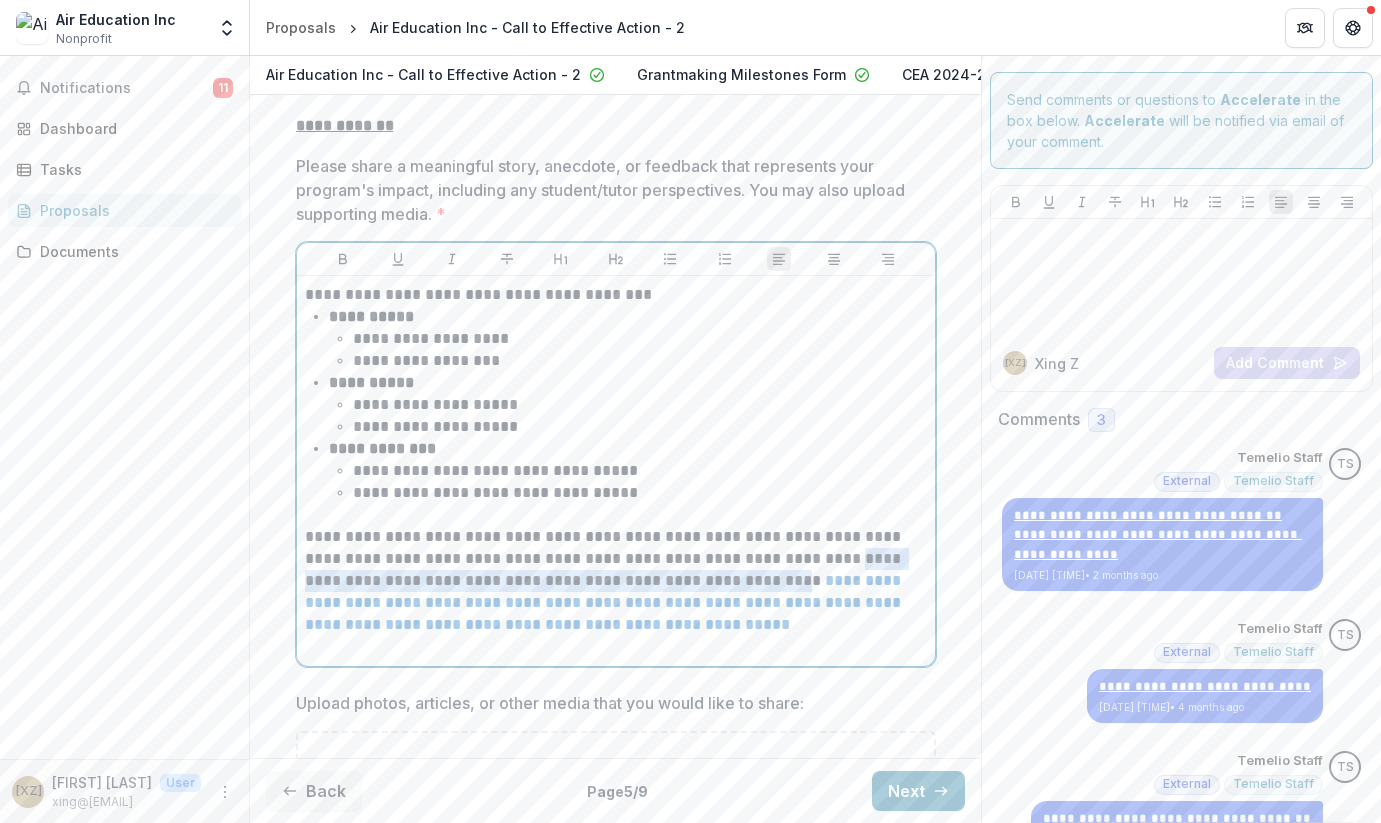 drag, startPoint x: 785, startPoint y: 594, endPoint x: 814, endPoint y: 571, distance: 37.01351 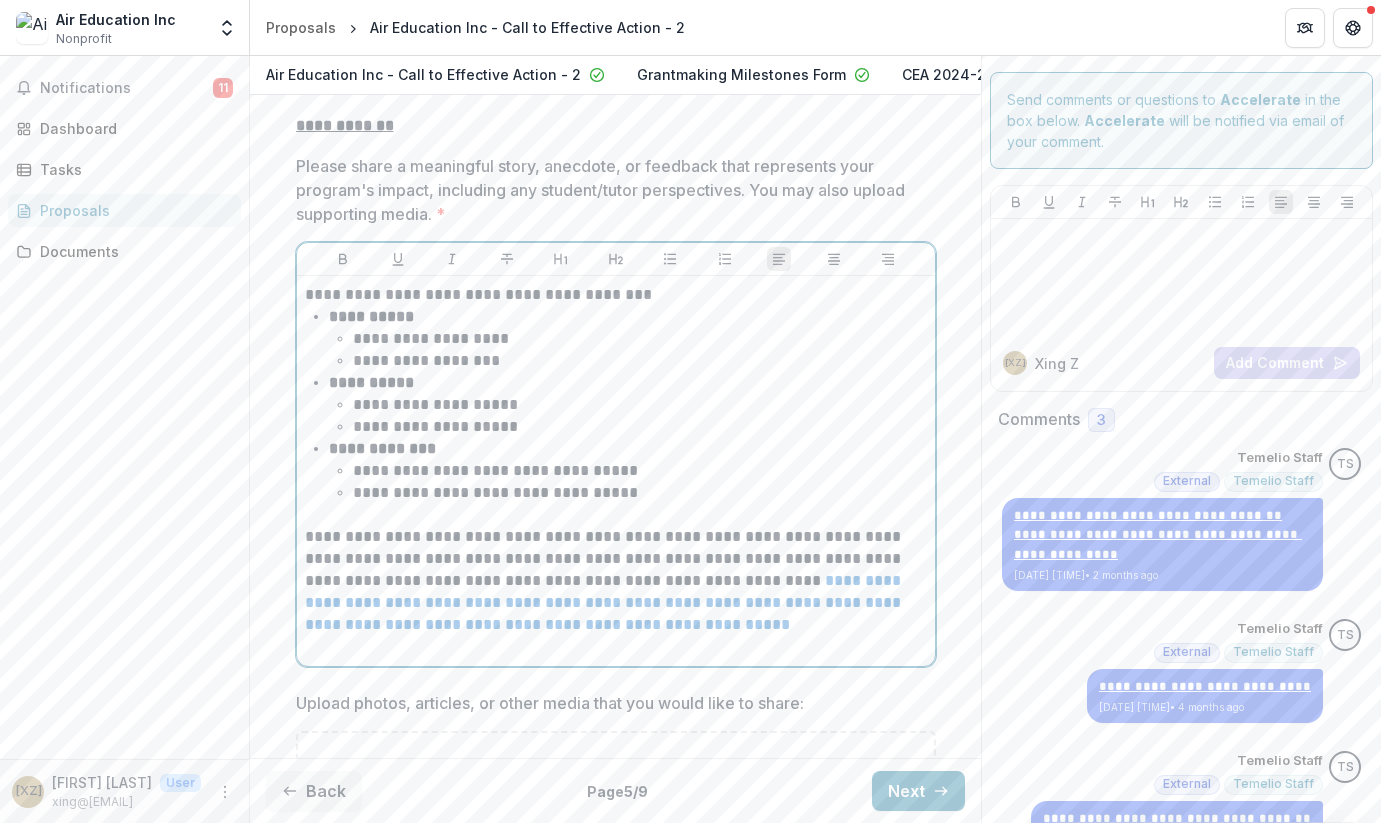 click on "**********" at bounding box center [616, 581] 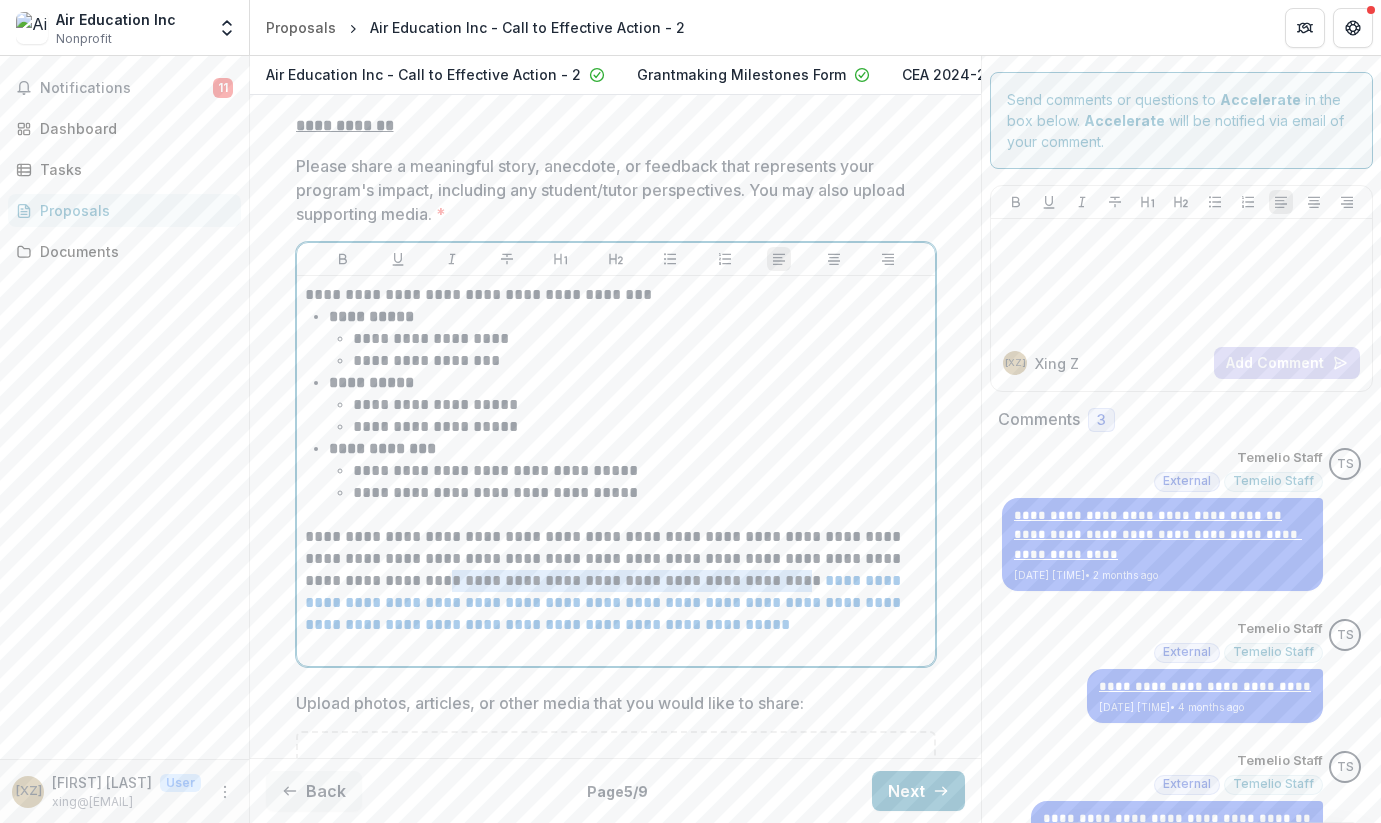 drag, startPoint x: 788, startPoint y: 594, endPoint x: 420, endPoint y: 591, distance: 368.01224 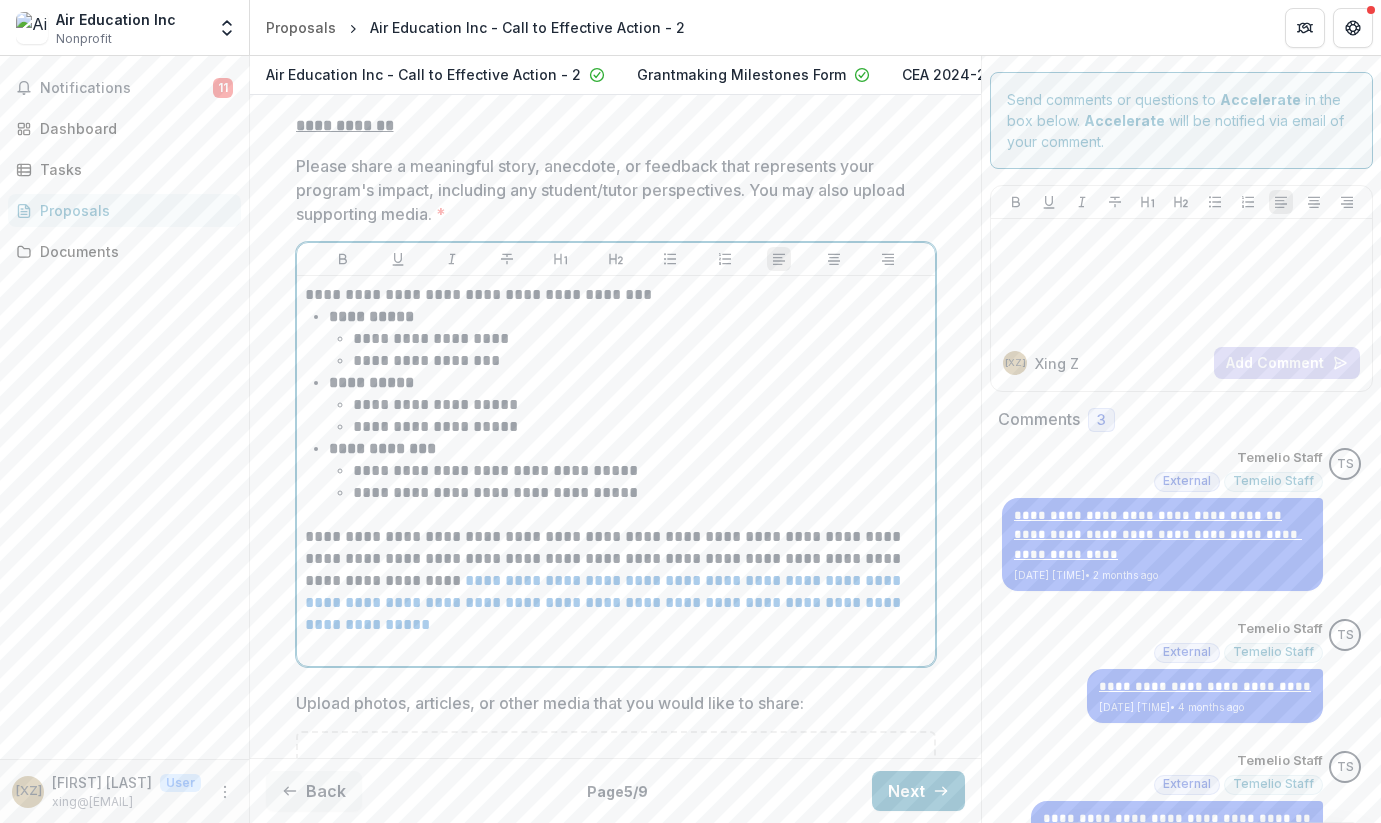 click on "**********" at bounding box center (616, 581) 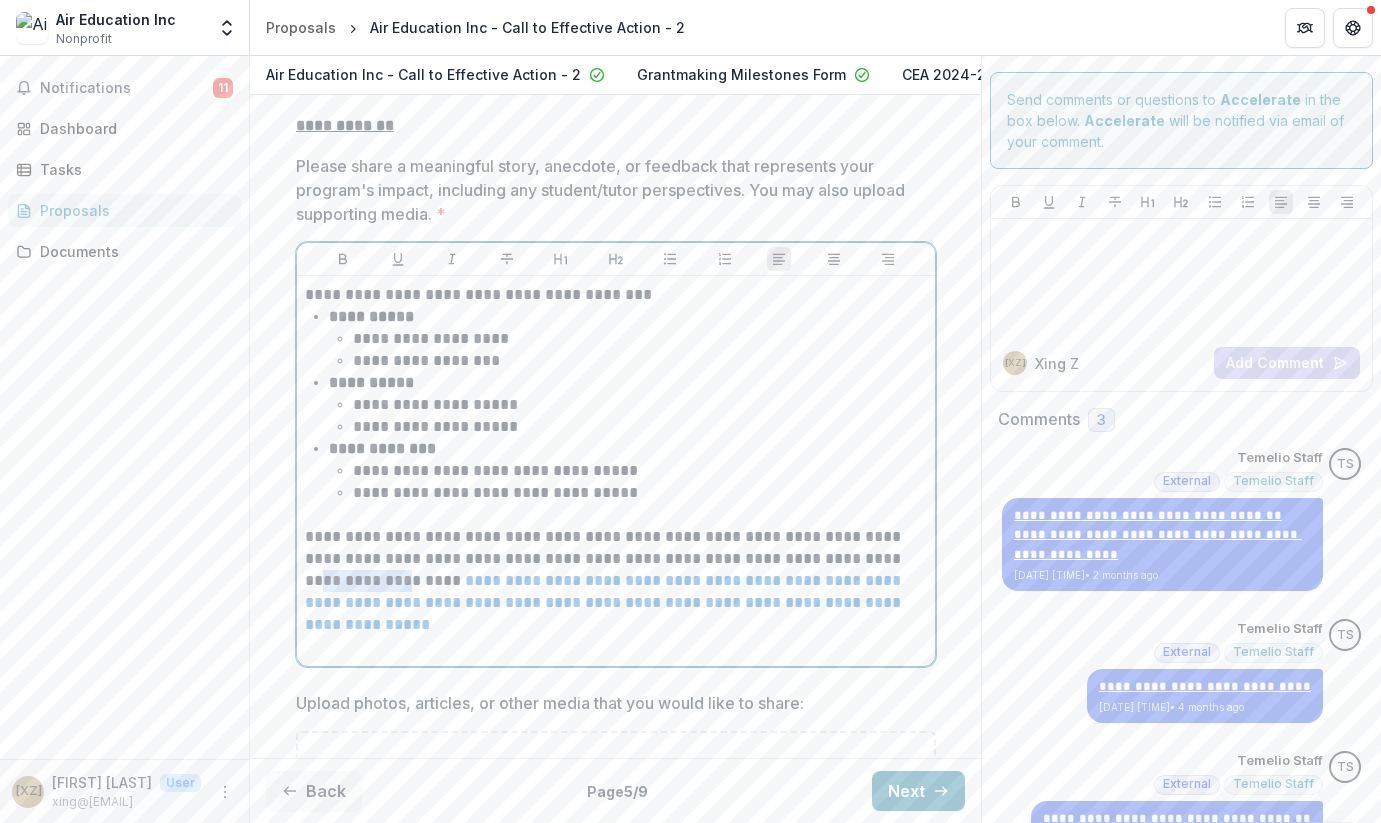 click on "**********" at bounding box center [616, 581] 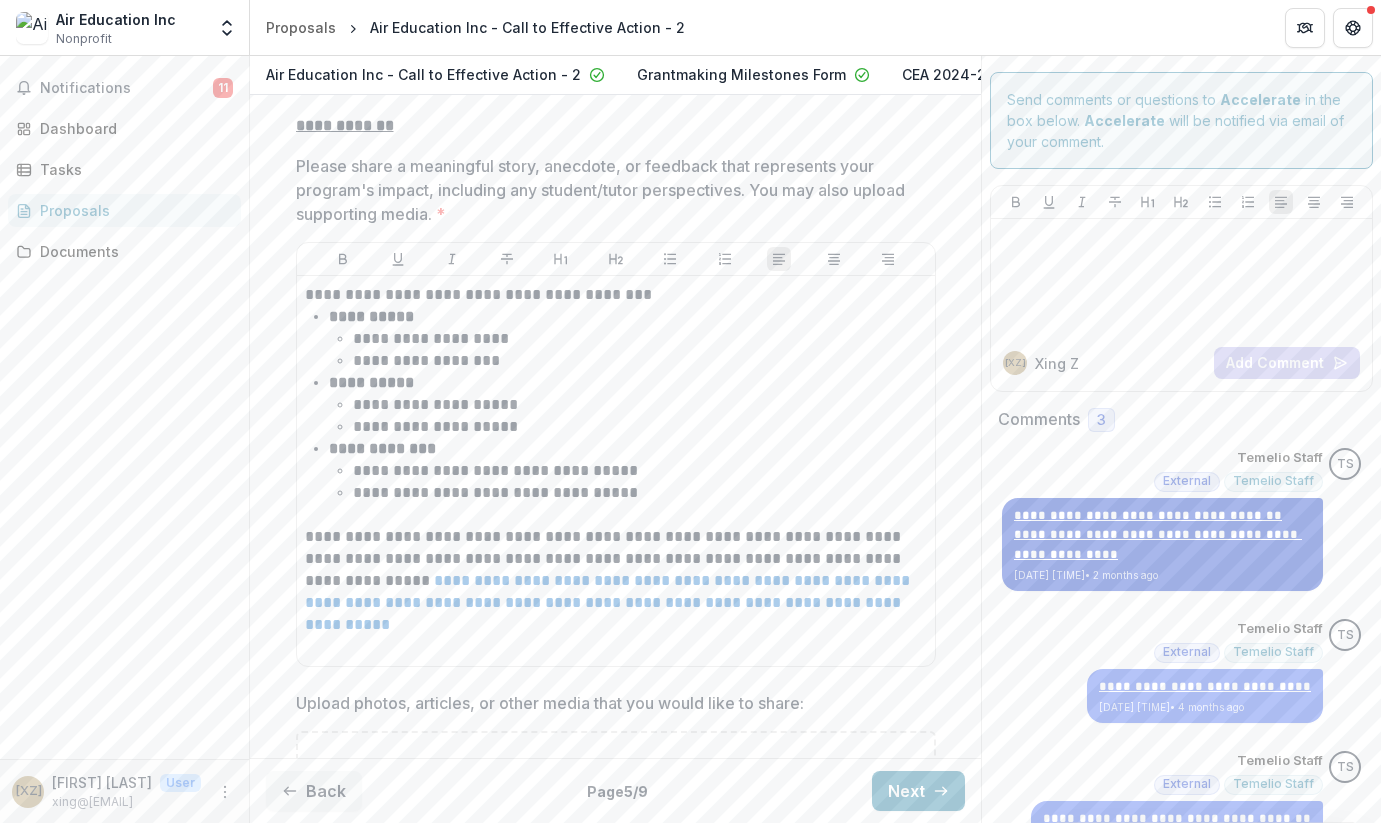 scroll, scrollTop: 3006, scrollLeft: 0, axis: vertical 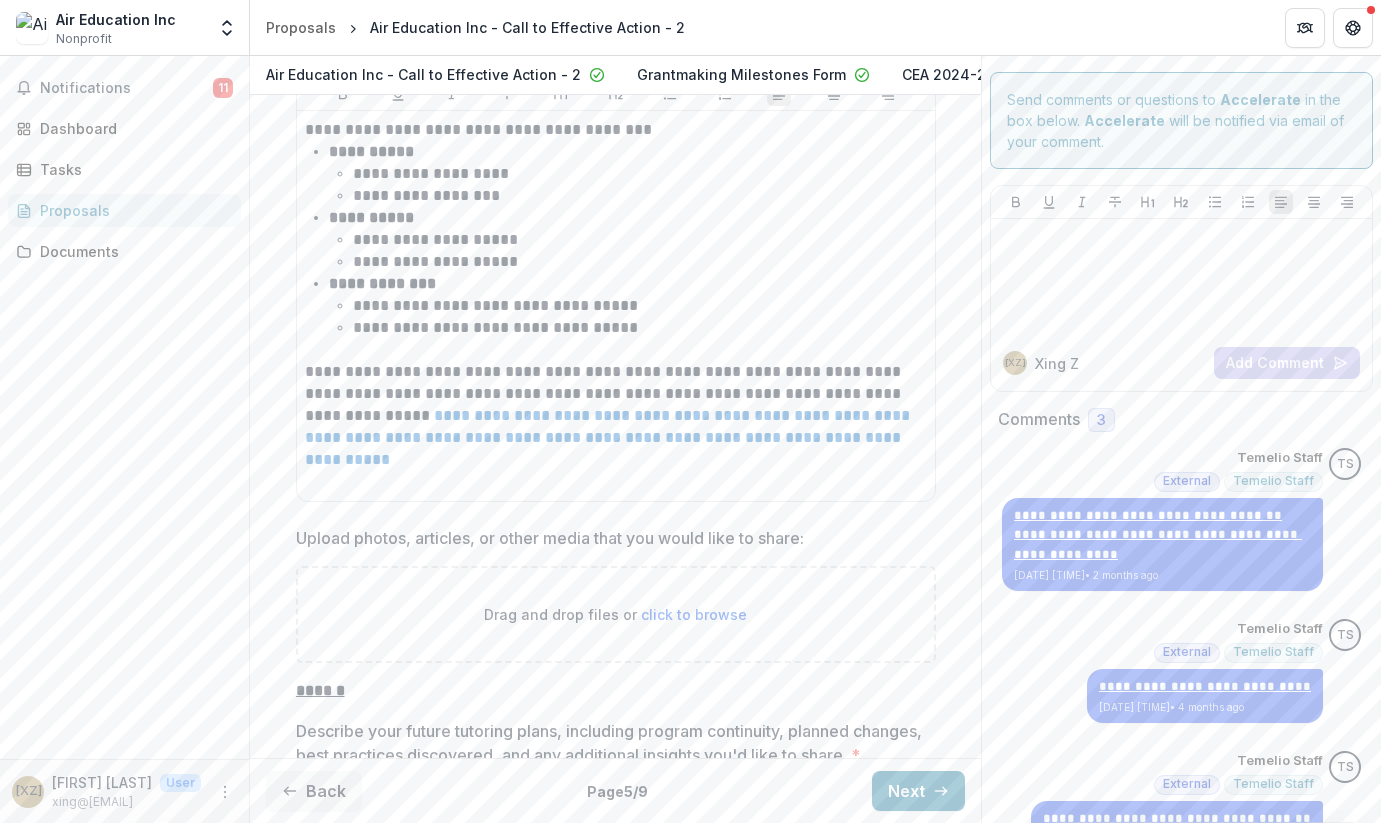 click on "click to browse" at bounding box center (694, 614) 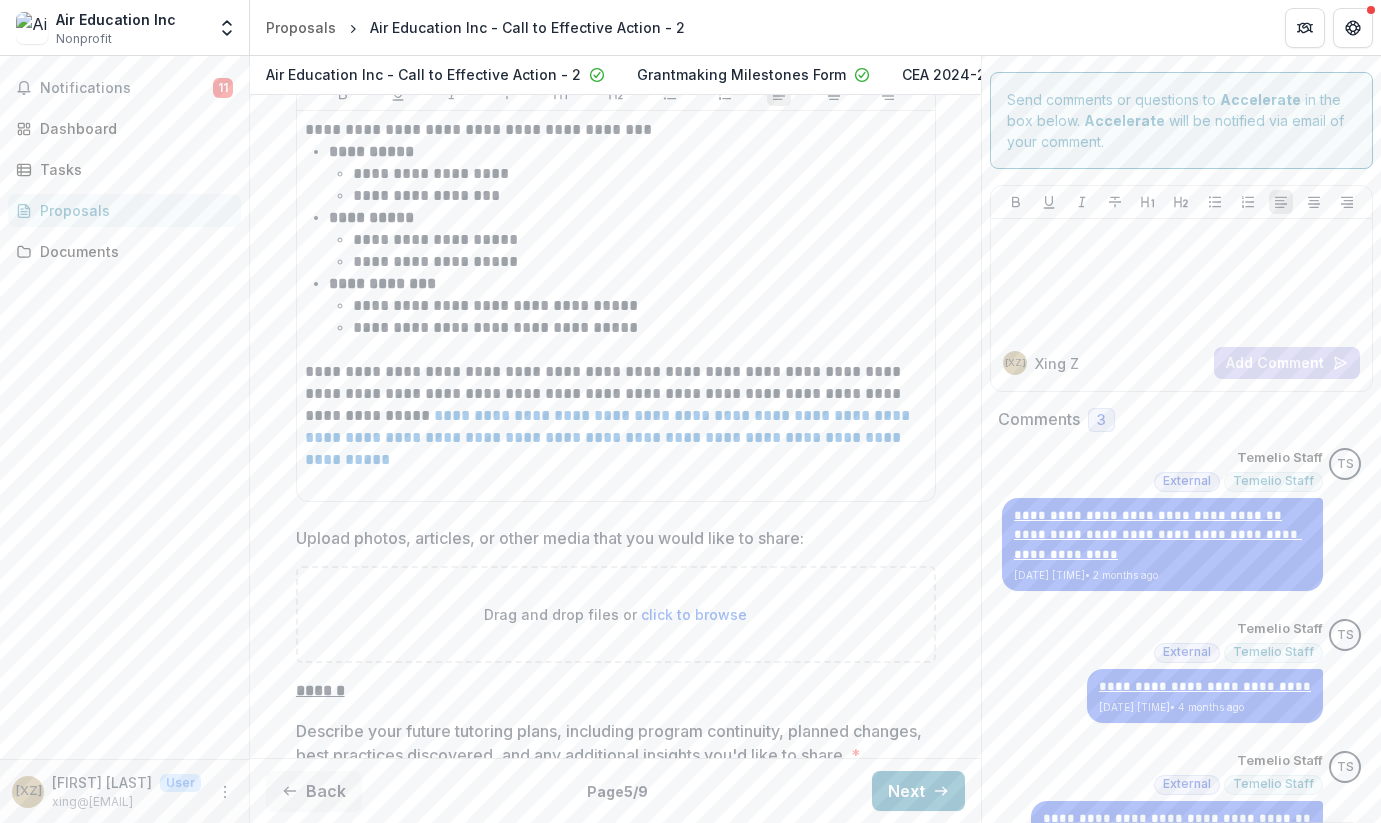 type on "**********" 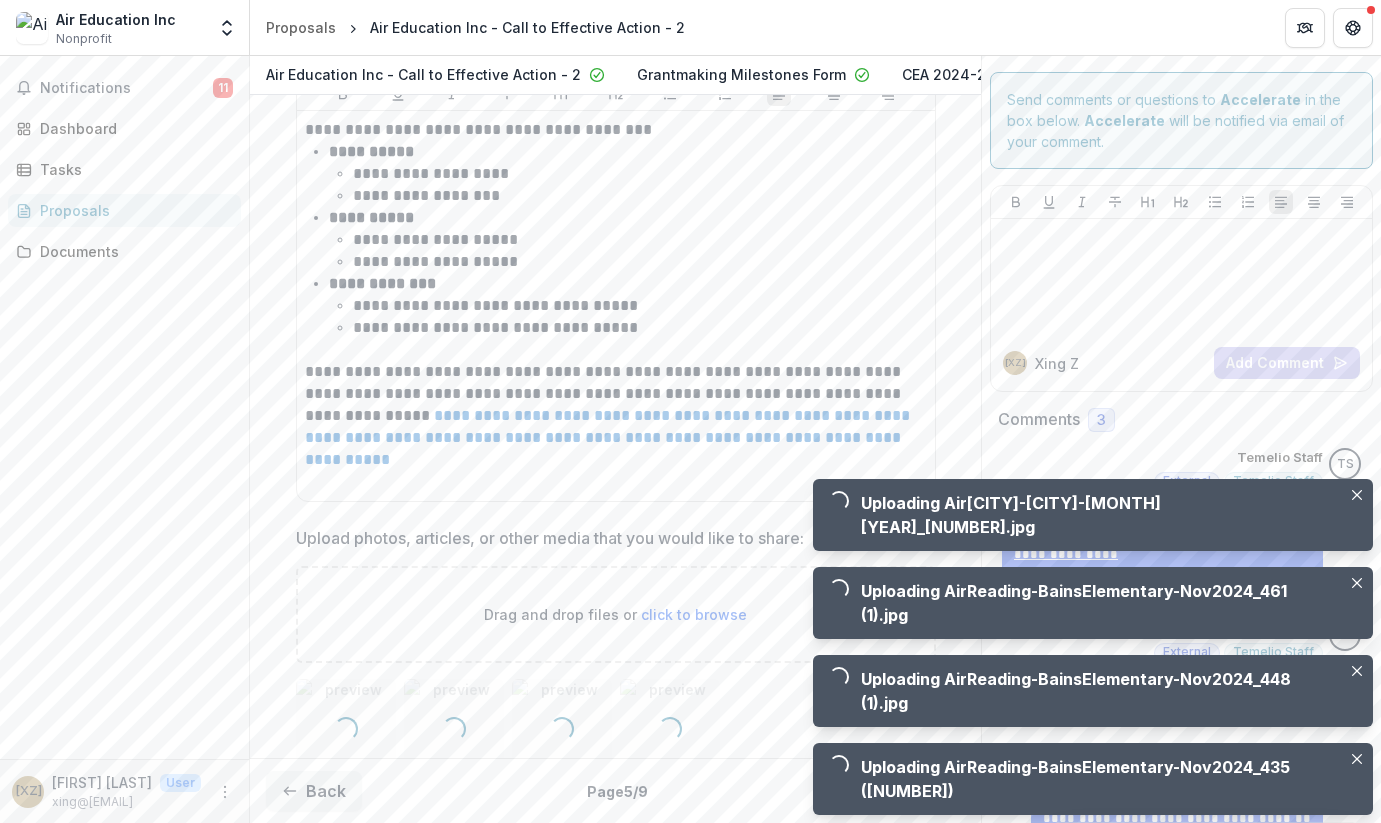 scroll, scrollTop: 3618, scrollLeft: 0, axis: vertical 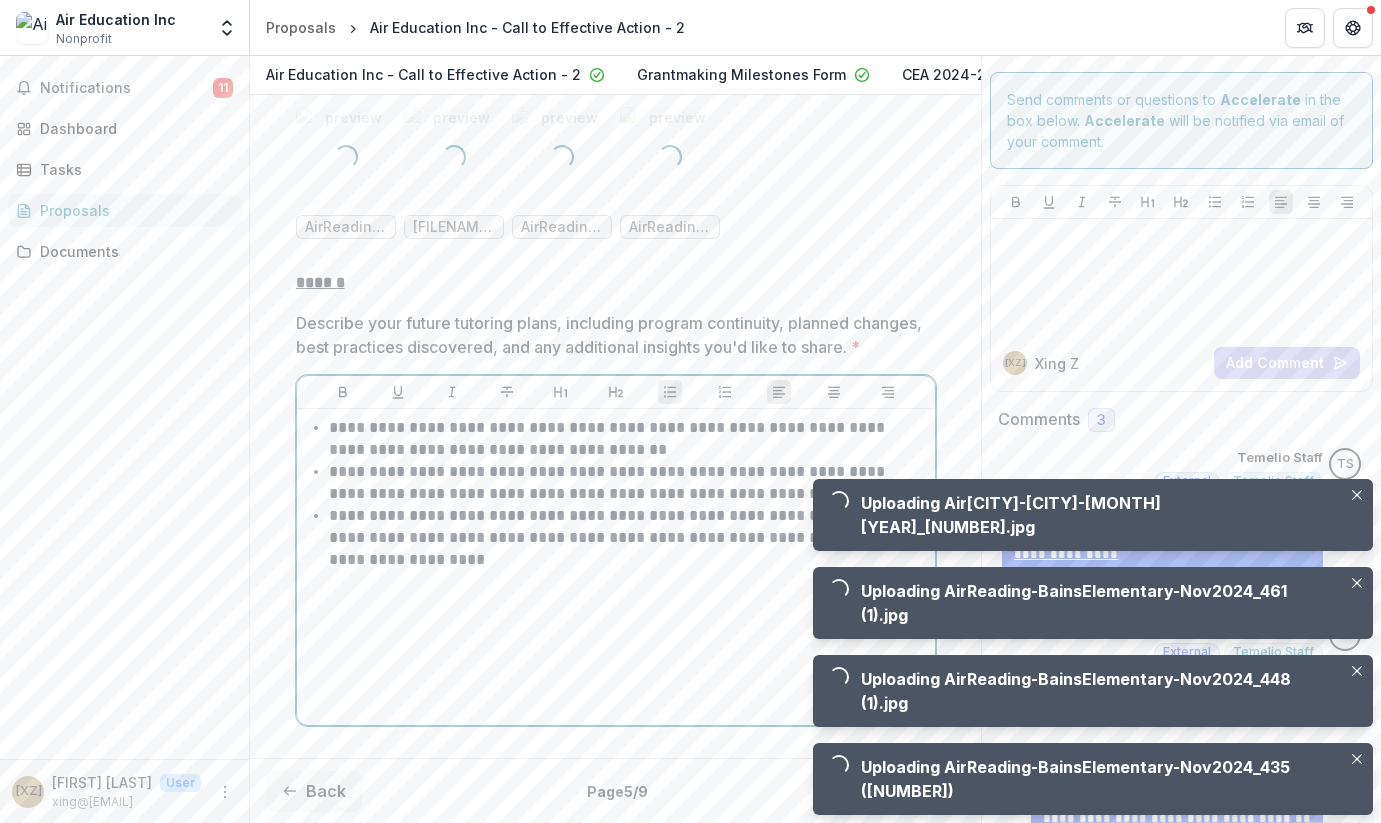 click on "**********" at bounding box center (628, 439) 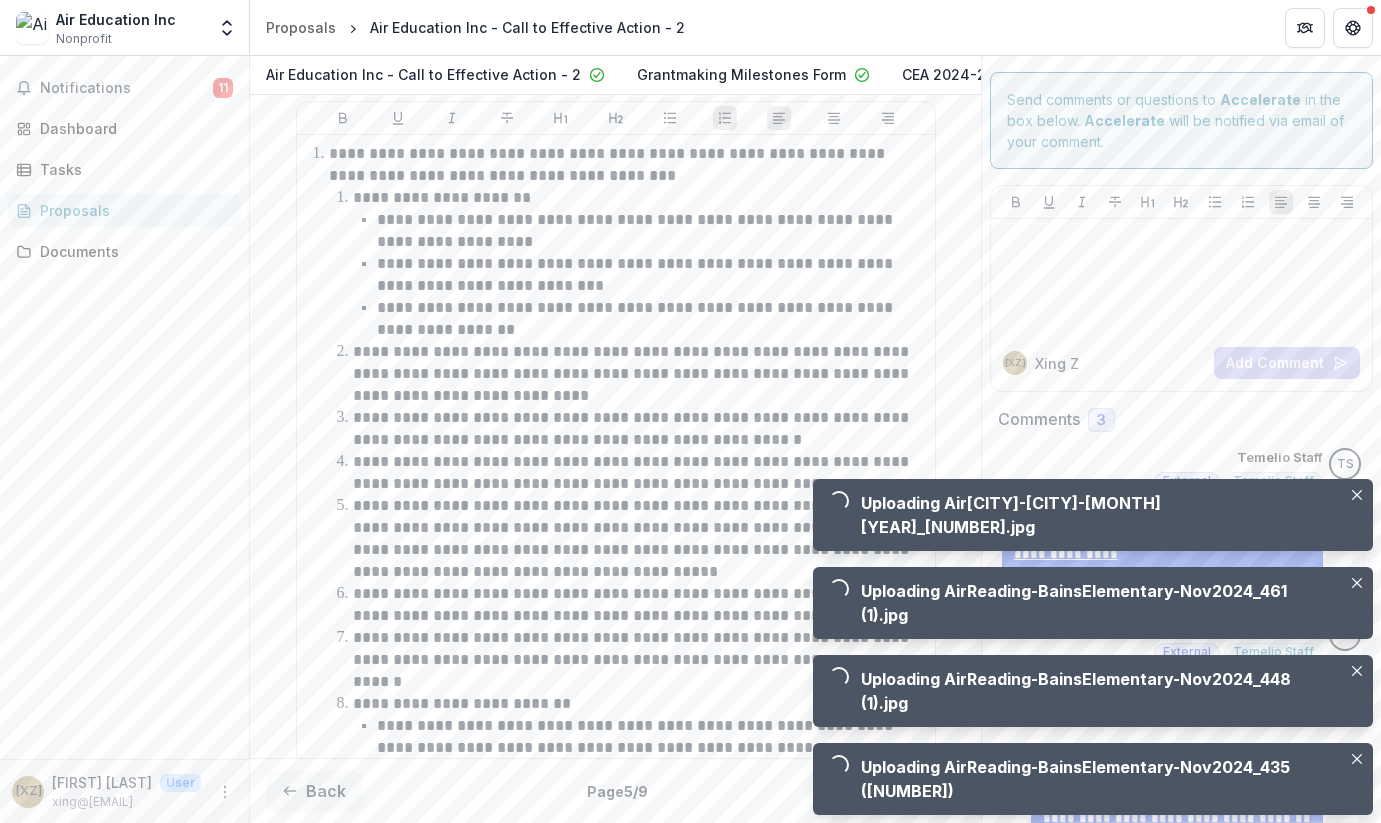 scroll, scrollTop: 1705, scrollLeft: 0, axis: vertical 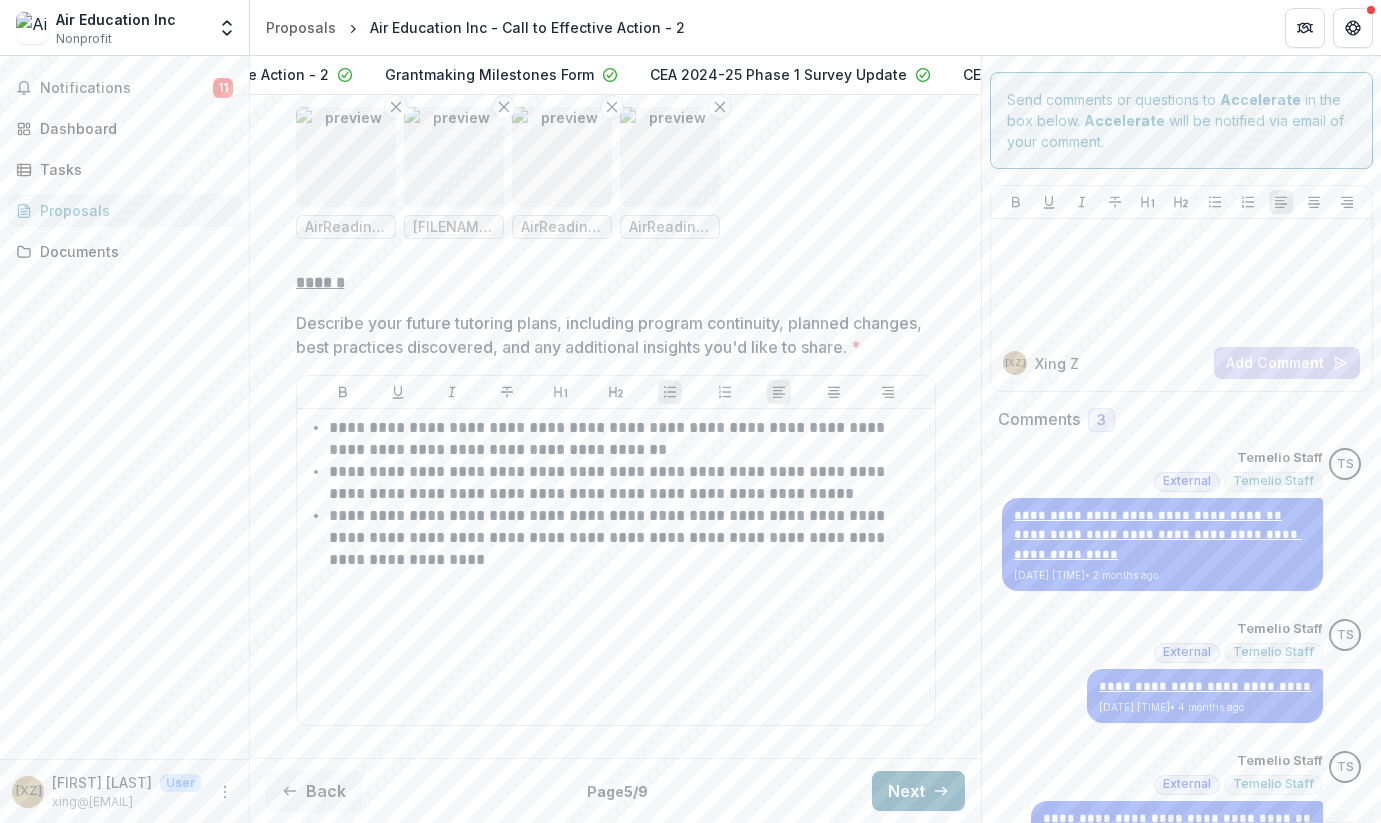 click on "Next" at bounding box center [918, 791] 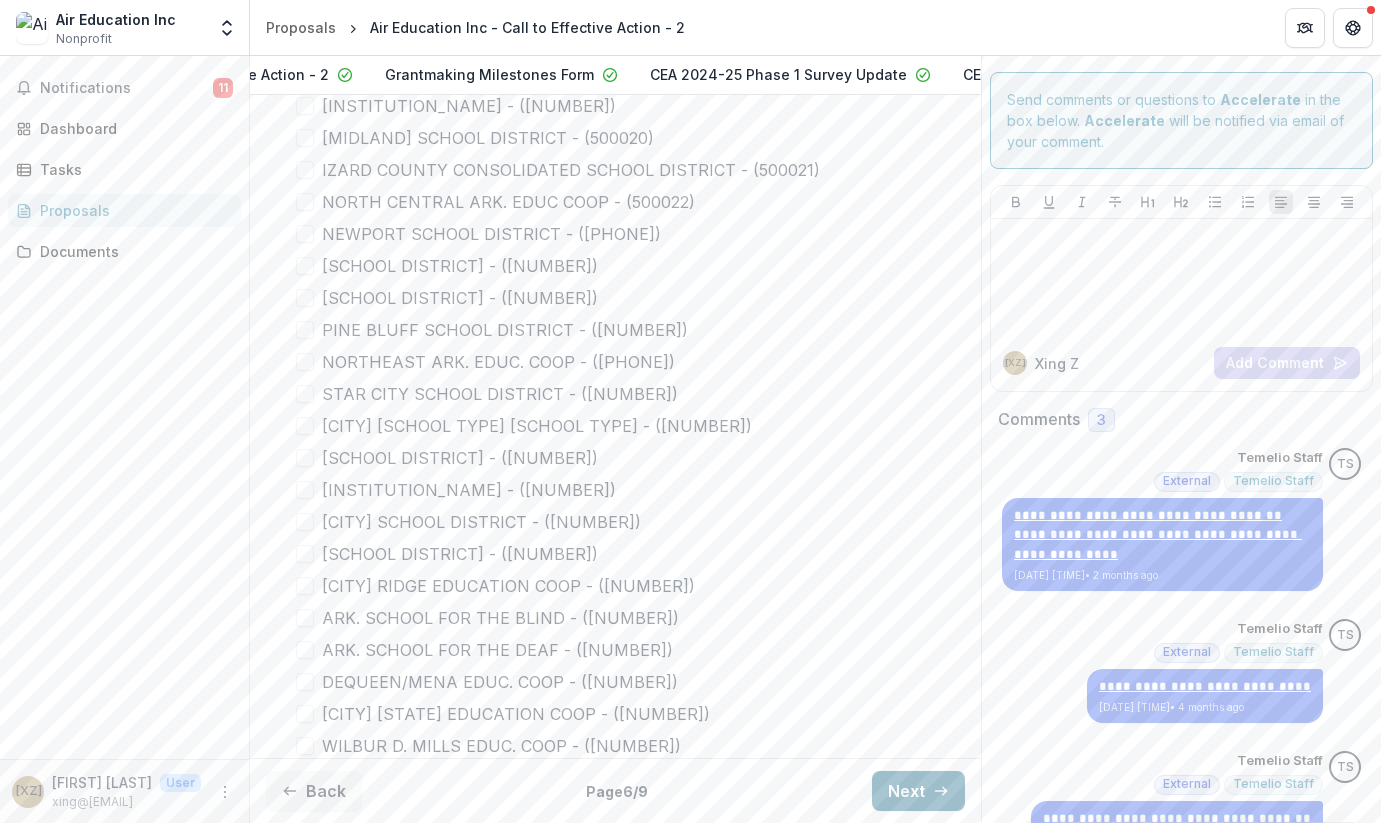 click on "Next" at bounding box center (918, 791) 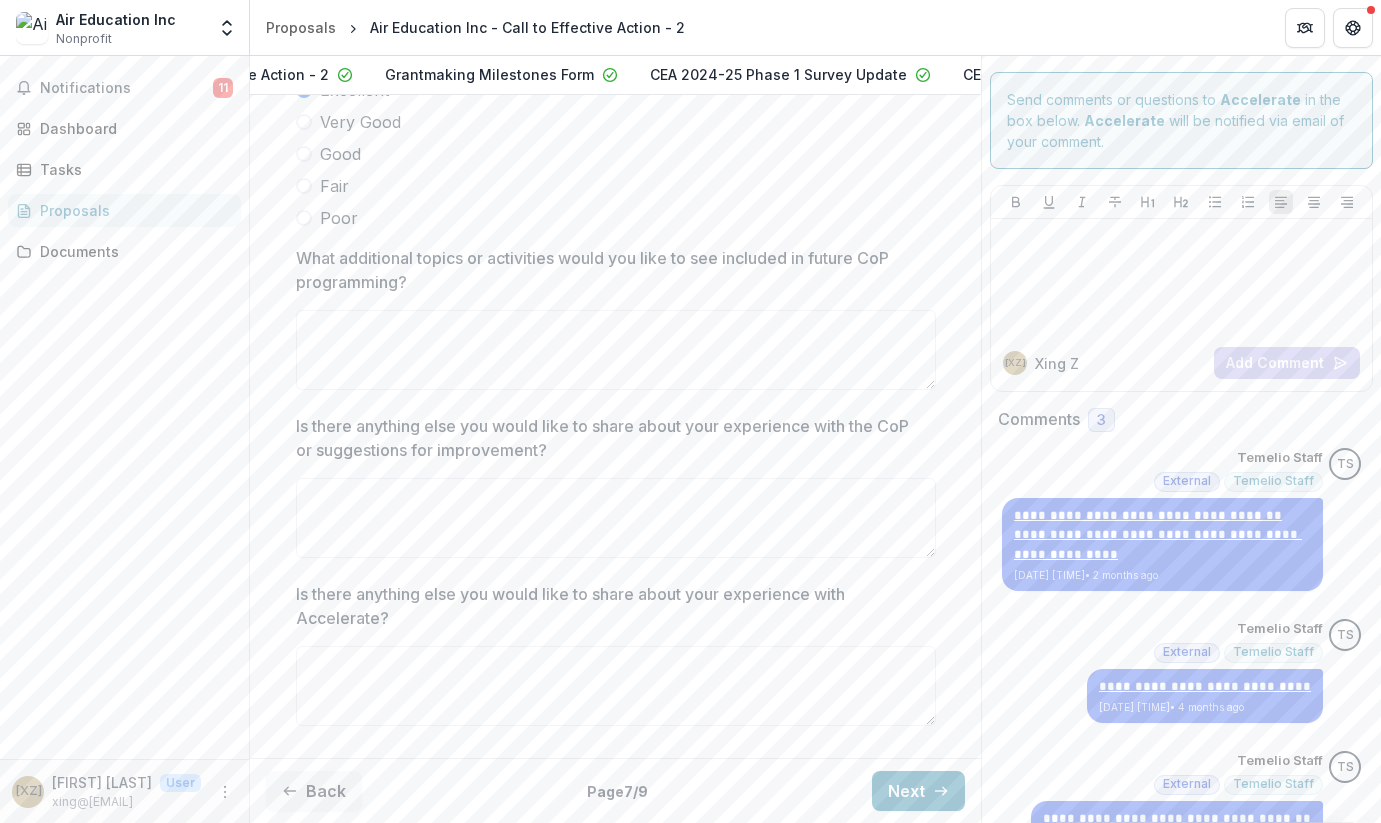 scroll, scrollTop: 0, scrollLeft: 0, axis: both 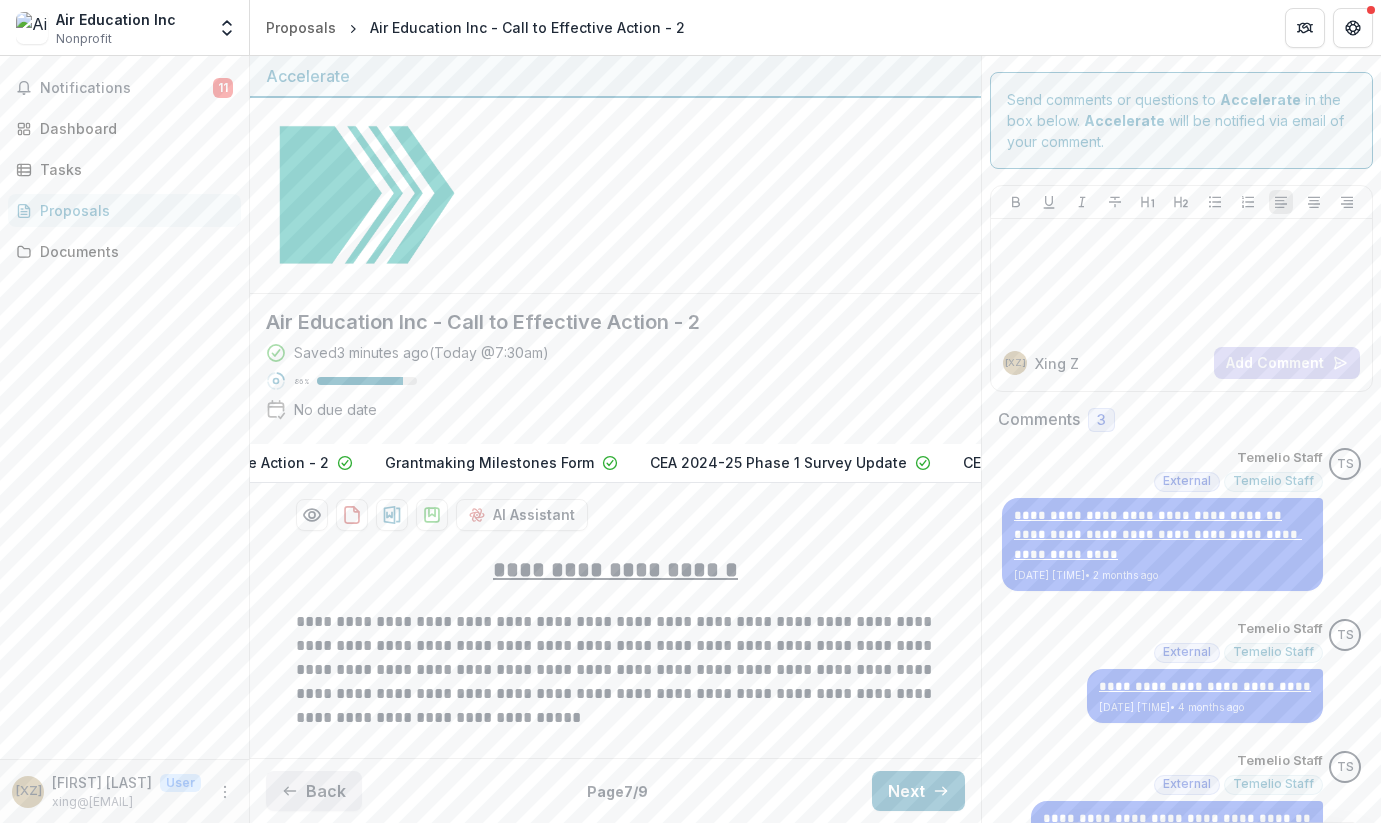 click on "Back" at bounding box center (314, 791) 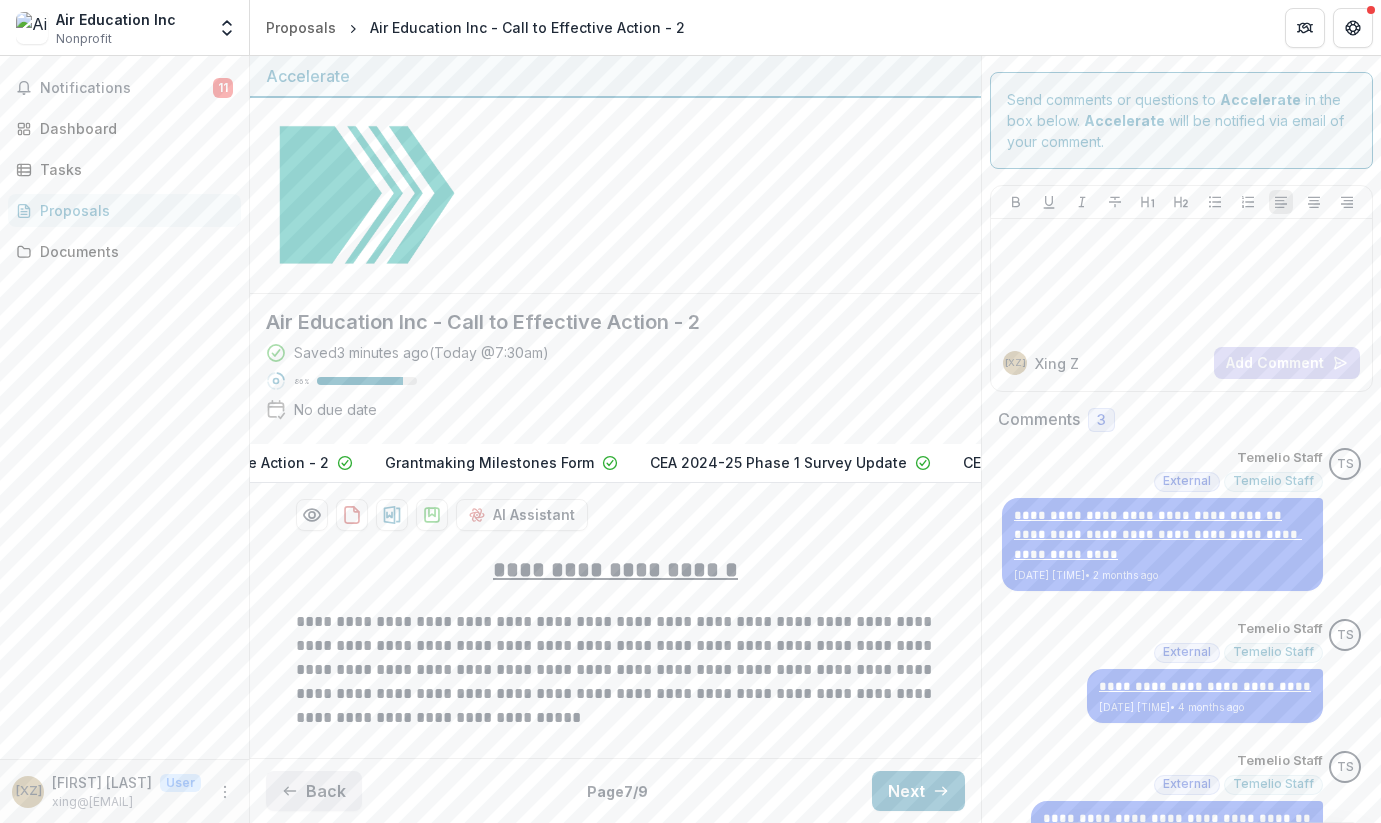 click on "Back" at bounding box center [314, 791] 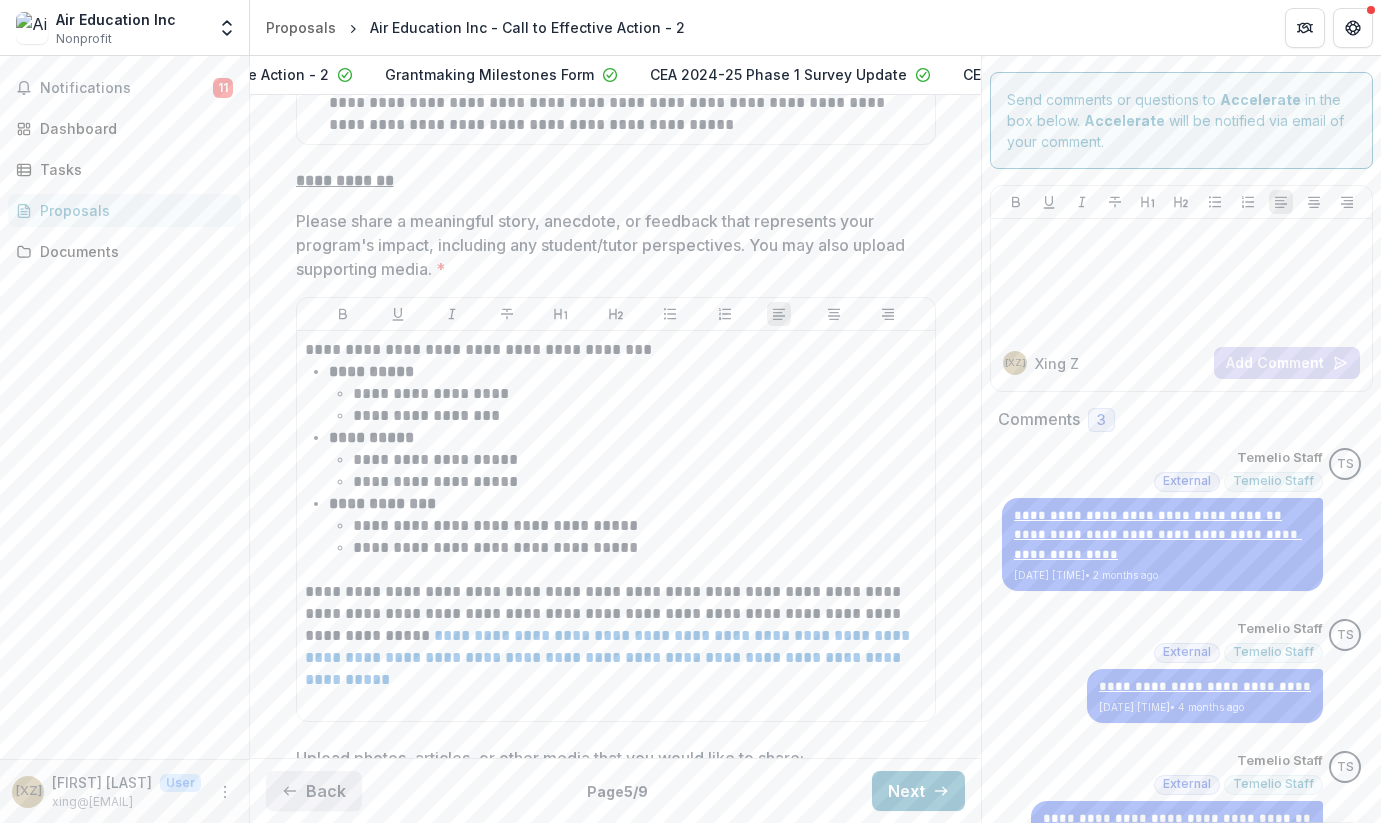 scroll, scrollTop: 3618, scrollLeft: 0, axis: vertical 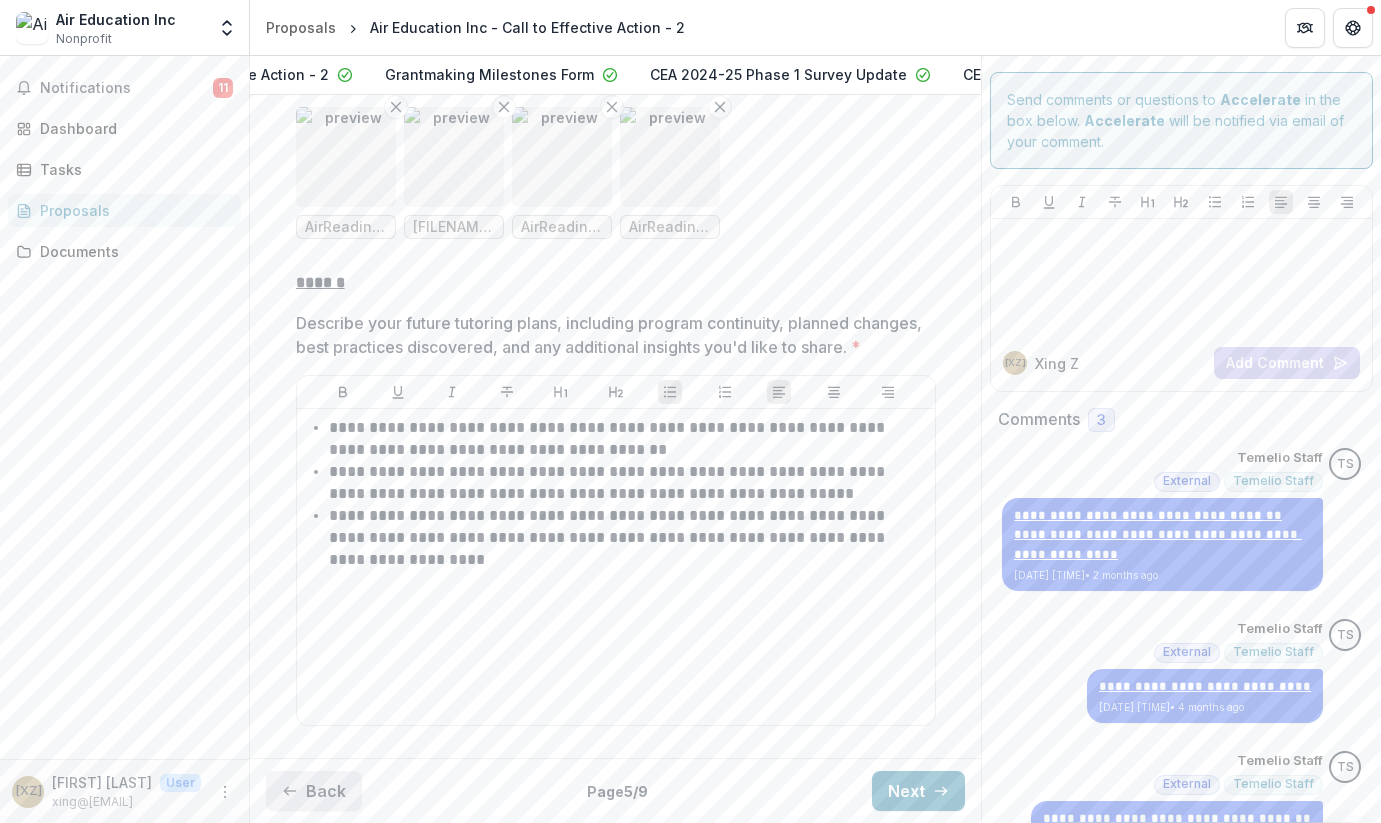 click on "Back" at bounding box center [314, 791] 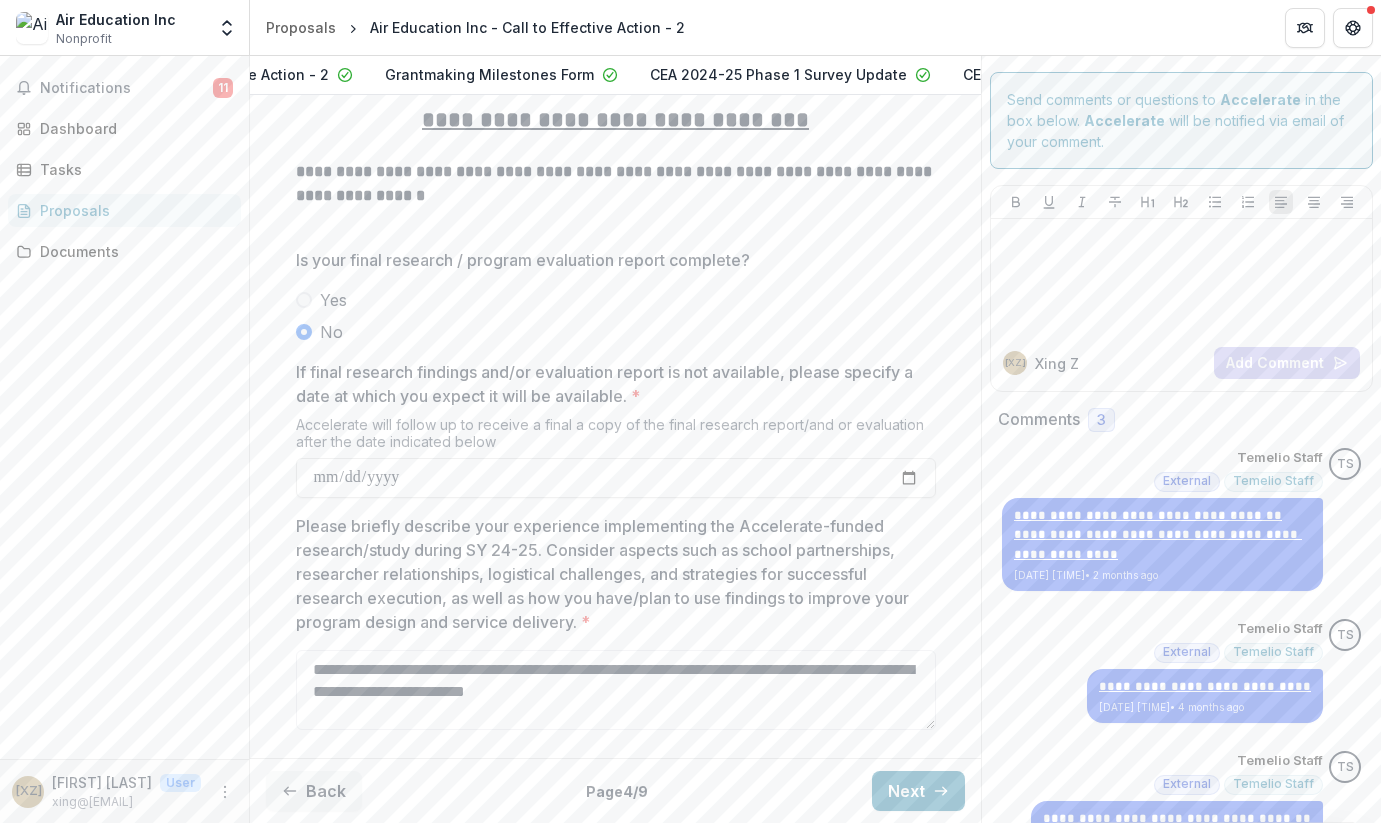 scroll, scrollTop: 638, scrollLeft: 0, axis: vertical 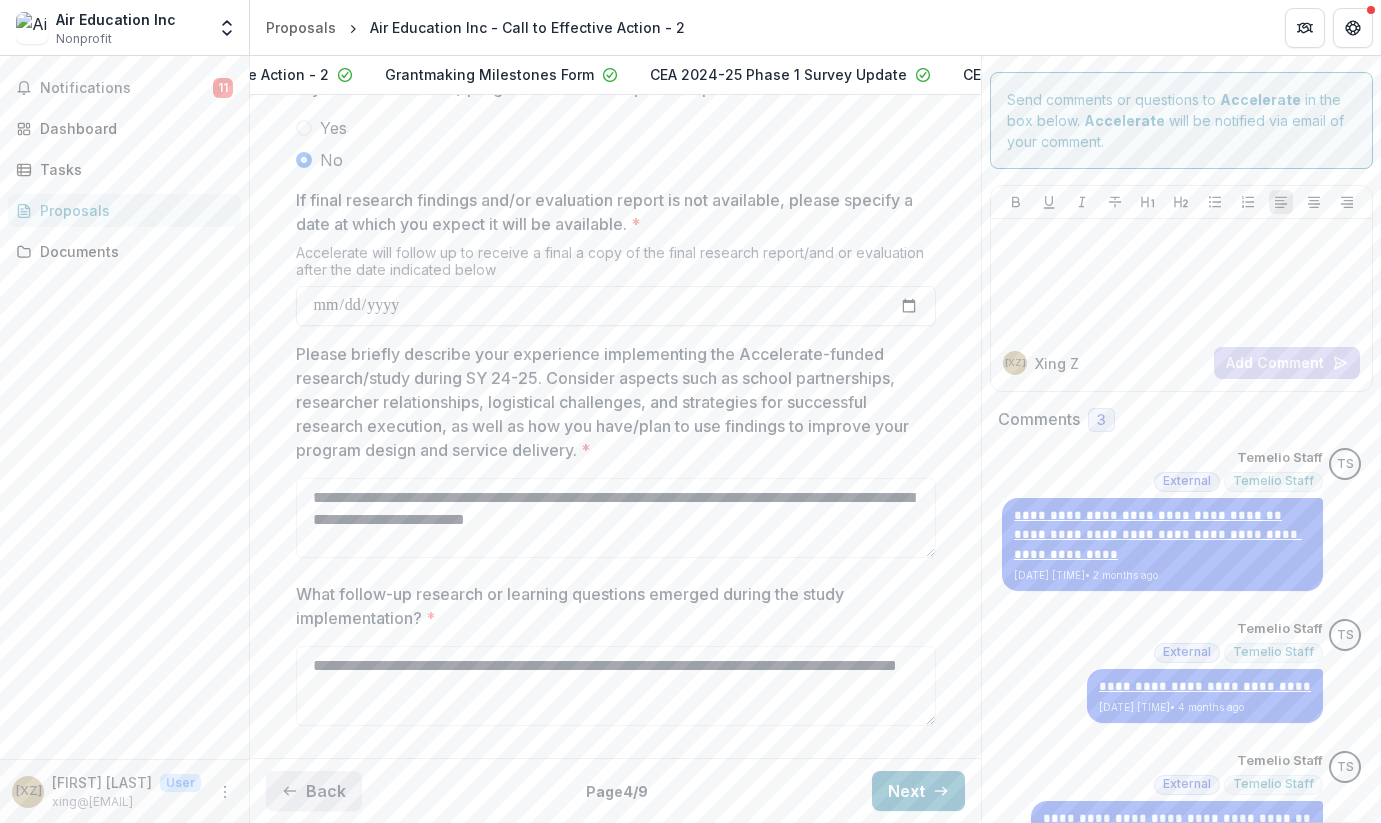 drag, startPoint x: 324, startPoint y: 802, endPoint x: 336, endPoint y: 793, distance: 15 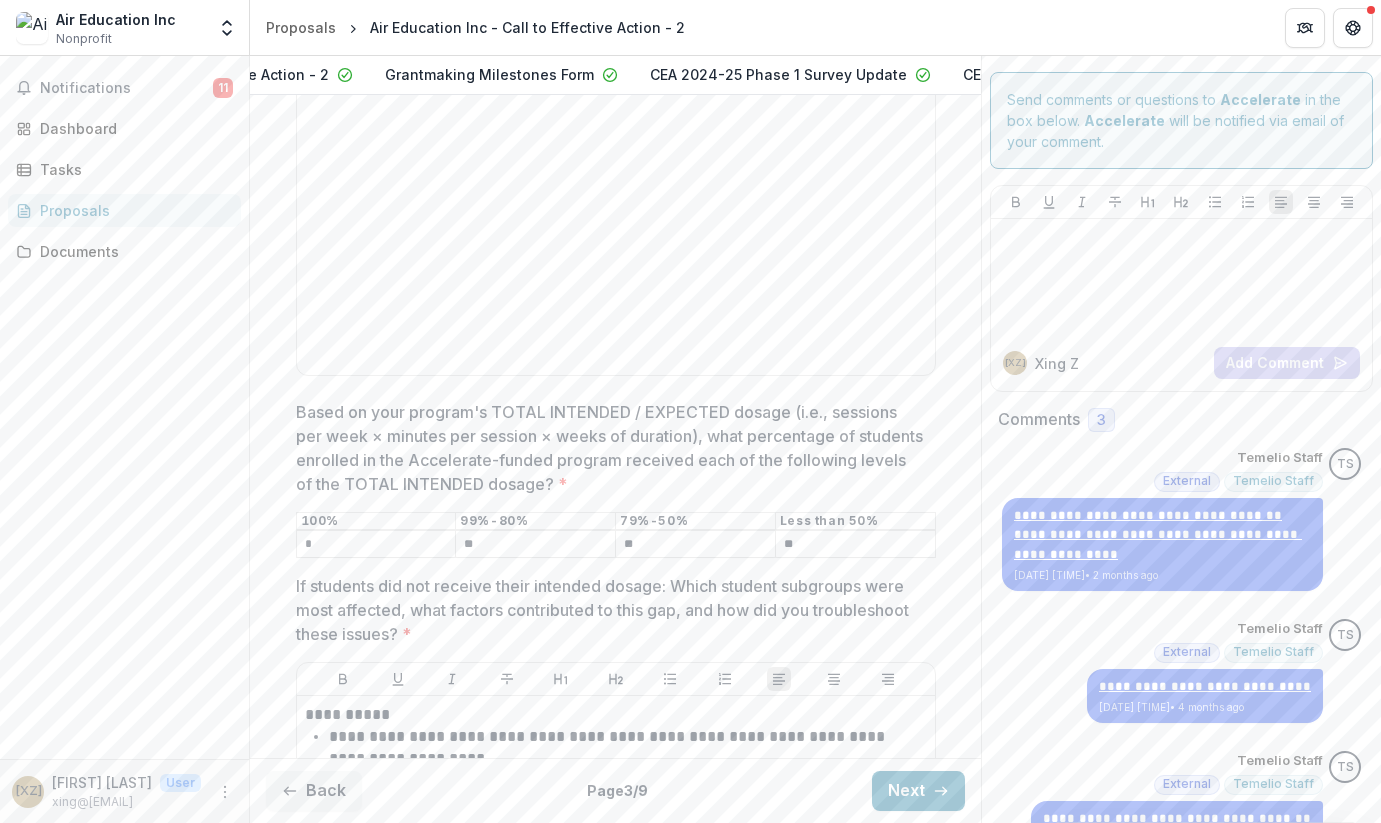 scroll, scrollTop: 2028, scrollLeft: 0, axis: vertical 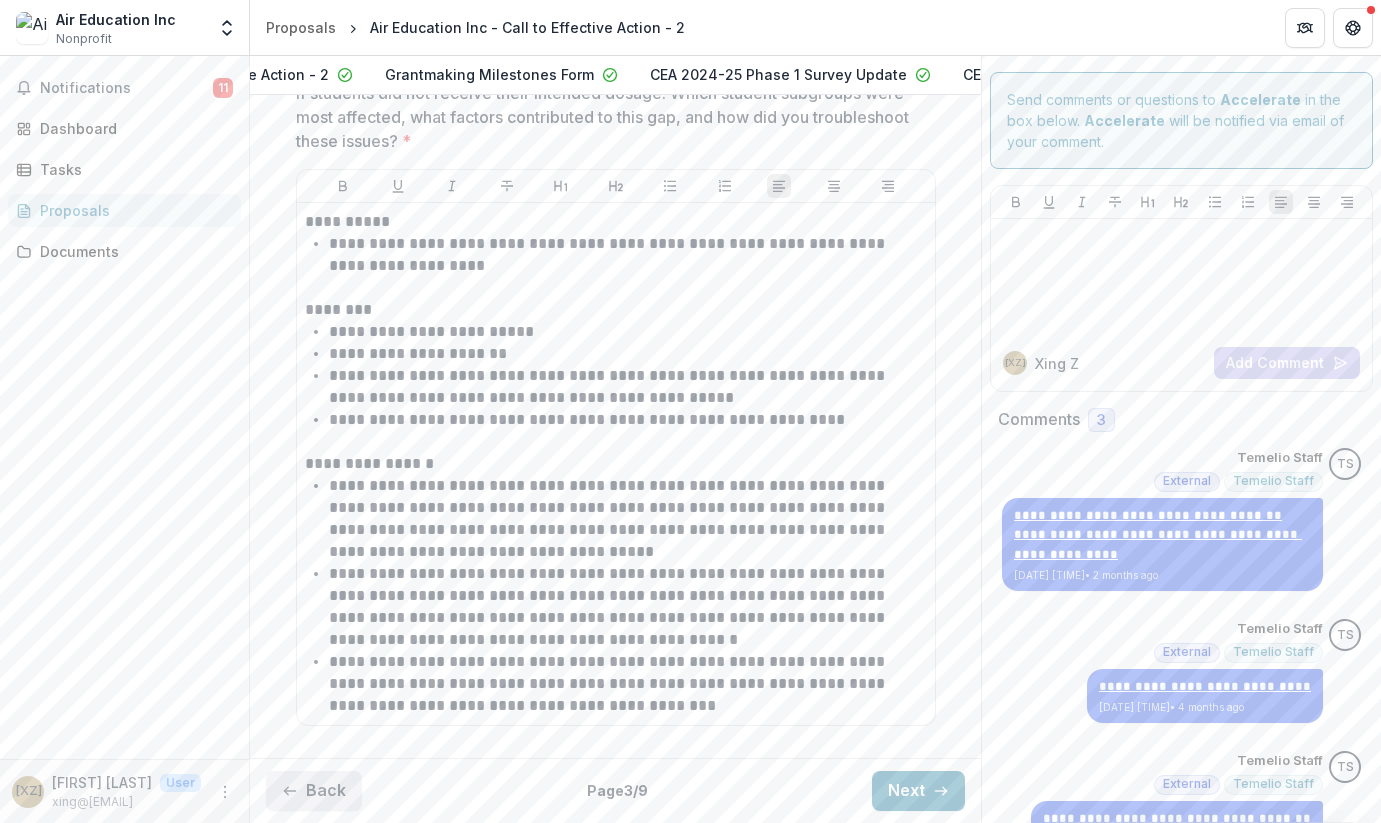 click on "Back" at bounding box center (314, 791) 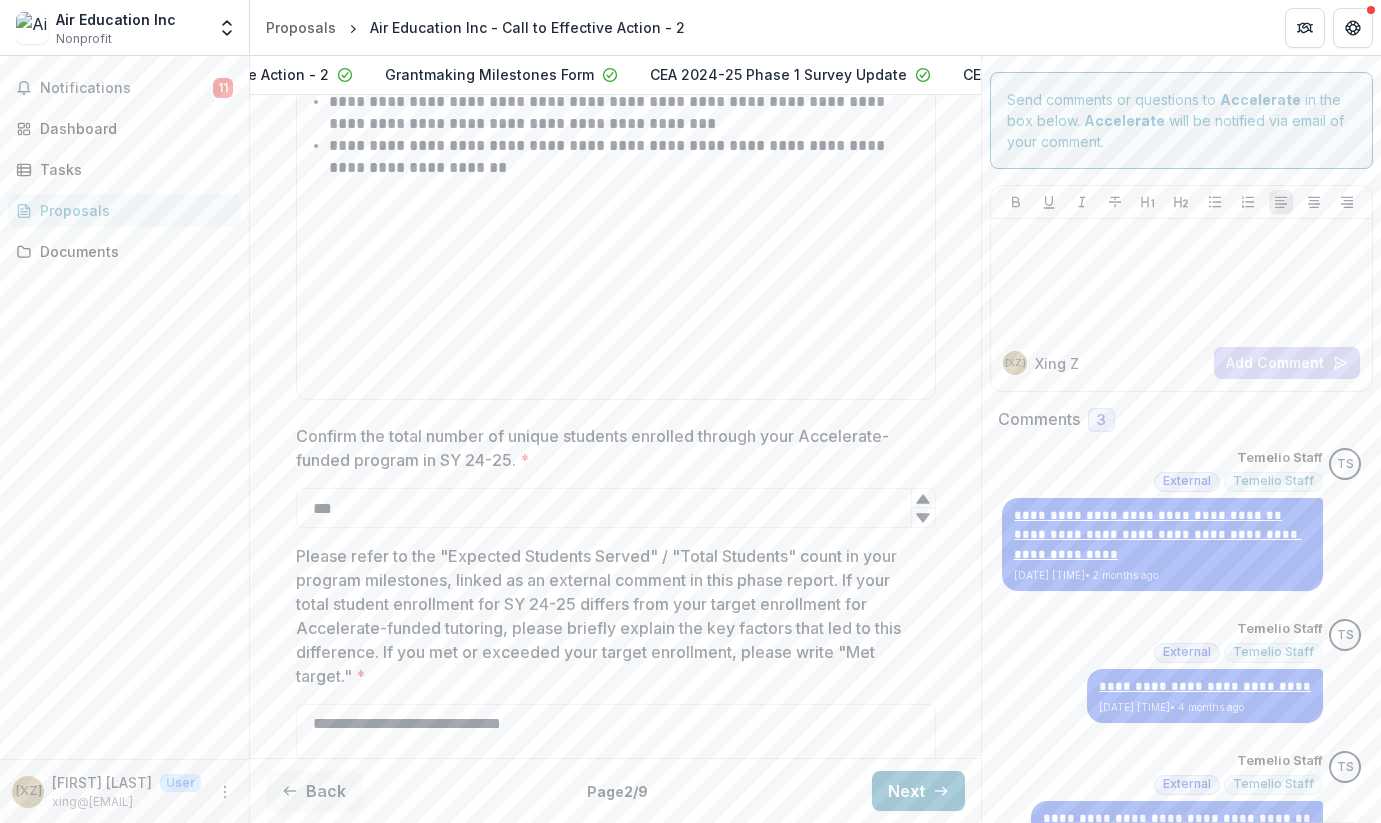 scroll, scrollTop: 1171, scrollLeft: 0, axis: vertical 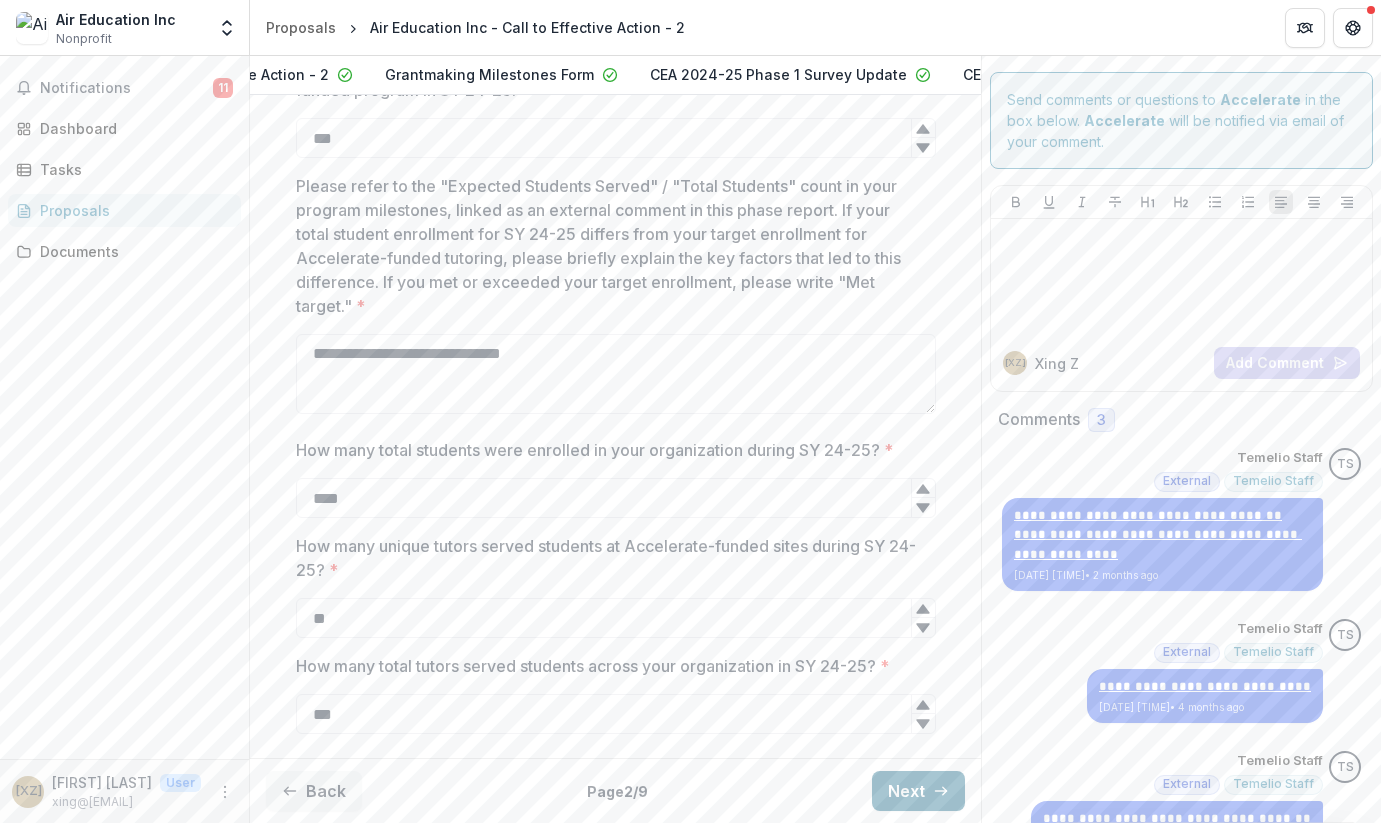 click on "Next" at bounding box center [918, 791] 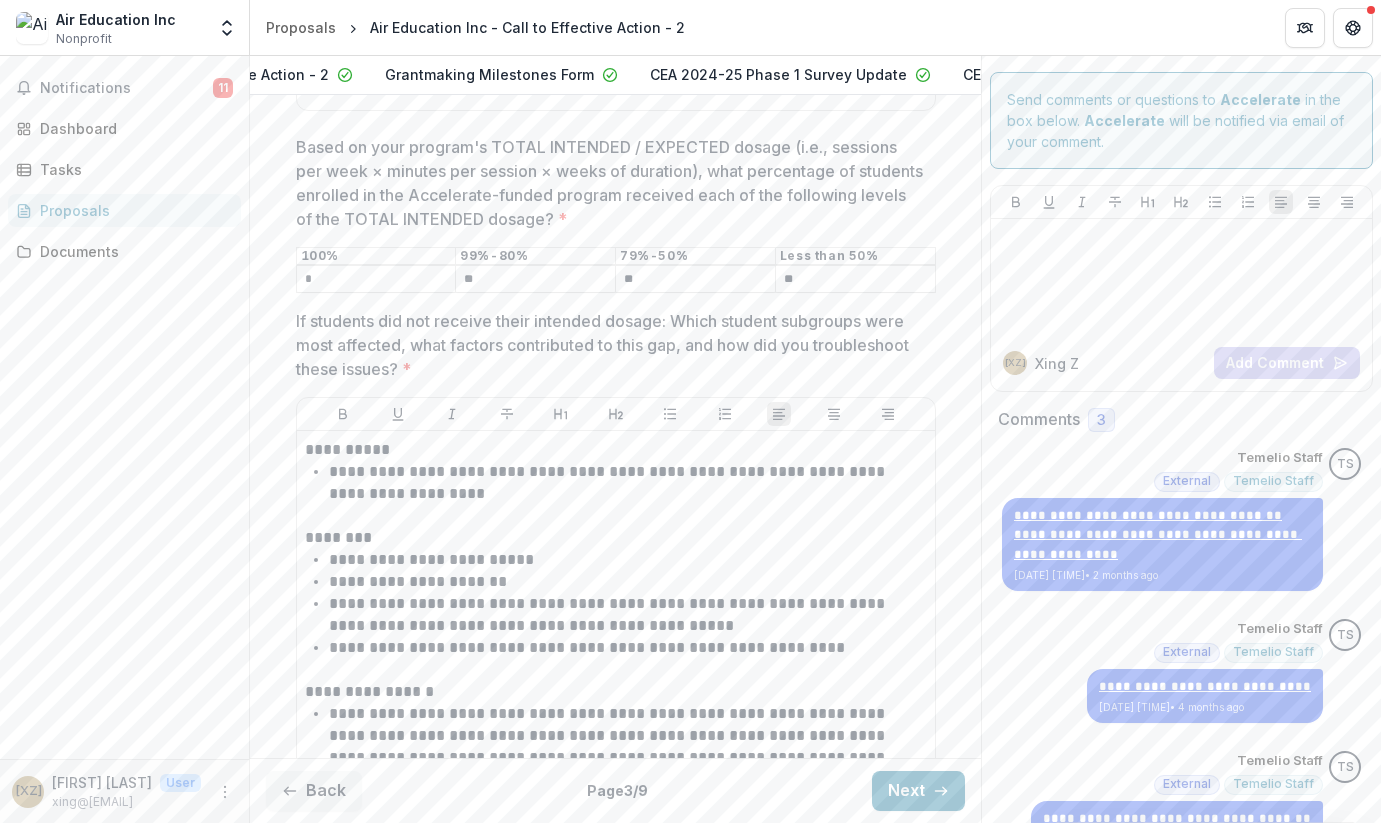 scroll, scrollTop: 2028, scrollLeft: 0, axis: vertical 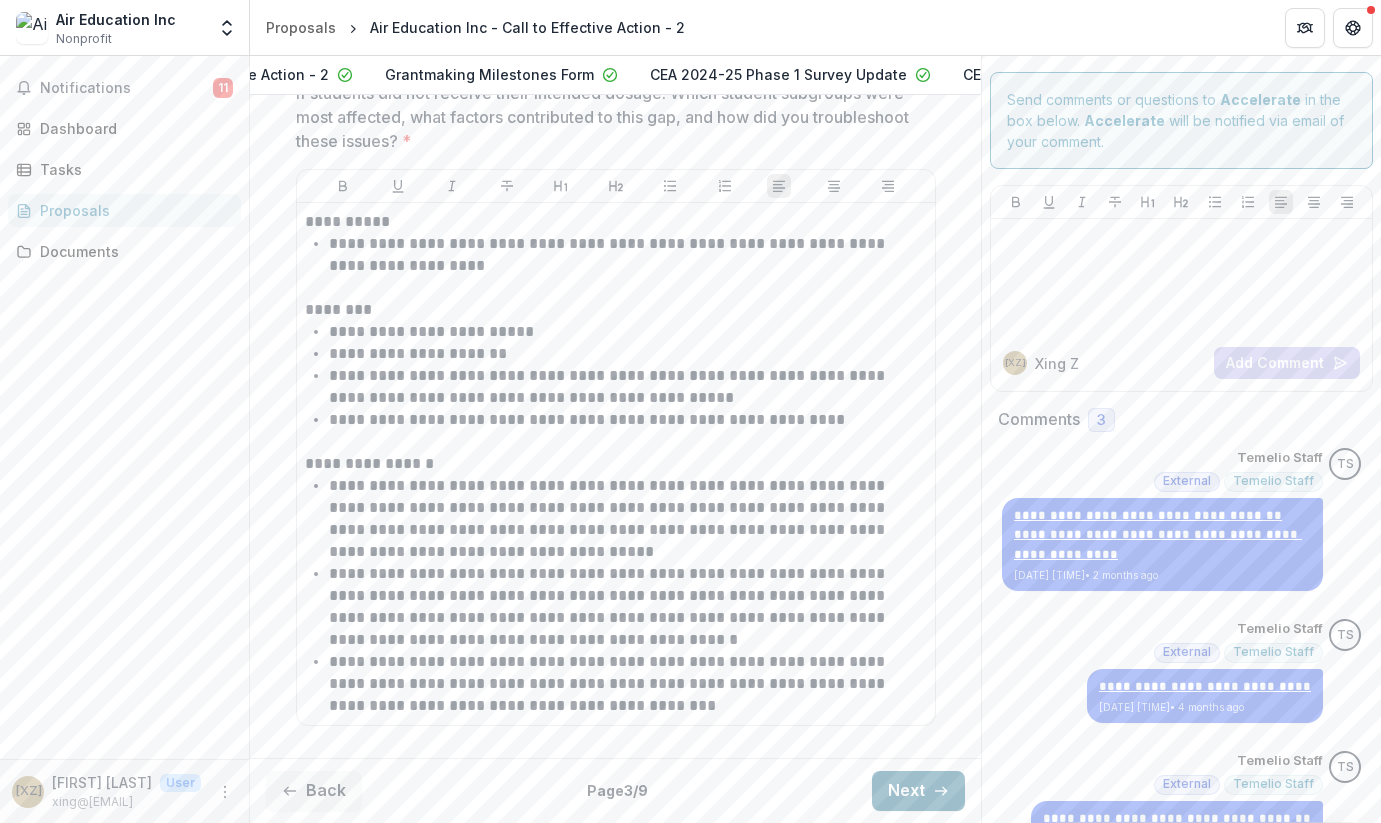 click on "Next" at bounding box center [918, 791] 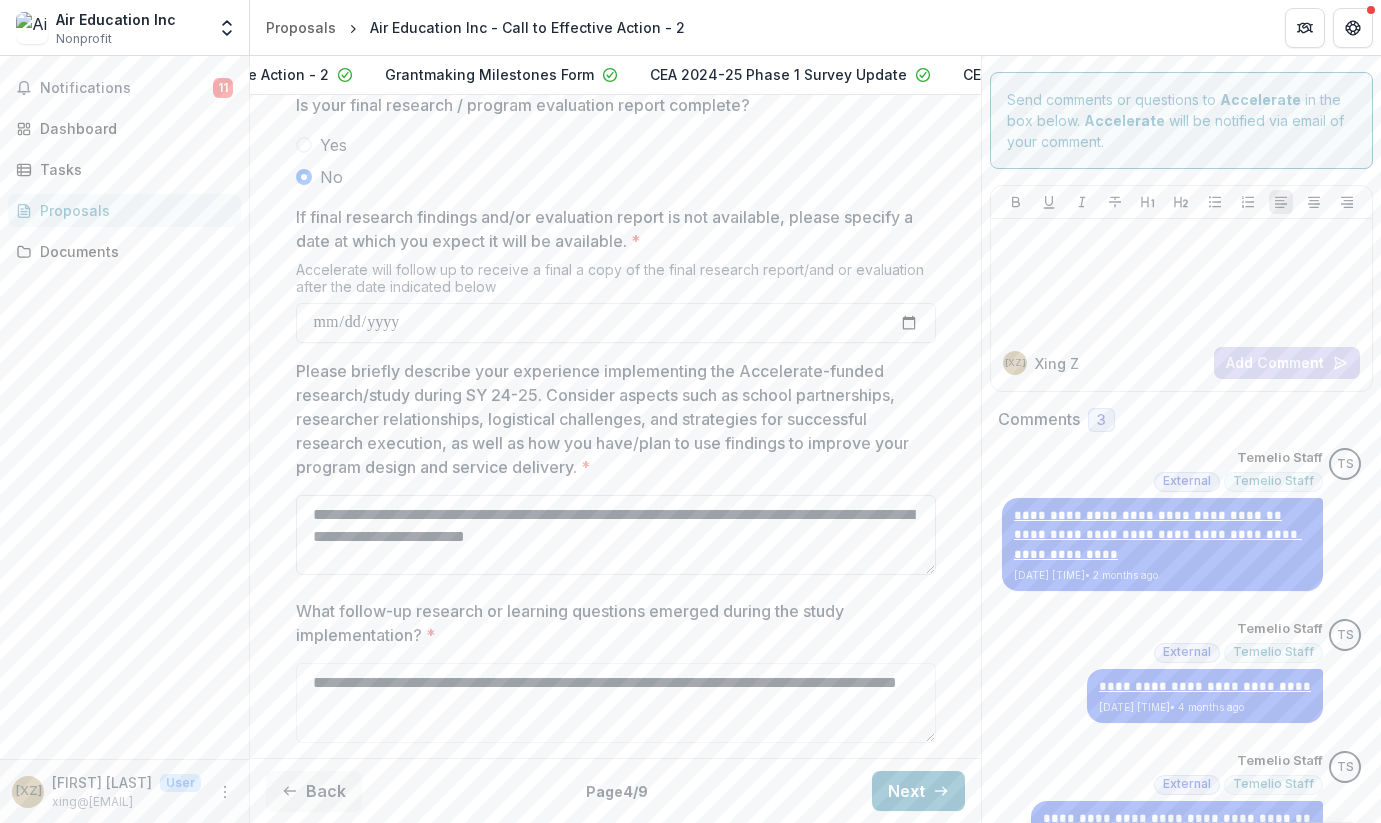 scroll, scrollTop: 638, scrollLeft: 0, axis: vertical 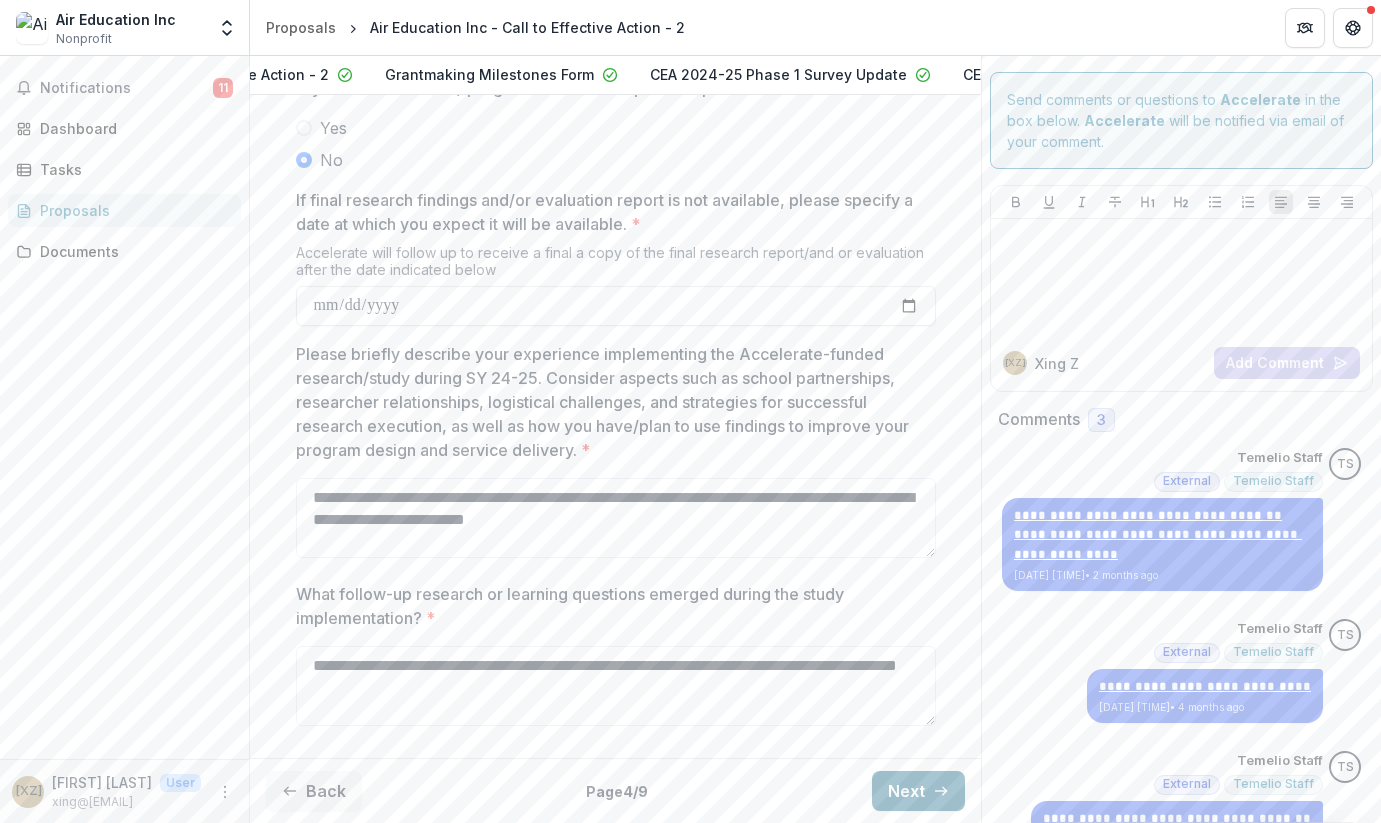 click on "Next" at bounding box center [918, 791] 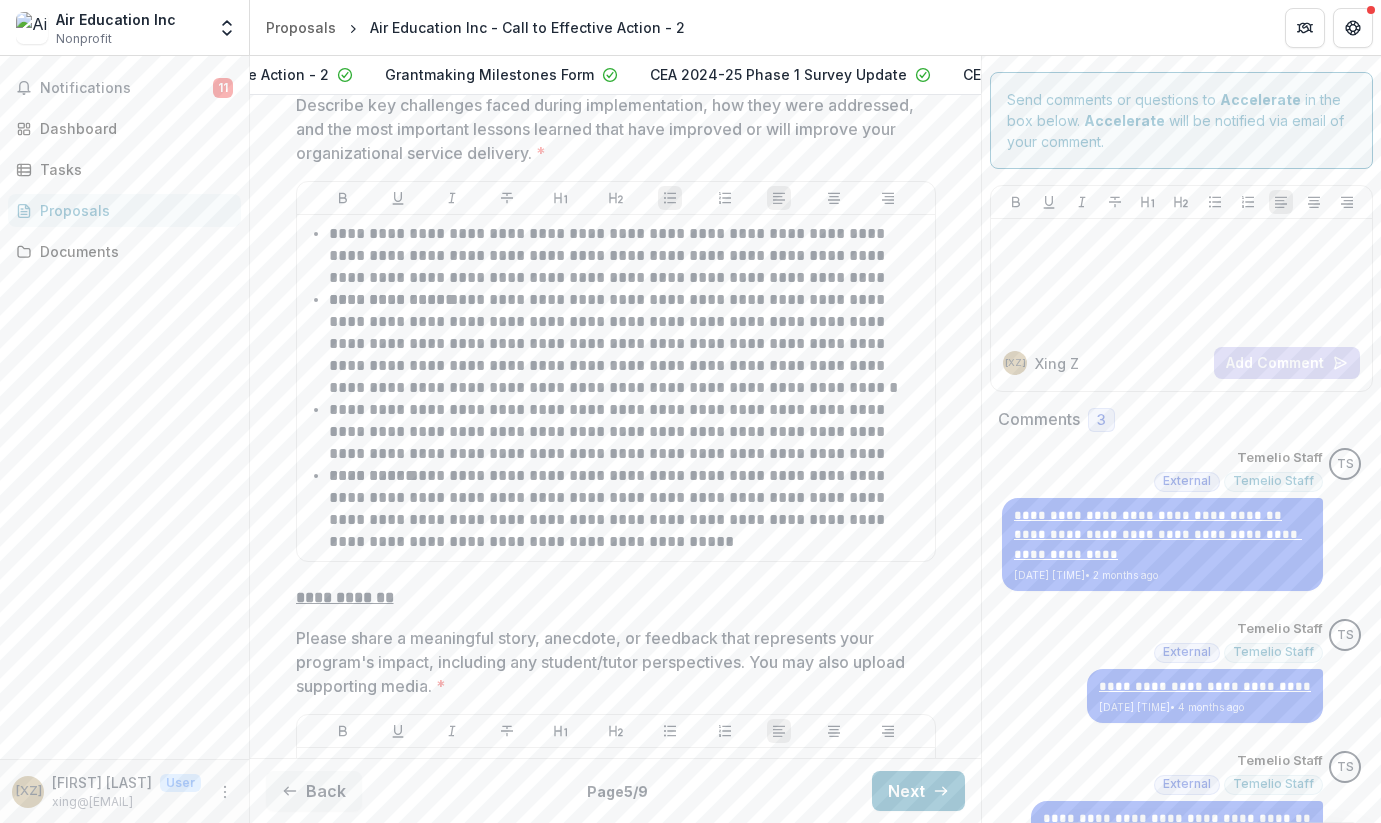 scroll, scrollTop: 3589, scrollLeft: 0, axis: vertical 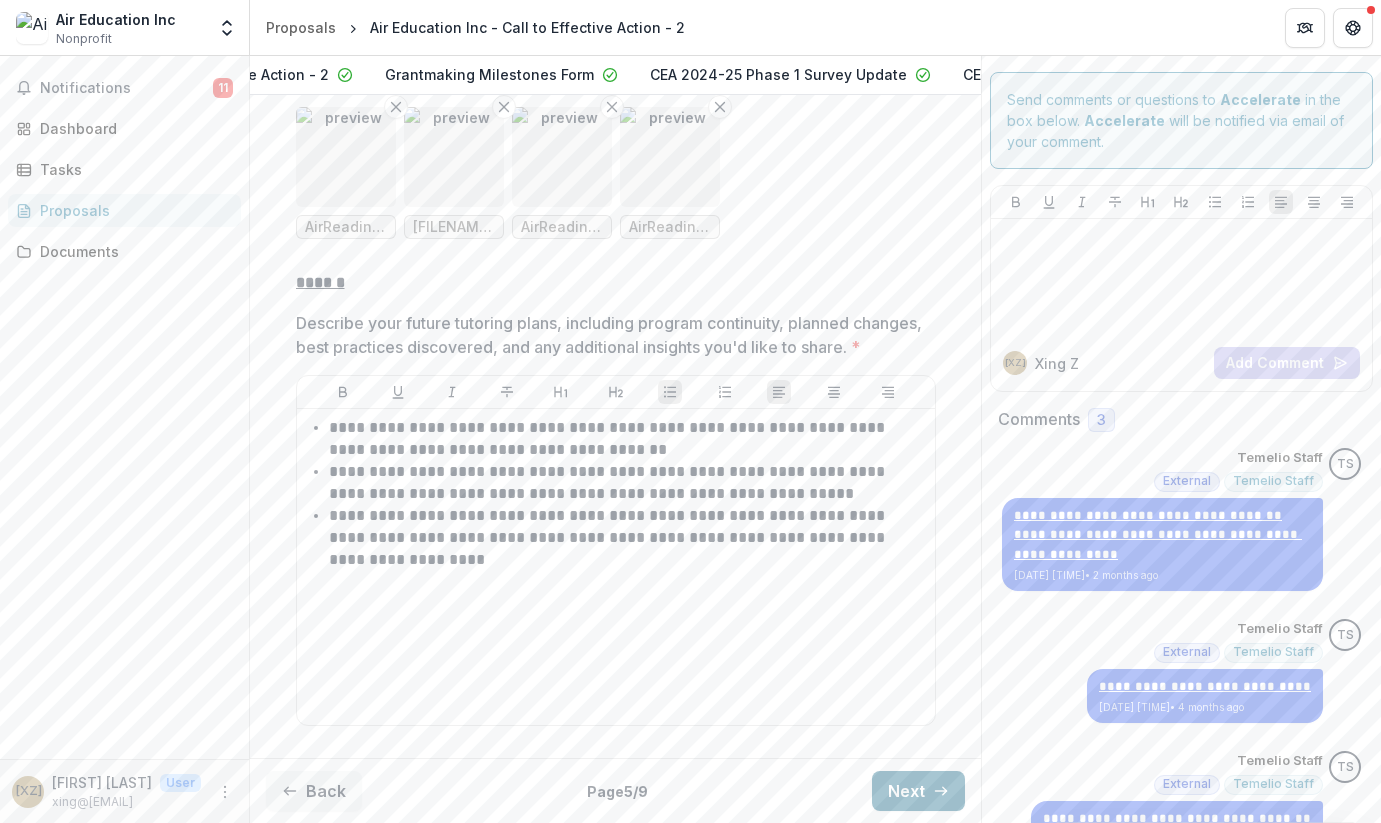 click on "Next" at bounding box center (918, 791) 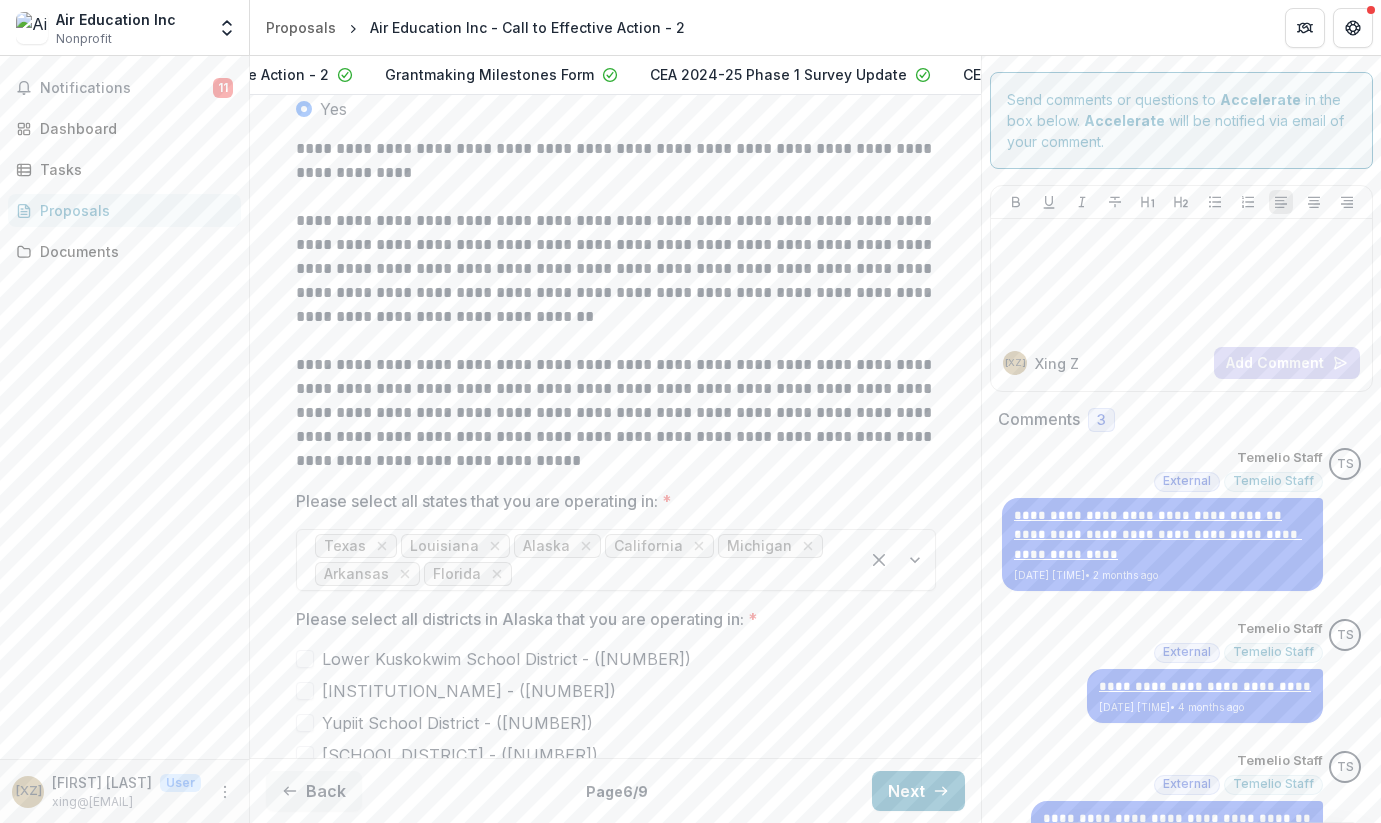 scroll, scrollTop: 843, scrollLeft: 0, axis: vertical 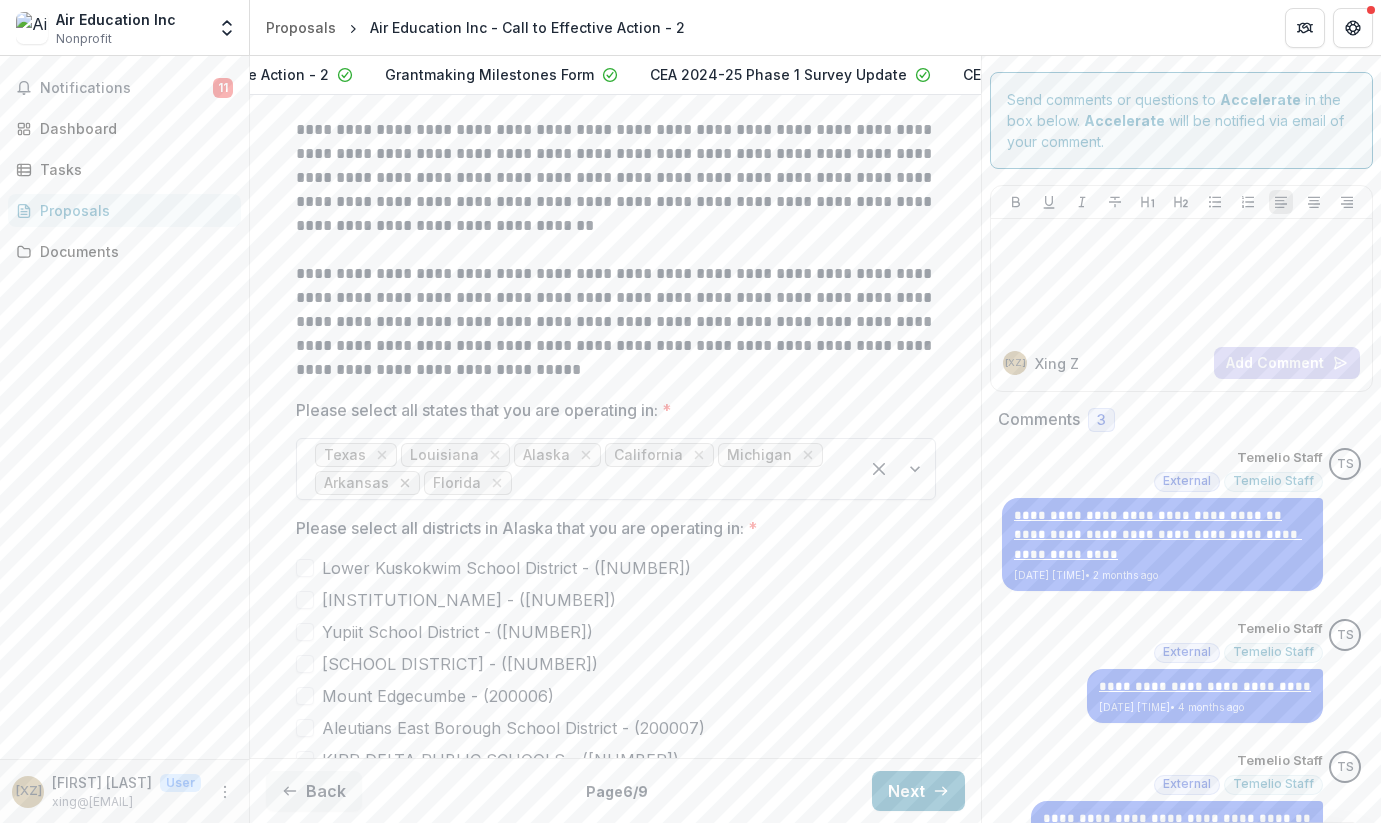 drag, startPoint x: 493, startPoint y: 498, endPoint x: 403, endPoint y: 497, distance: 90.005554 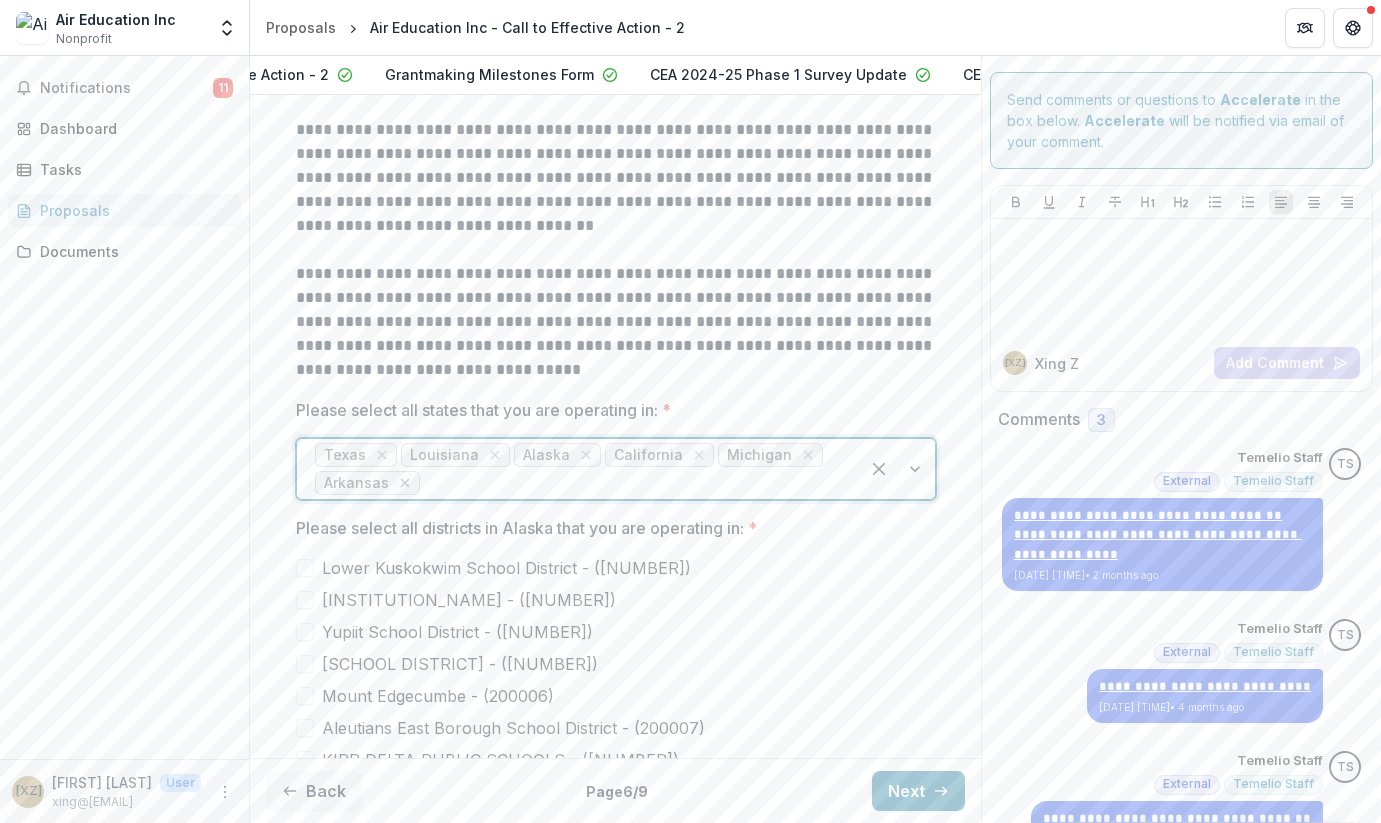 click 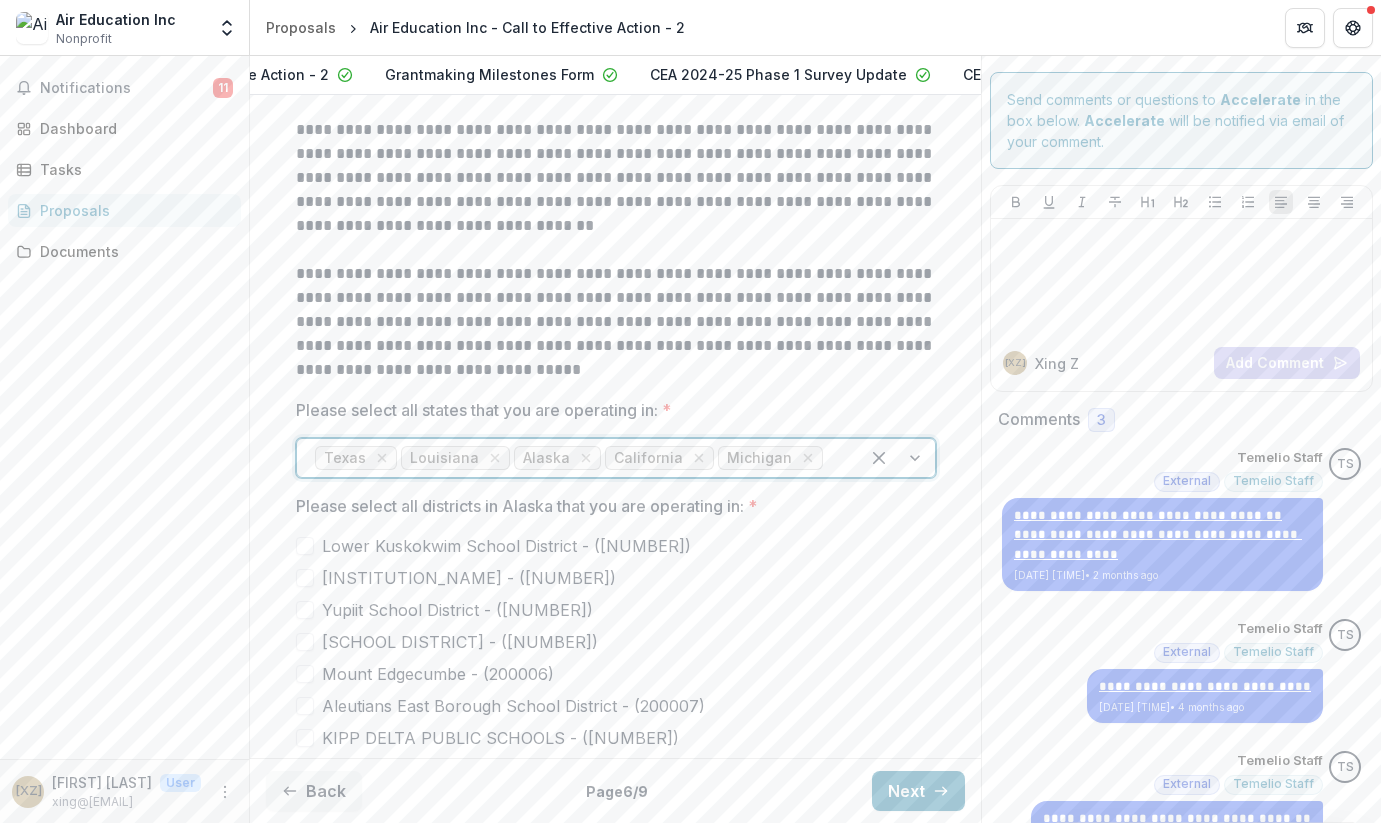 drag, startPoint x: 572, startPoint y: 471, endPoint x: 580, endPoint y: 493, distance: 23.409399 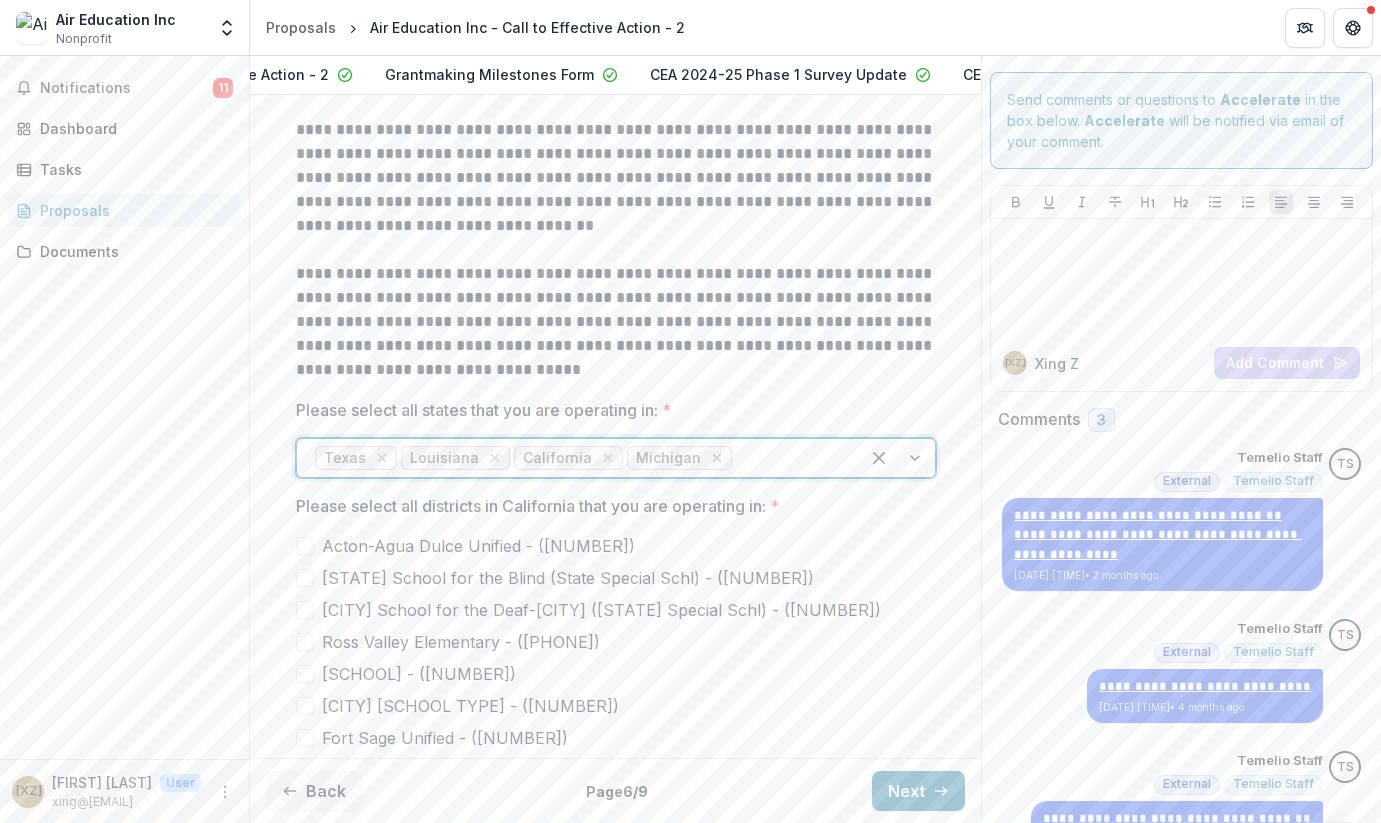 click 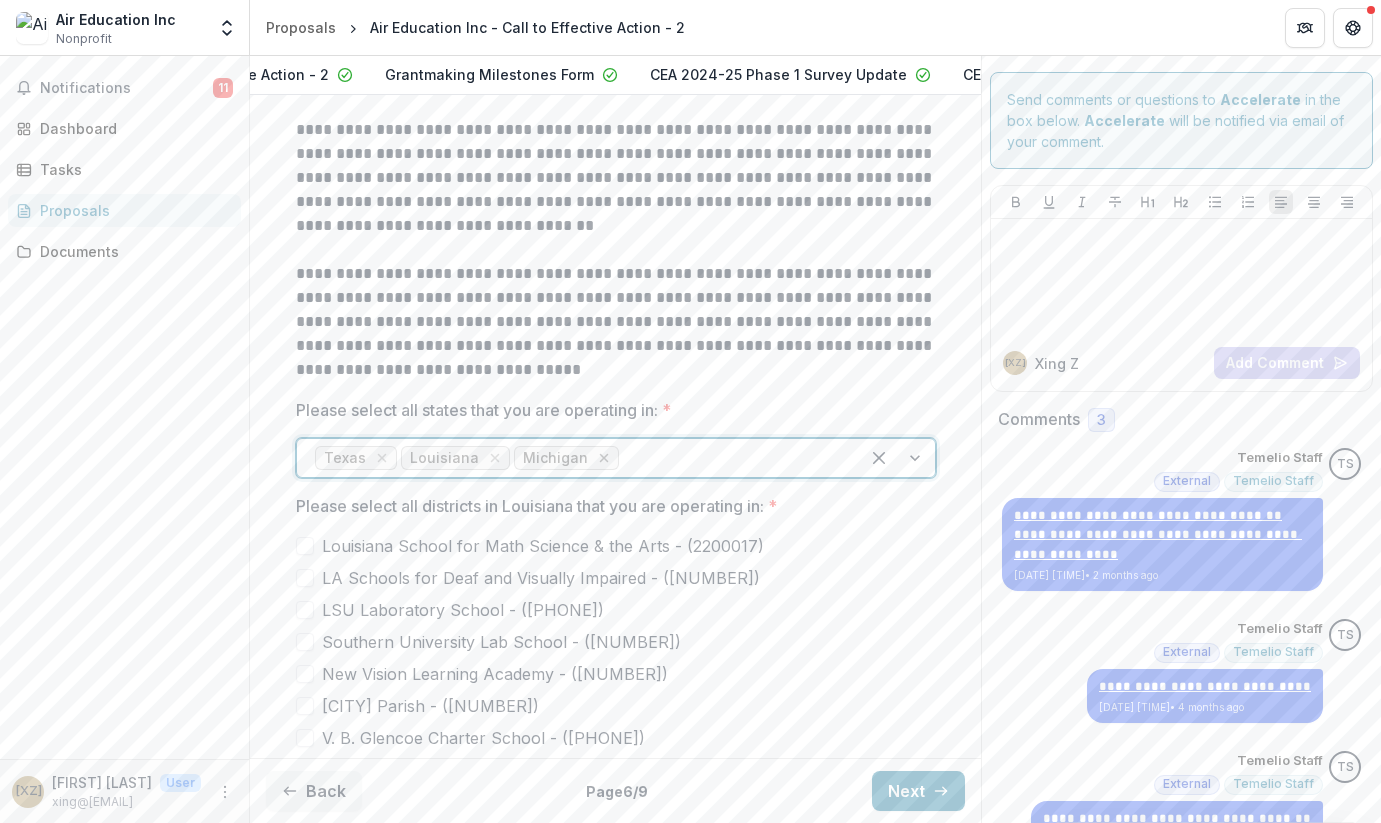 drag, startPoint x: 593, startPoint y: 472, endPoint x: 157, endPoint y: 474, distance: 436.00458 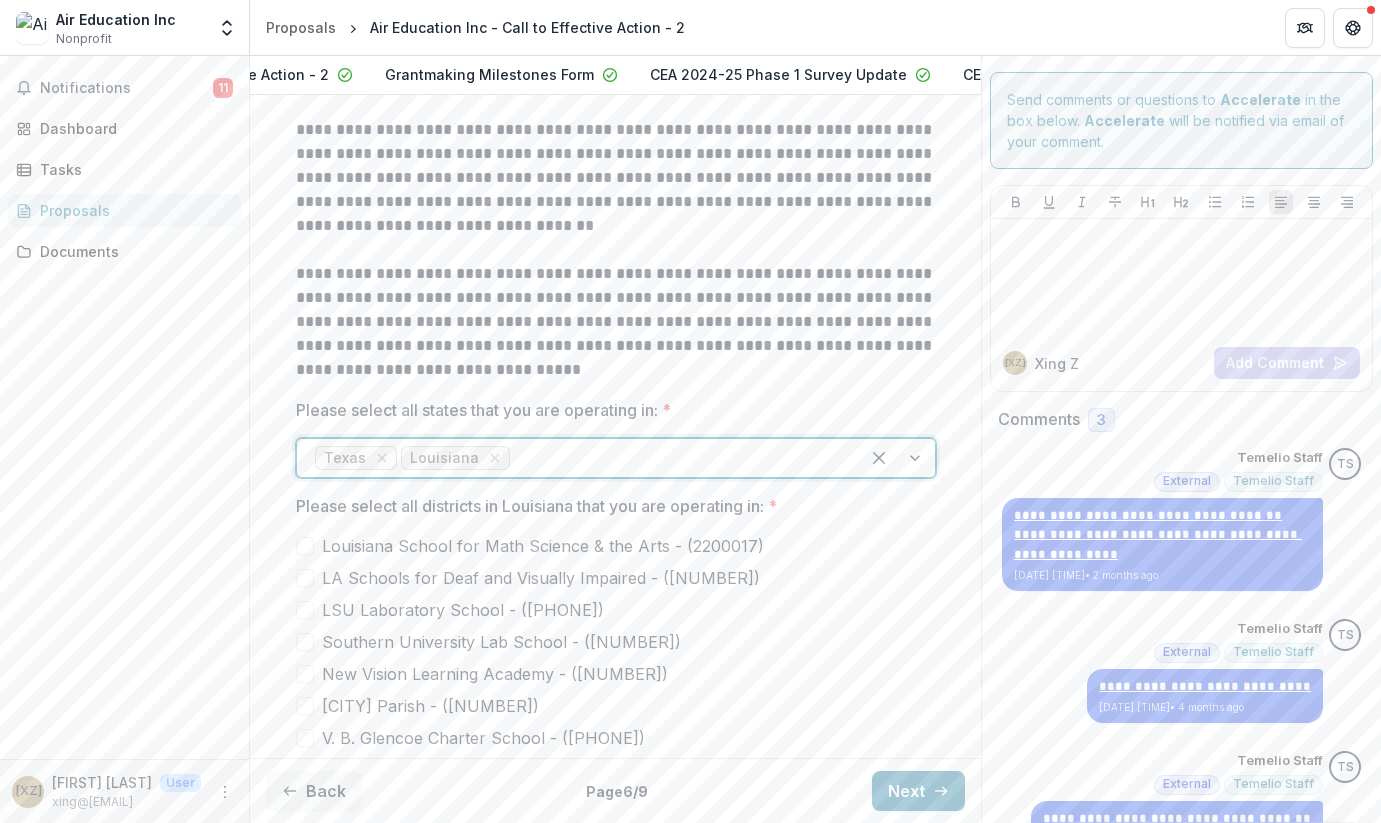 click on "Notifications 11 Dashboard Tasks Proposals Documents" at bounding box center [124, 407] 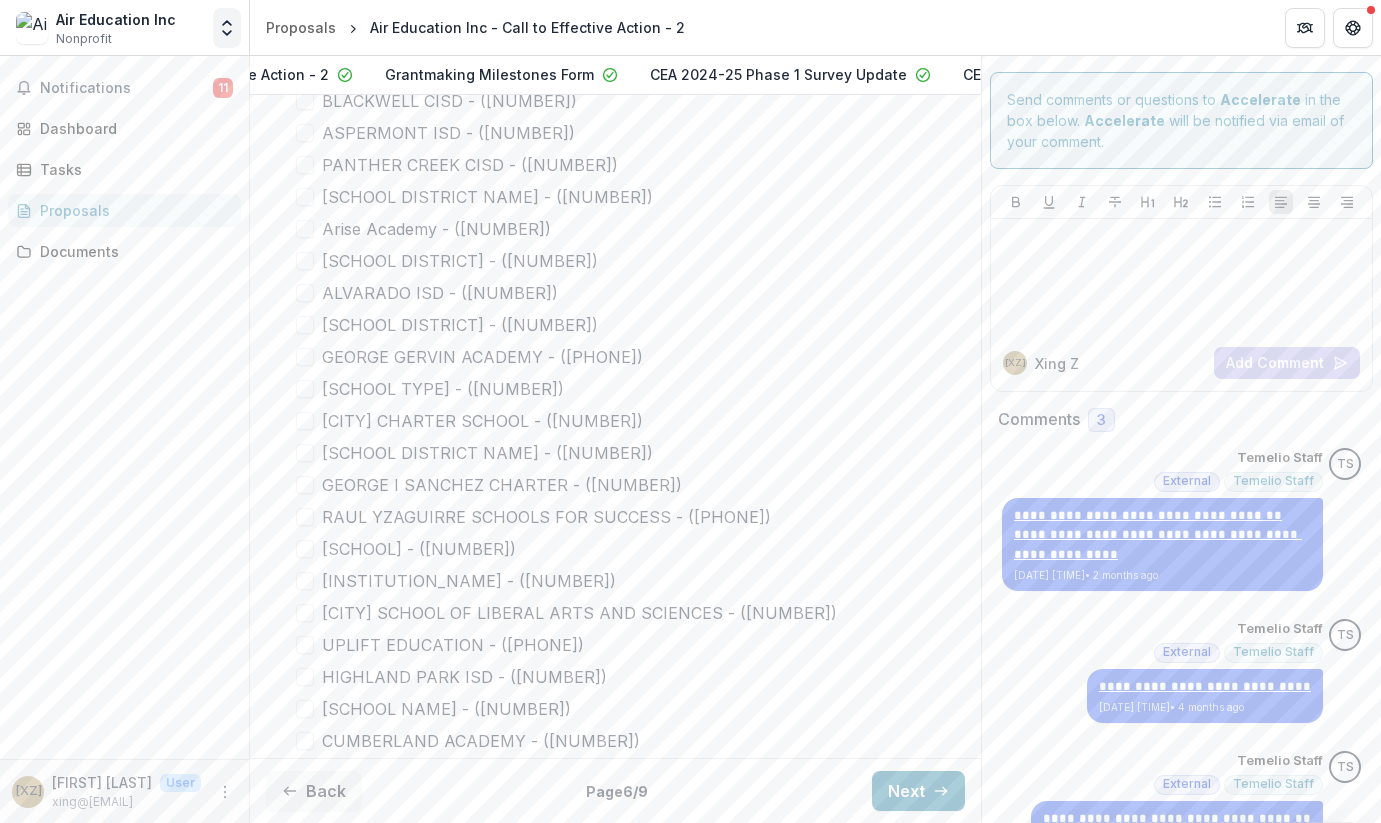 scroll, scrollTop: 7995, scrollLeft: 0, axis: vertical 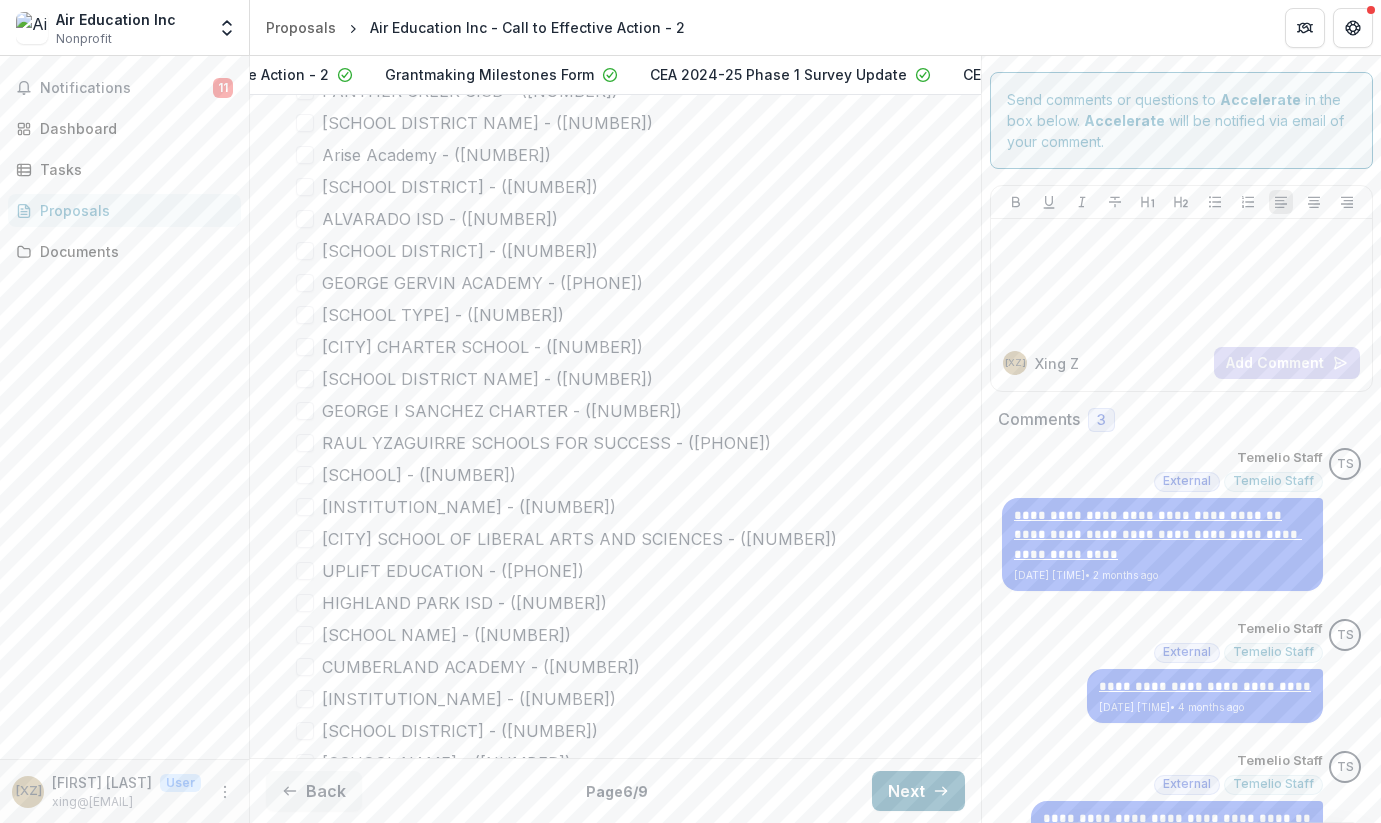 click on "Next" at bounding box center (918, 791) 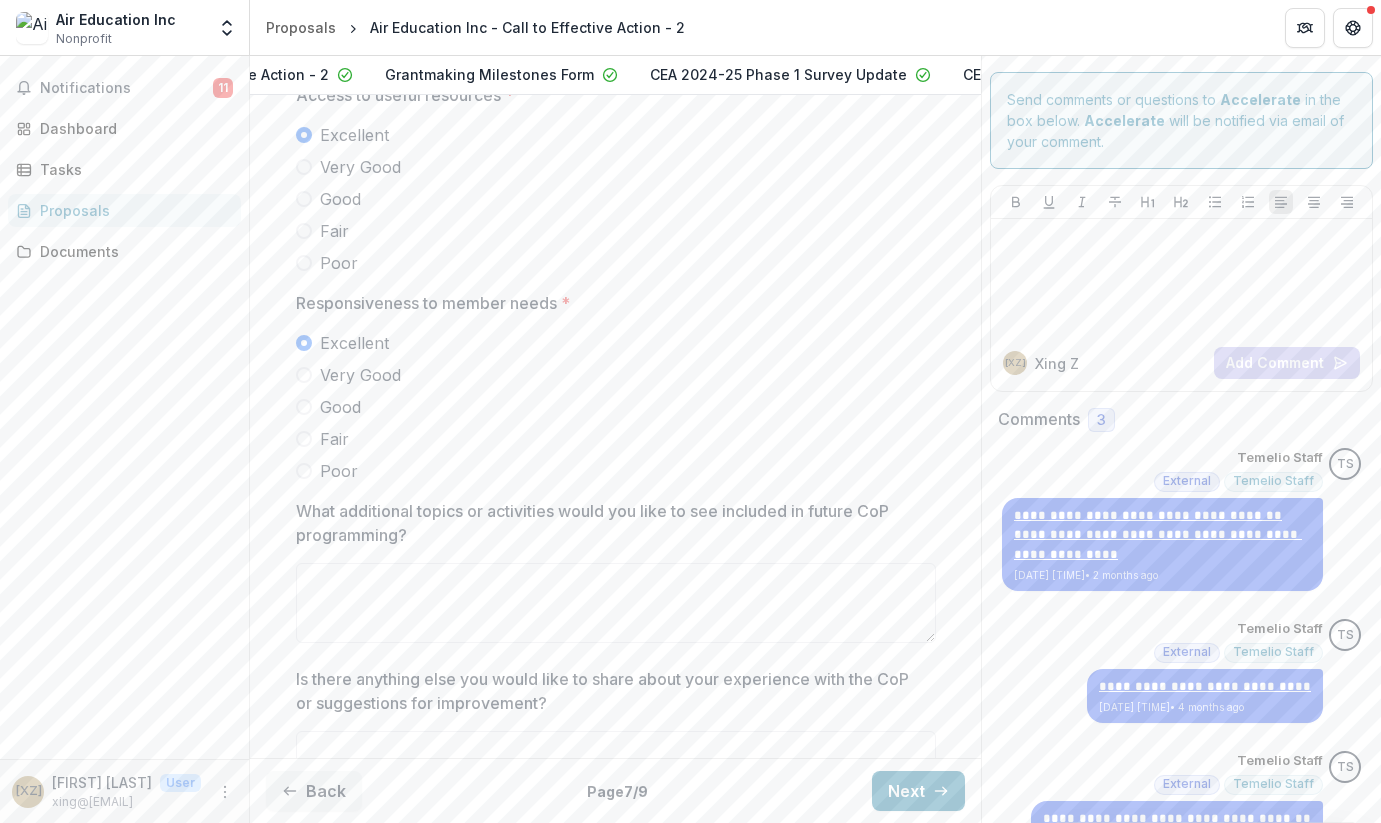 scroll, scrollTop: 3348, scrollLeft: 0, axis: vertical 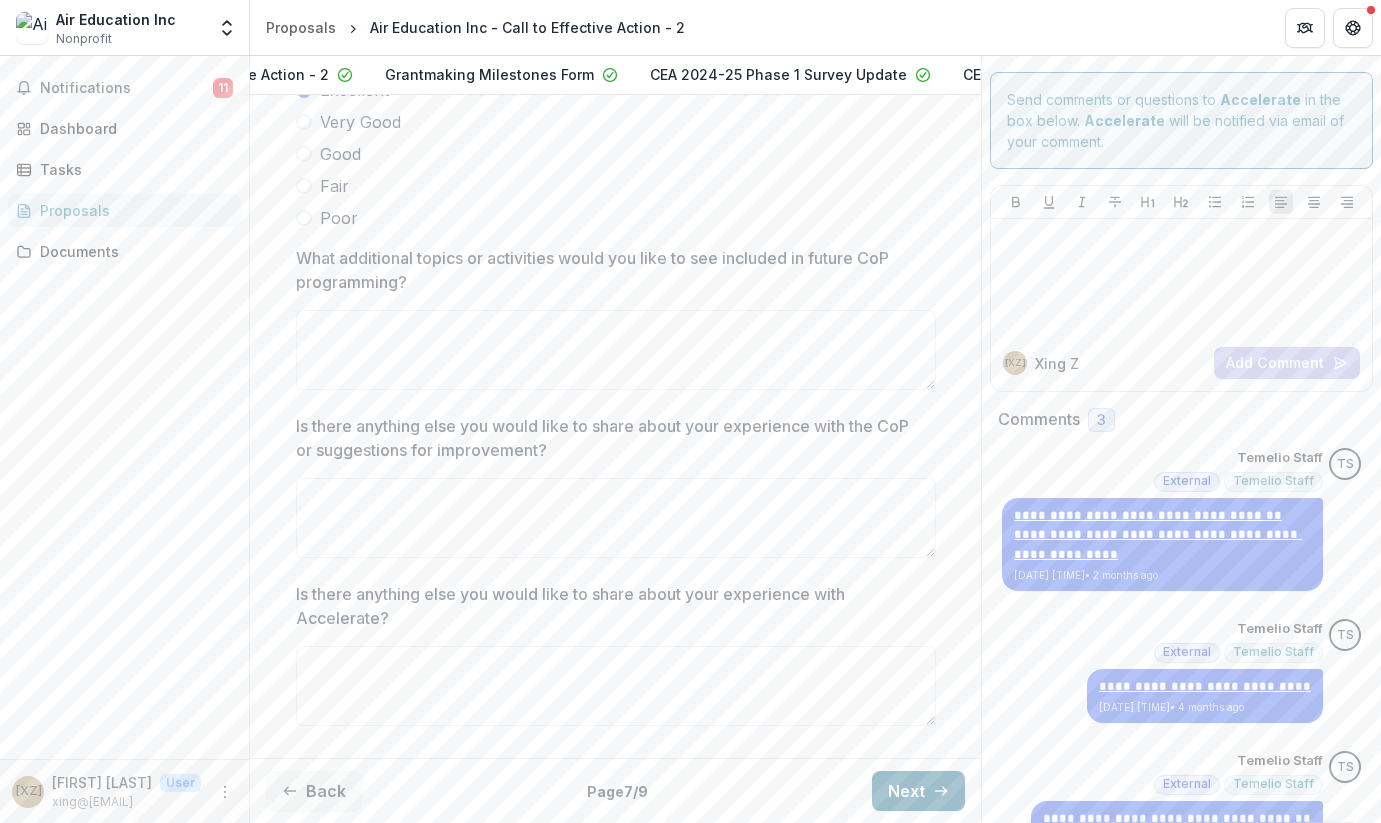 click on "Next" at bounding box center [918, 791] 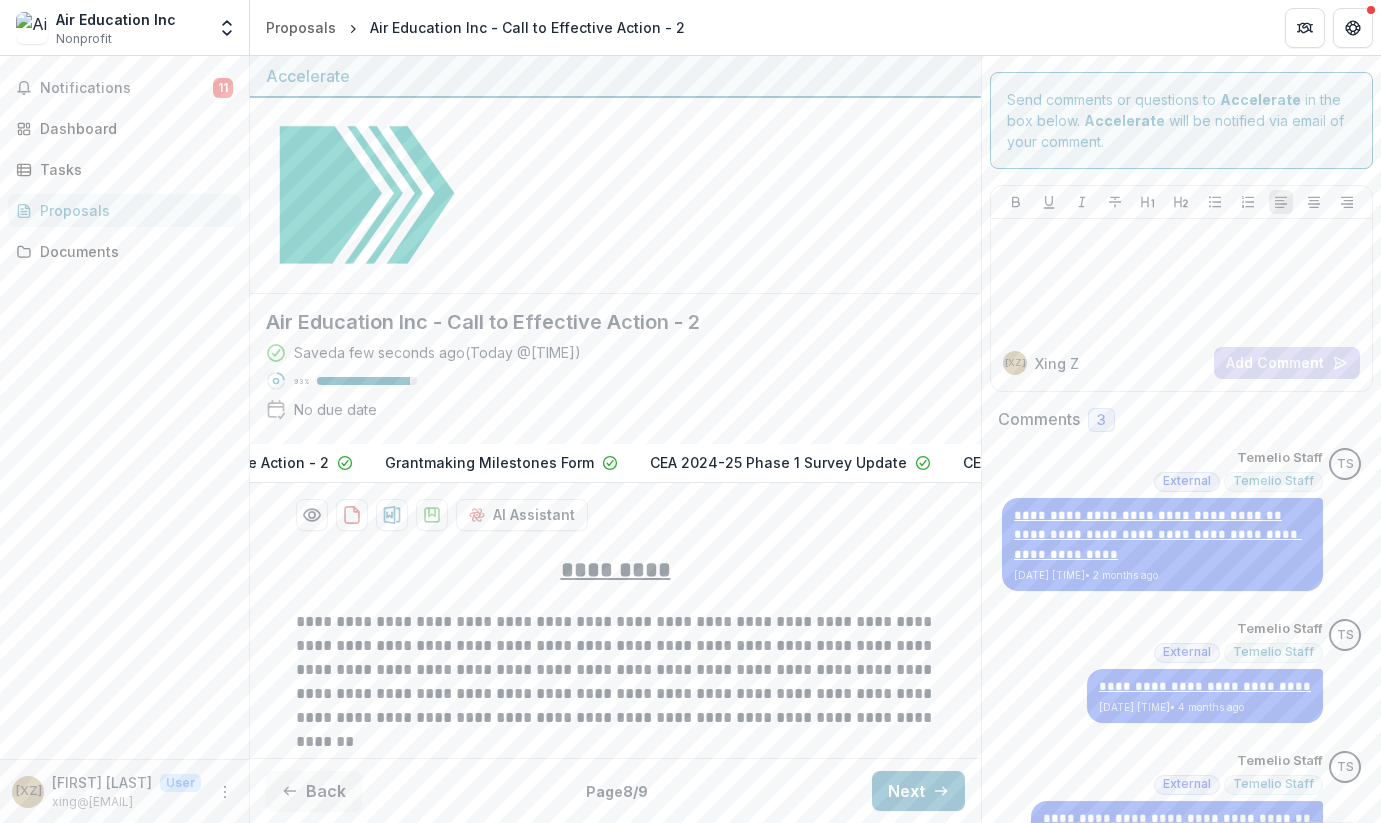 scroll, scrollTop: 316, scrollLeft: 0, axis: vertical 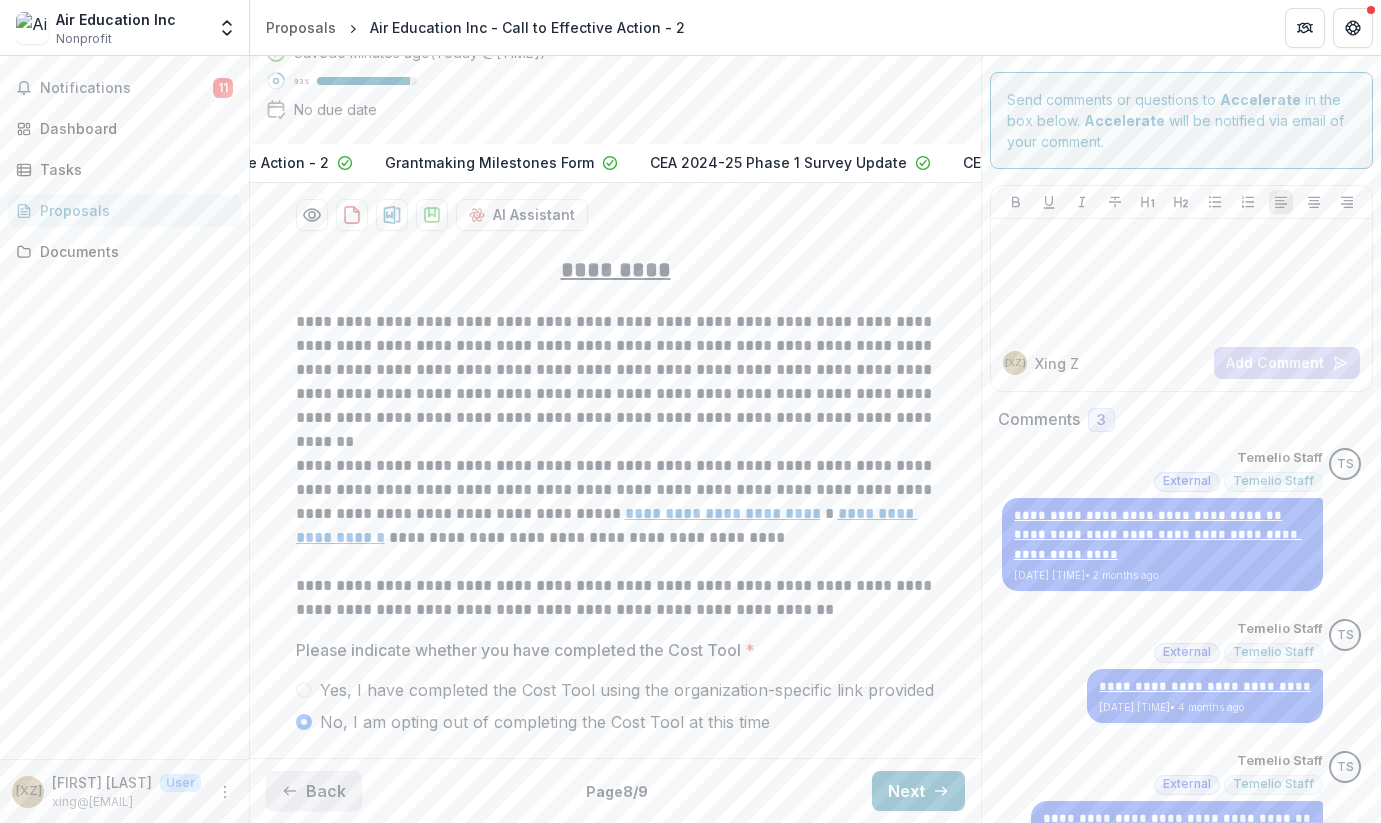 click on "Back" at bounding box center (314, 791) 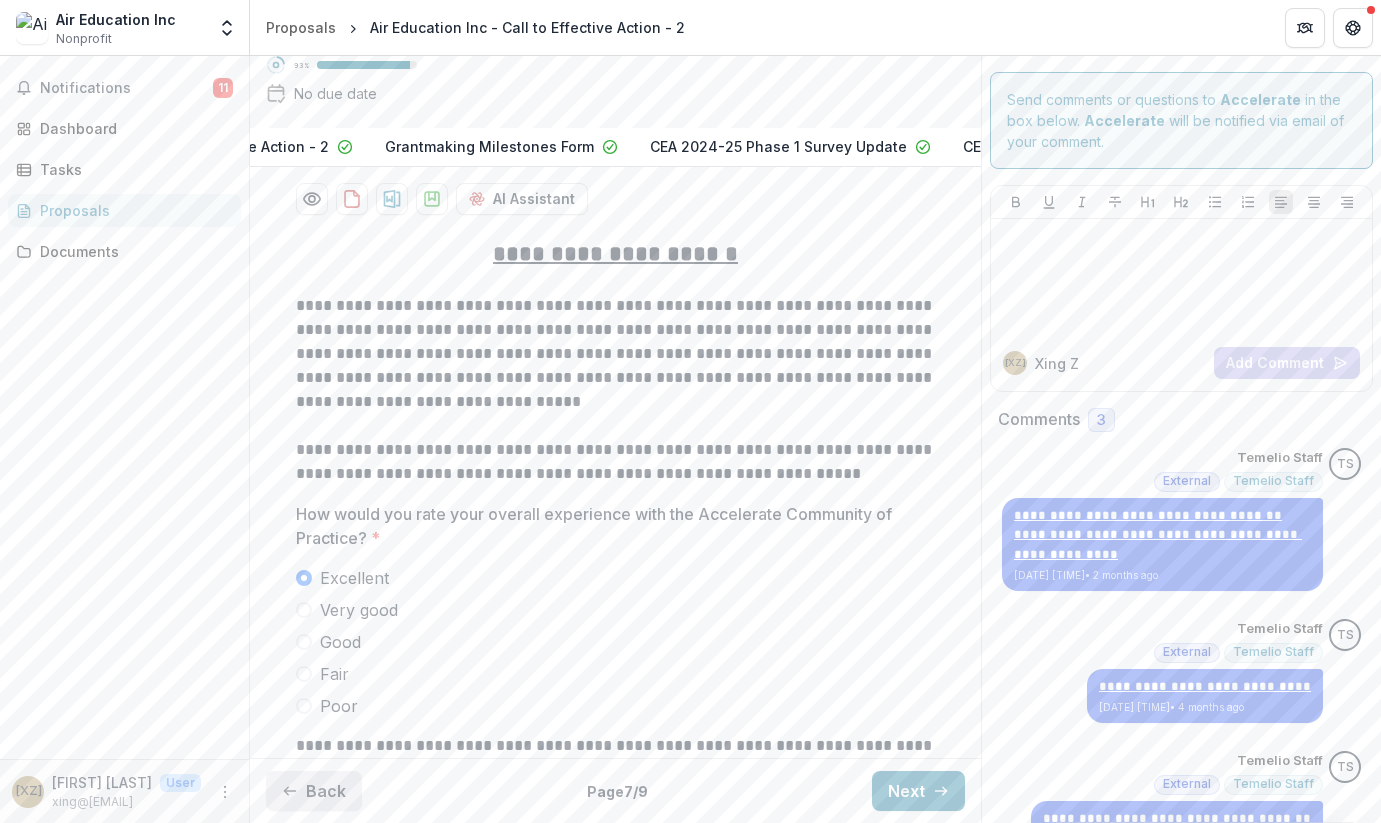 scroll, scrollTop: 0, scrollLeft: 0, axis: both 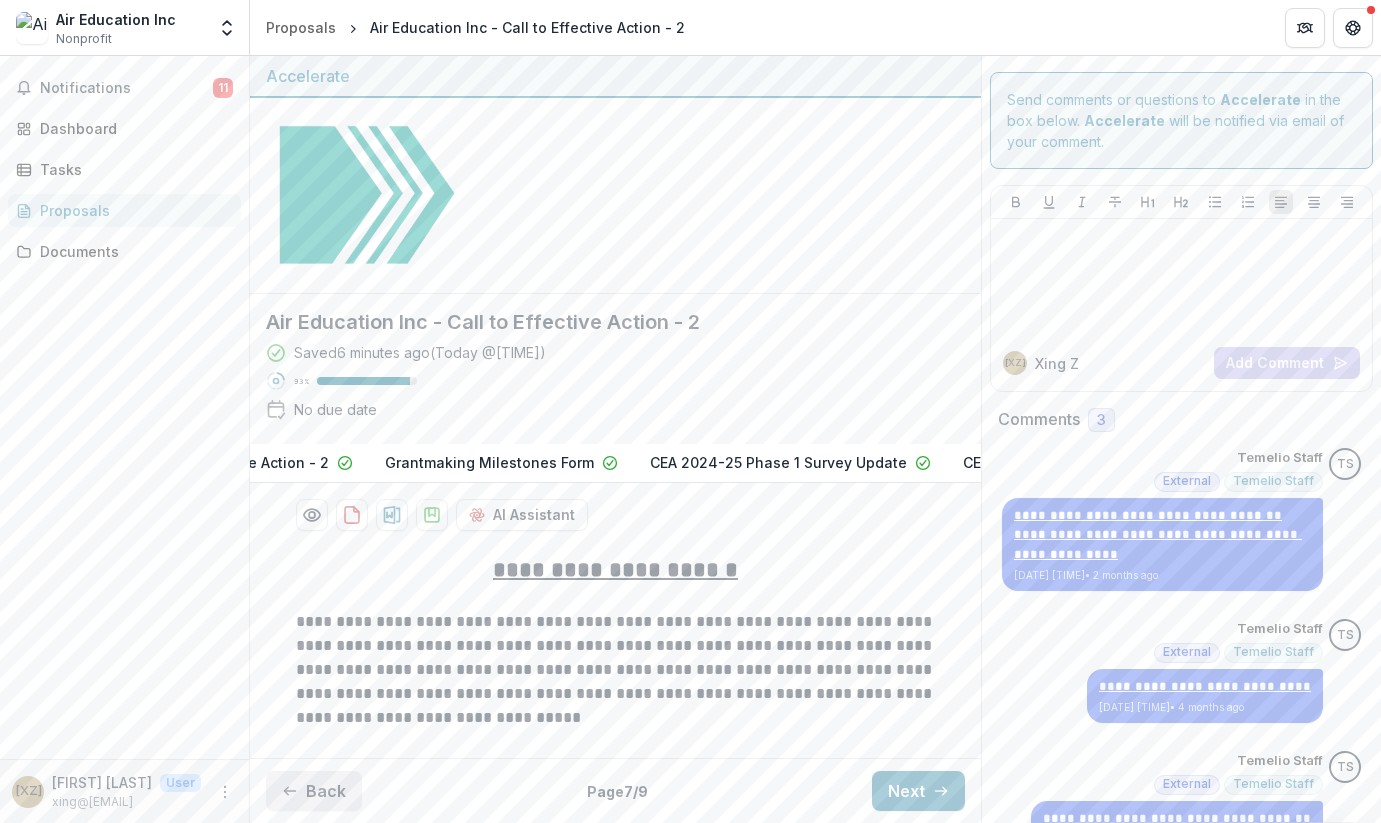 click on "Back" at bounding box center [314, 791] 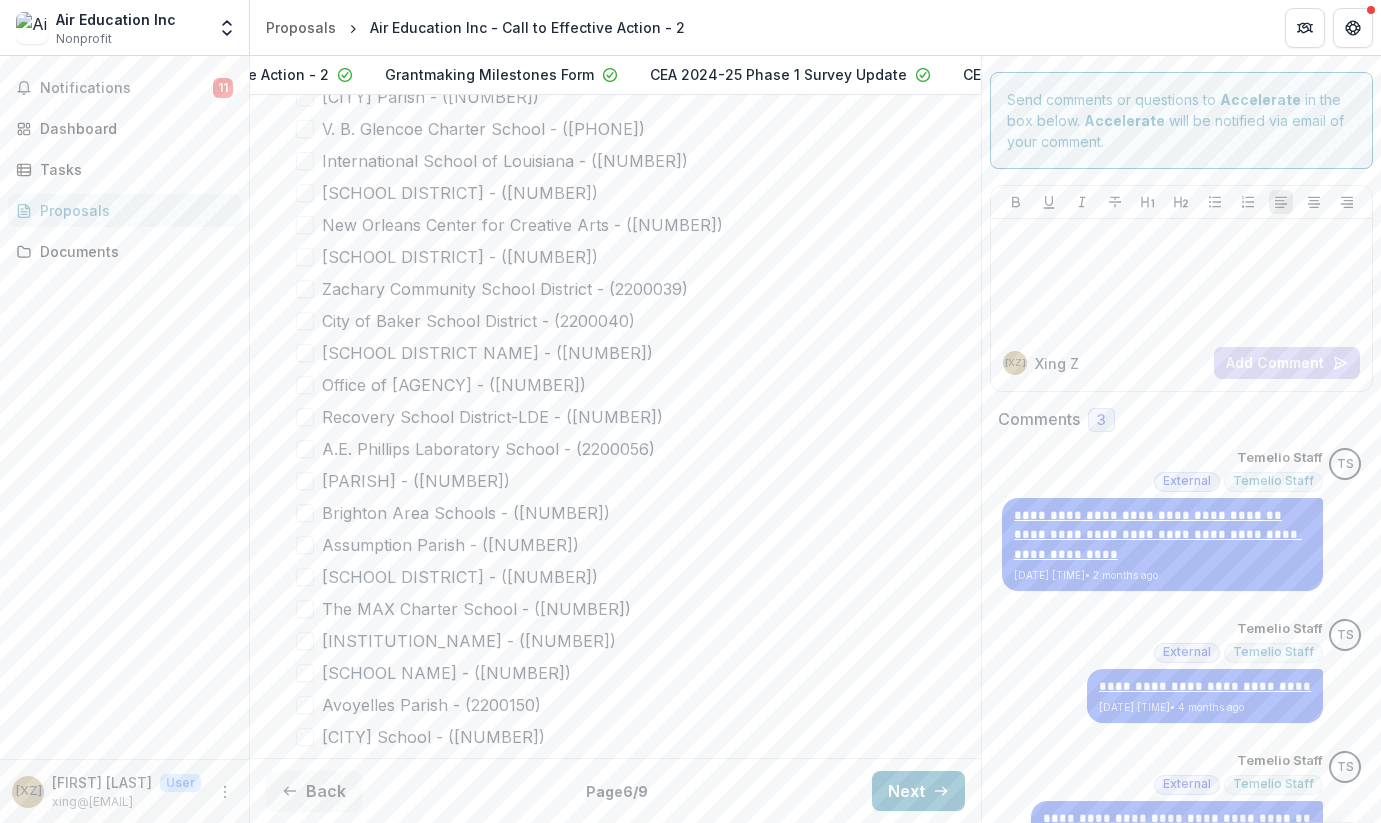 scroll, scrollTop: 1676, scrollLeft: 0, axis: vertical 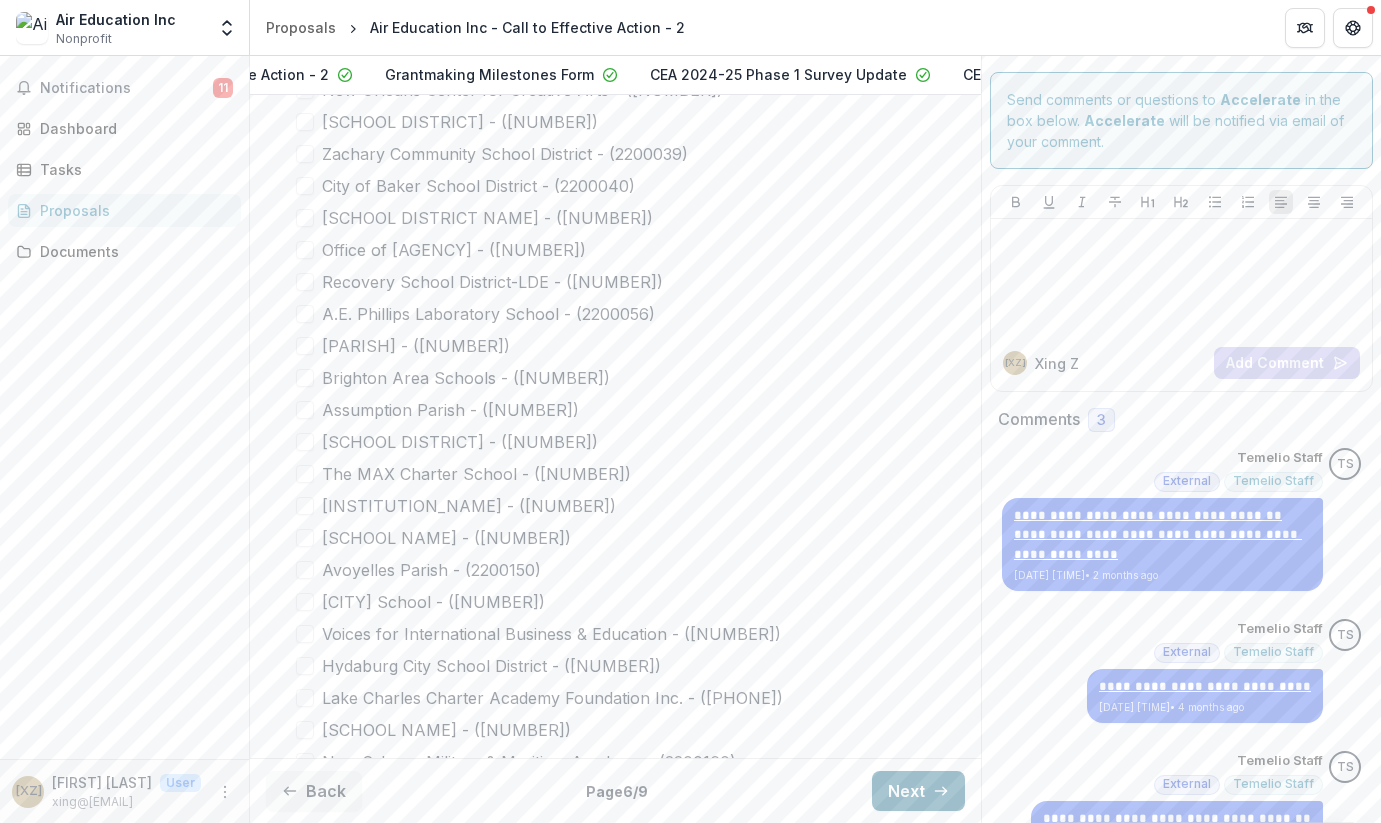 click 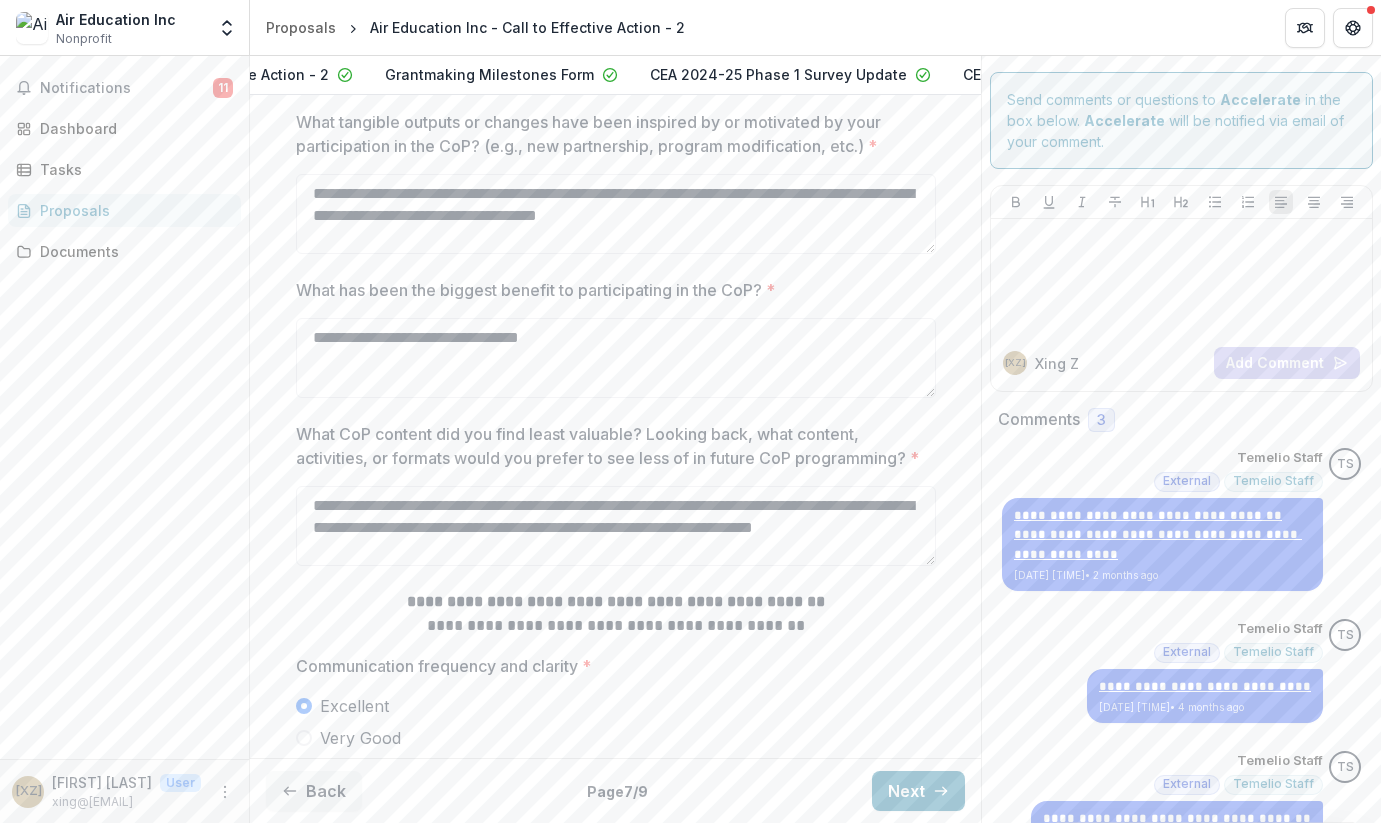 scroll, scrollTop: 0, scrollLeft: 0, axis: both 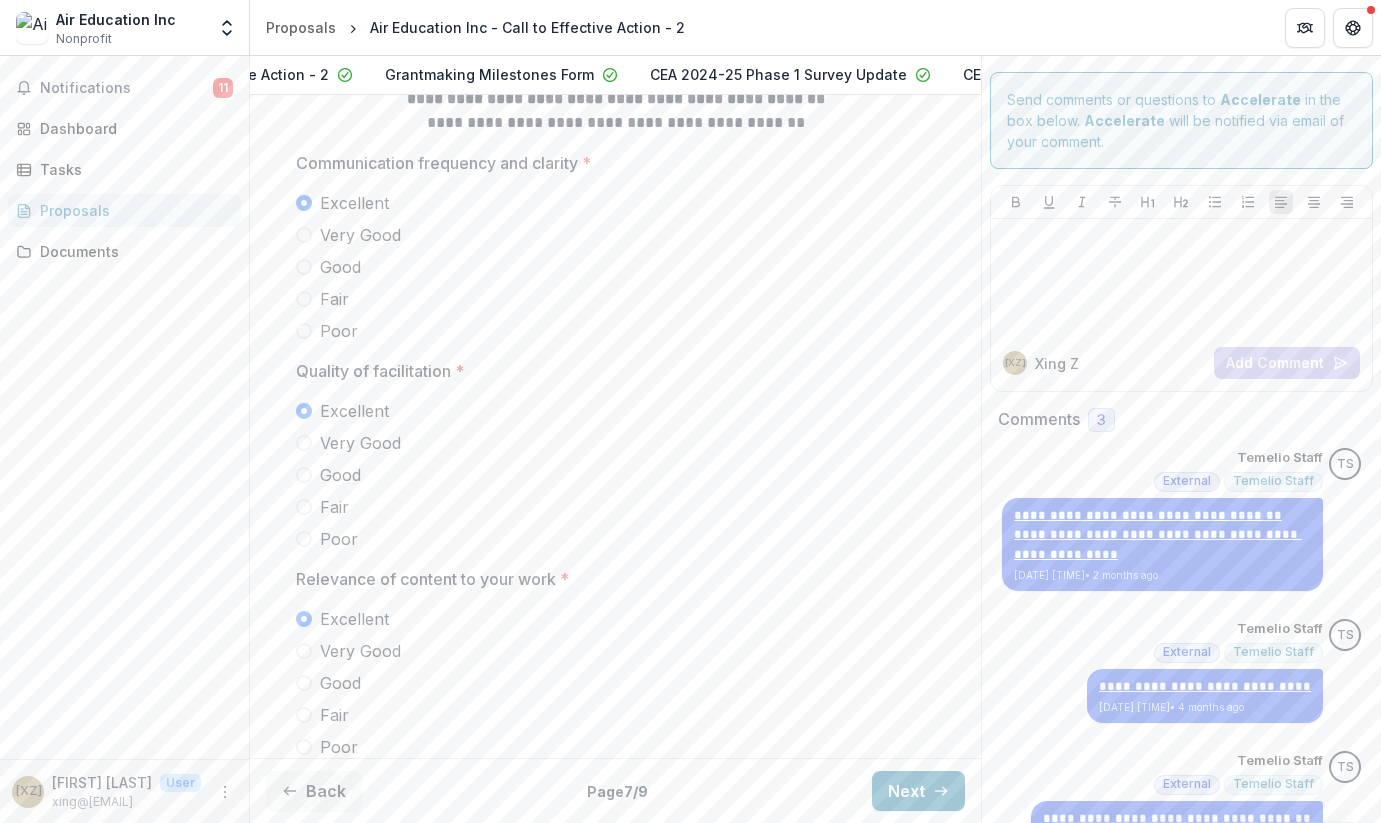 drag, startPoint x: 299, startPoint y: 785, endPoint x: 528, endPoint y: 432, distance: 420.7731 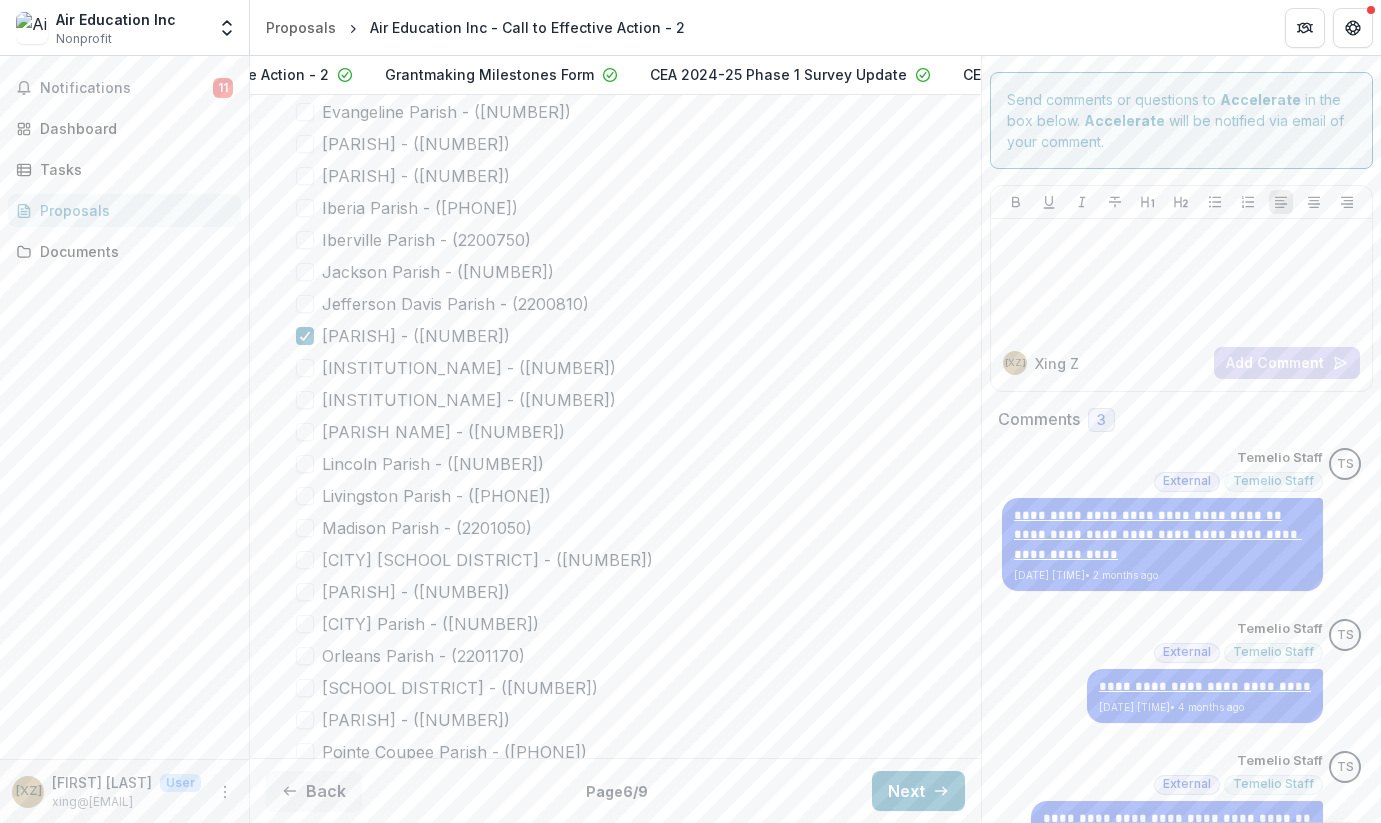 scroll, scrollTop: 6170, scrollLeft: 0, axis: vertical 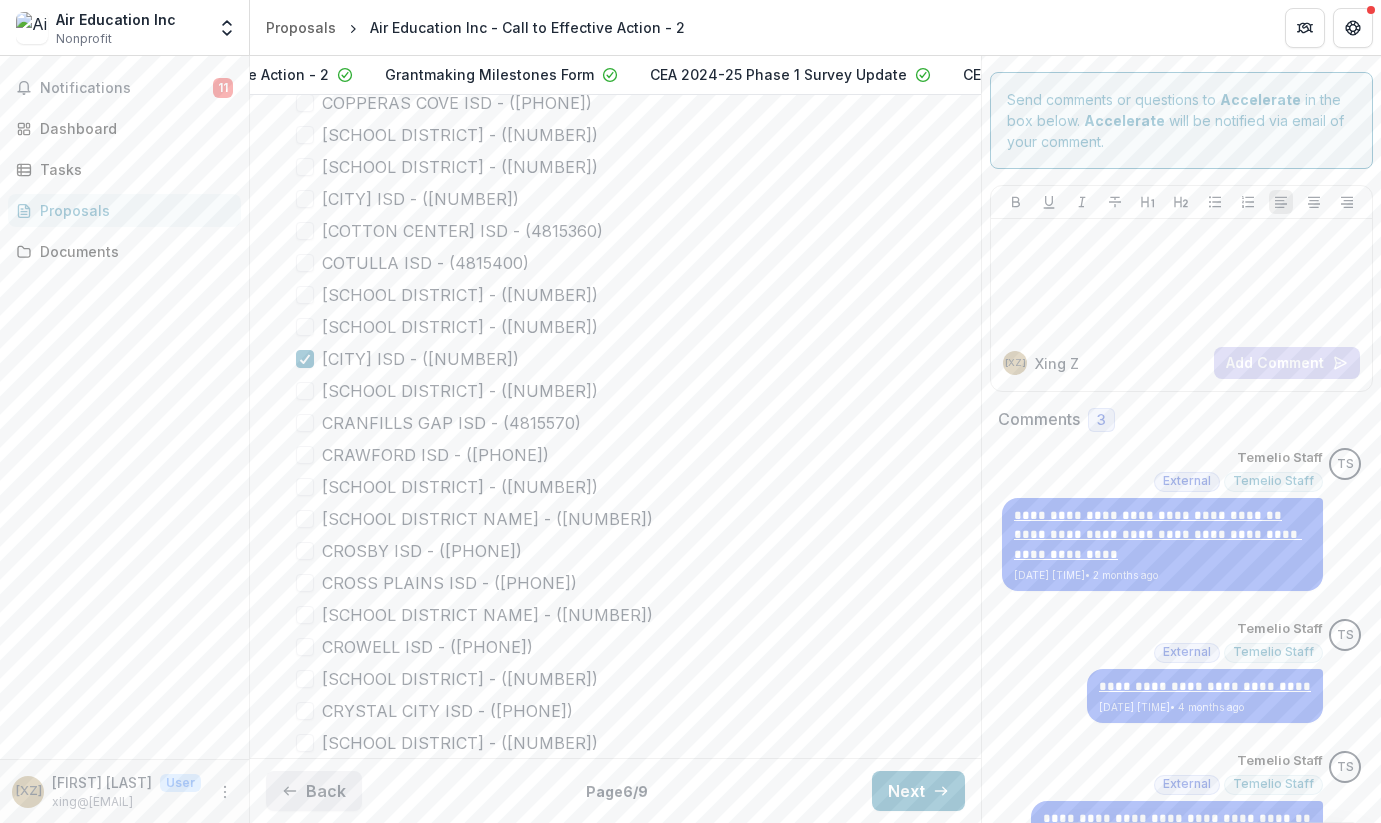 click on "Back" at bounding box center (314, 791) 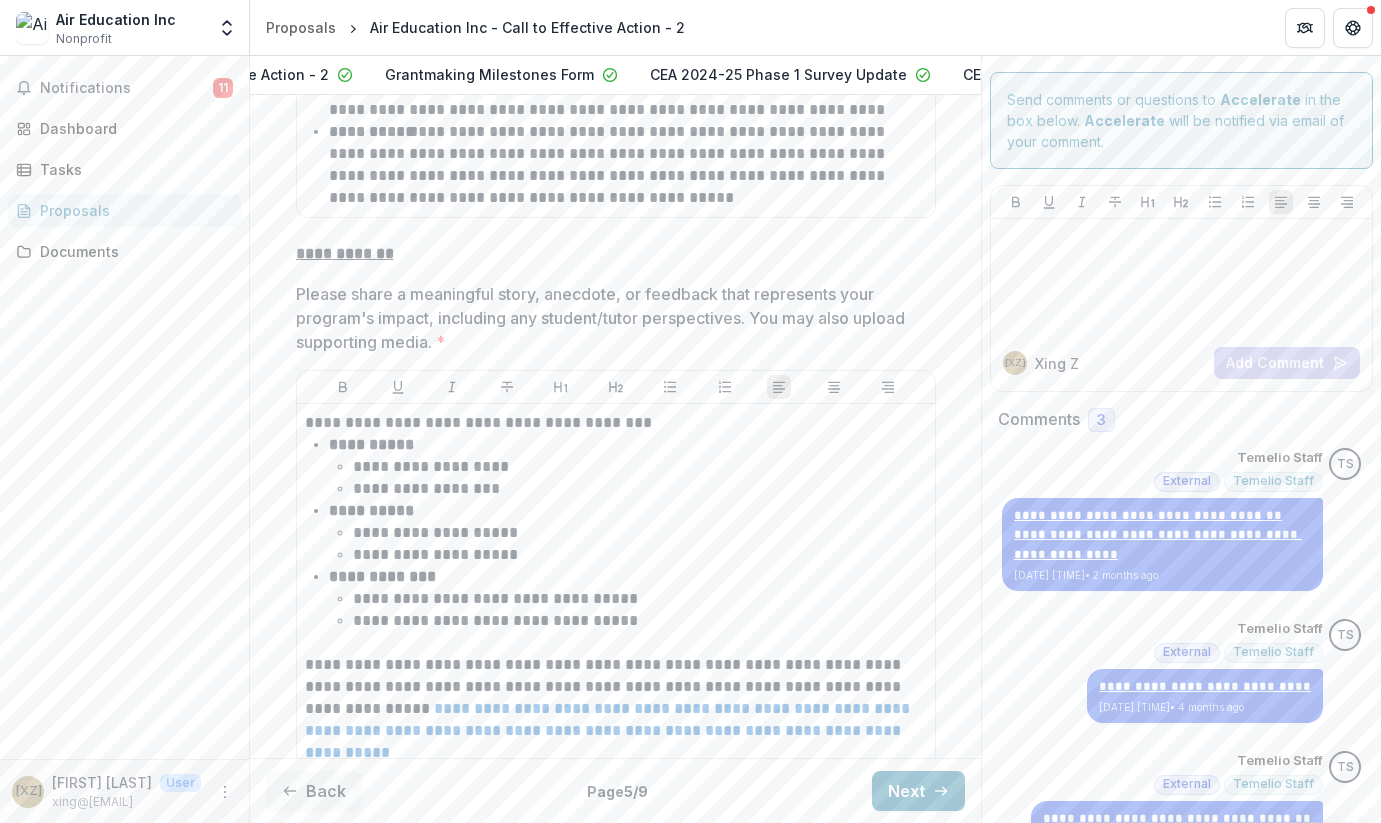scroll, scrollTop: 3618, scrollLeft: 0, axis: vertical 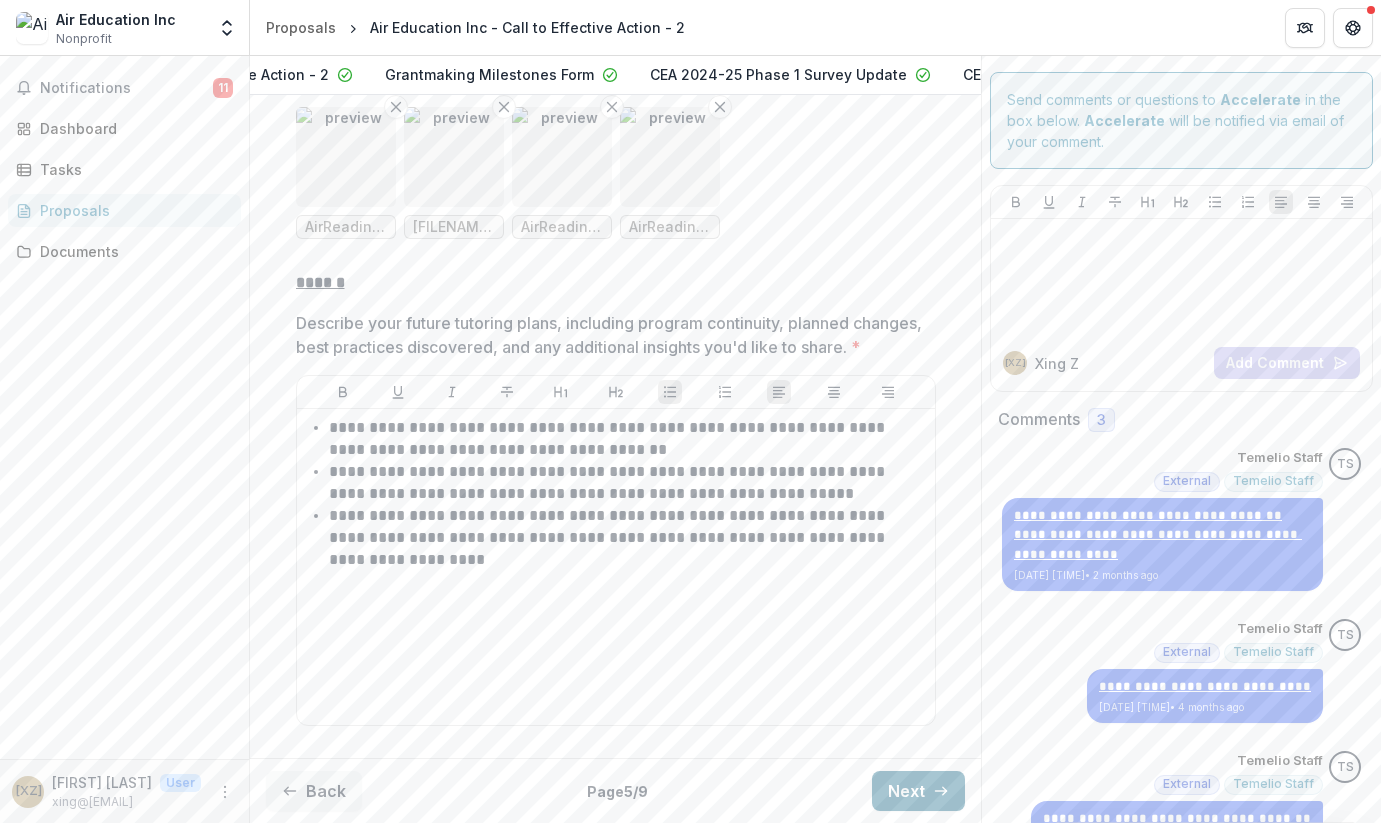 click on "Next" at bounding box center [918, 791] 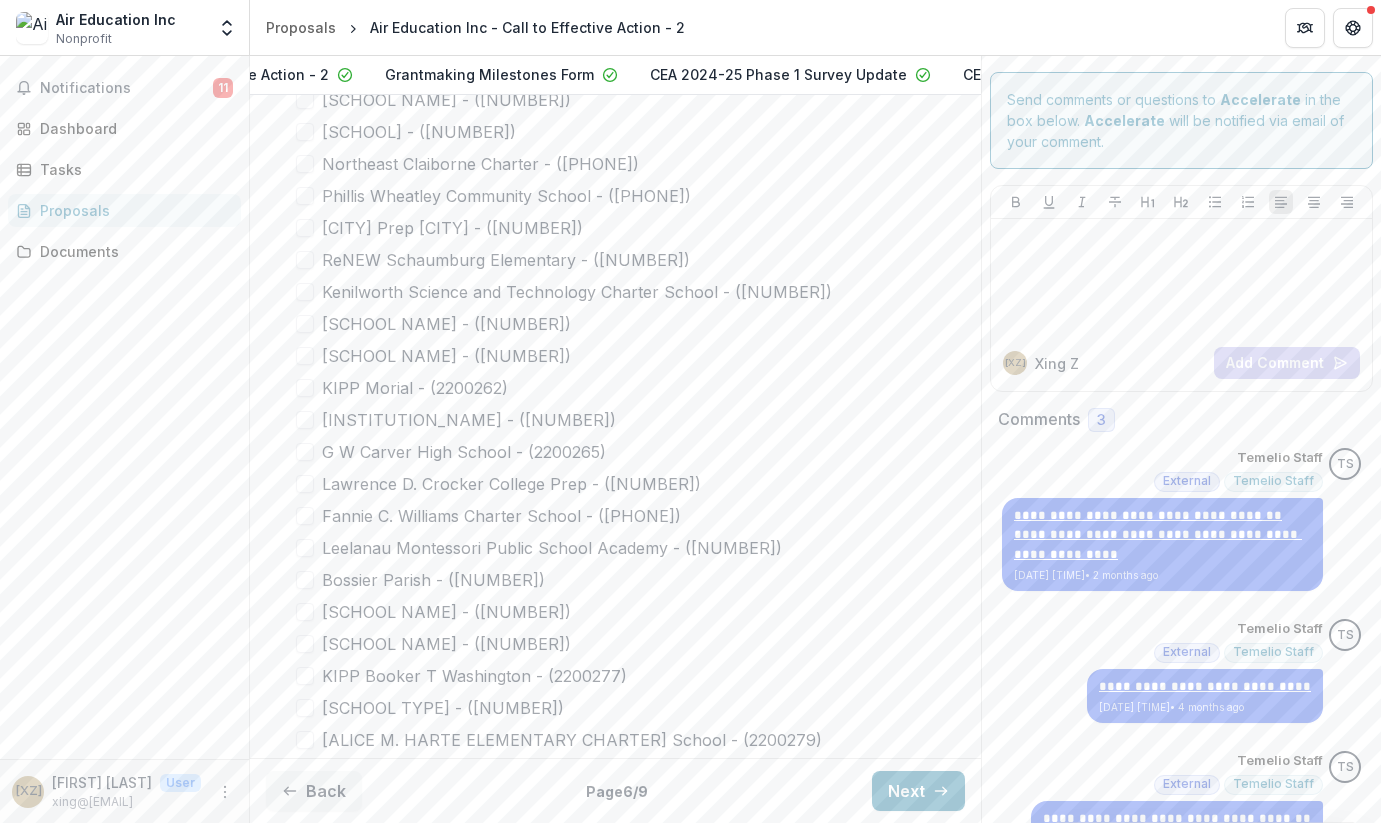 scroll, scrollTop: 0, scrollLeft: 0, axis: both 